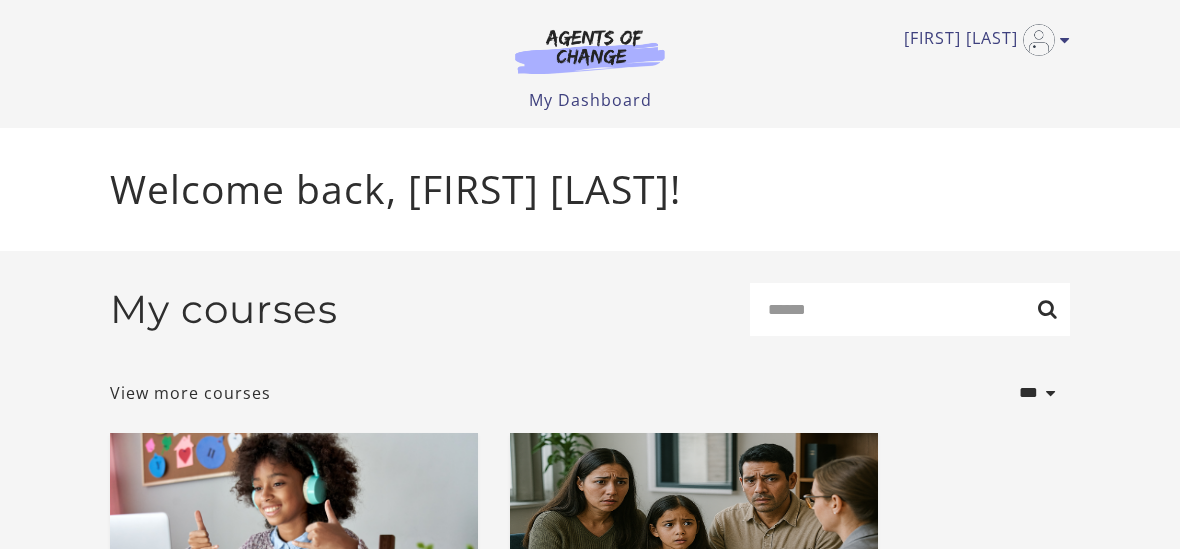 scroll, scrollTop: 0, scrollLeft: 0, axis: both 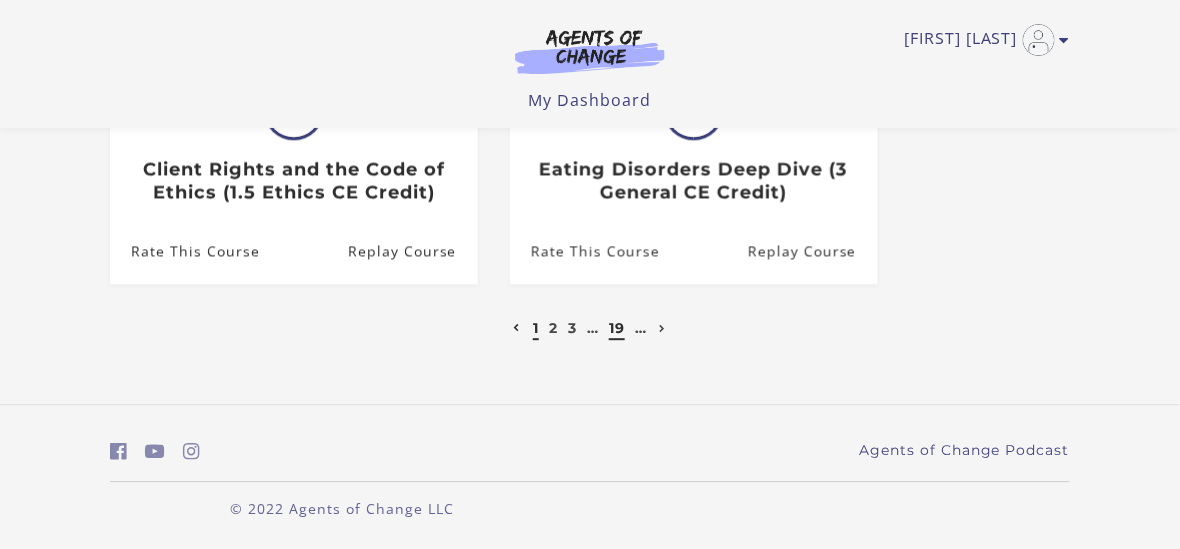 click on "19" at bounding box center (617, 328) 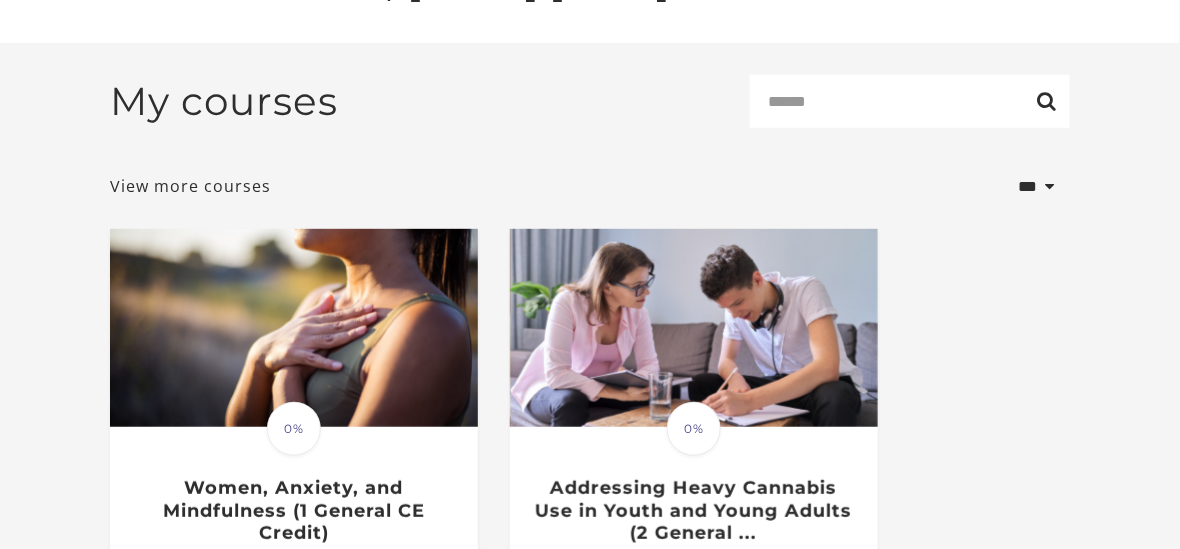 scroll, scrollTop: 0, scrollLeft: 0, axis: both 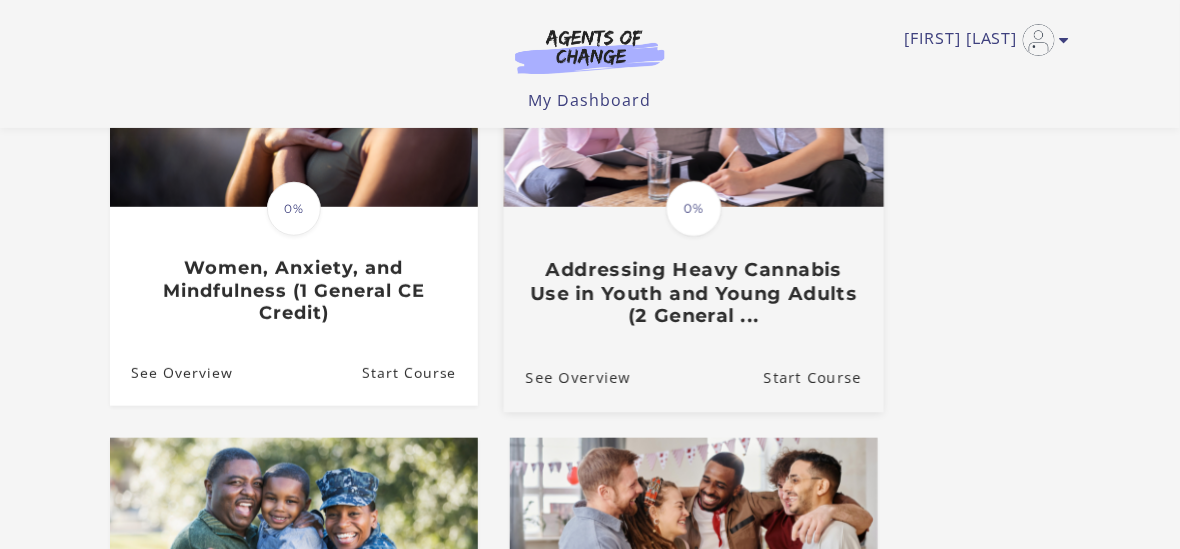 click on "Addressing Heavy Cannabis Use in Youth and Young Adults (2 General ..." at bounding box center [694, 294] 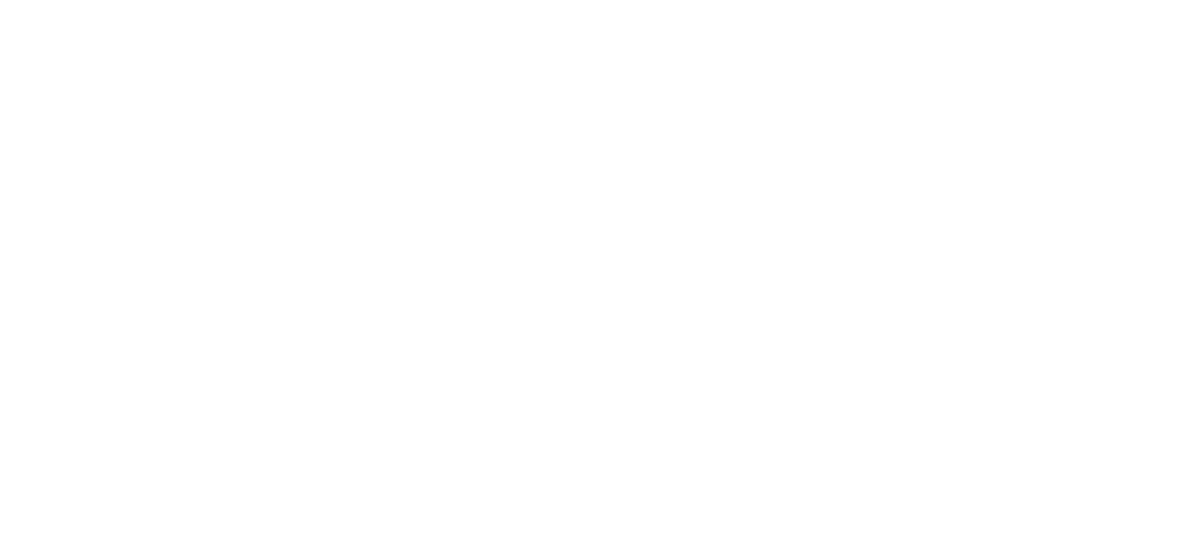 scroll, scrollTop: 0, scrollLeft: 0, axis: both 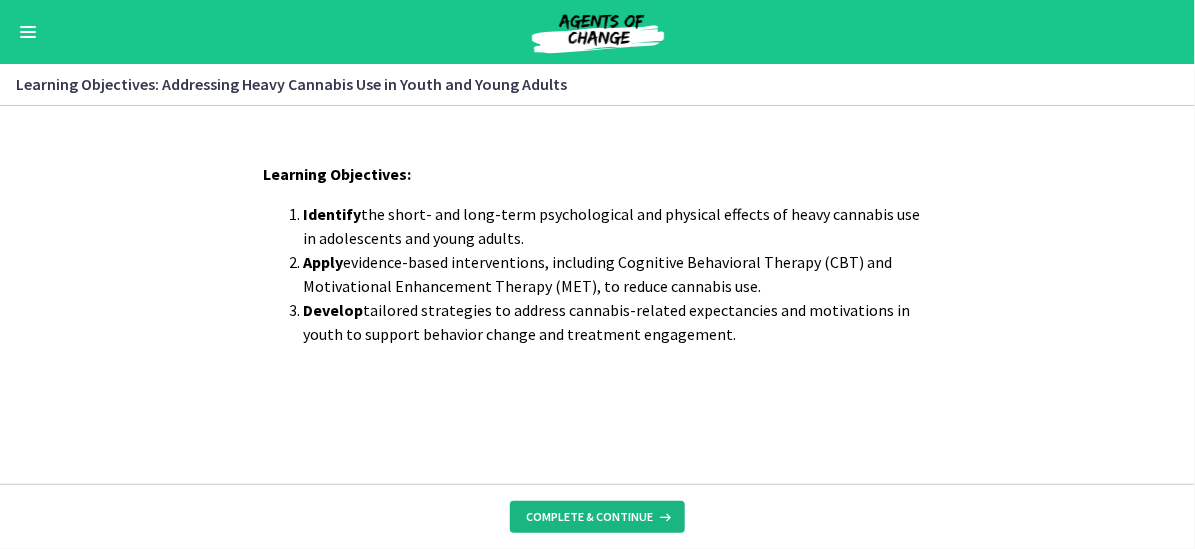 click on "Complete & continue" at bounding box center [589, 517] 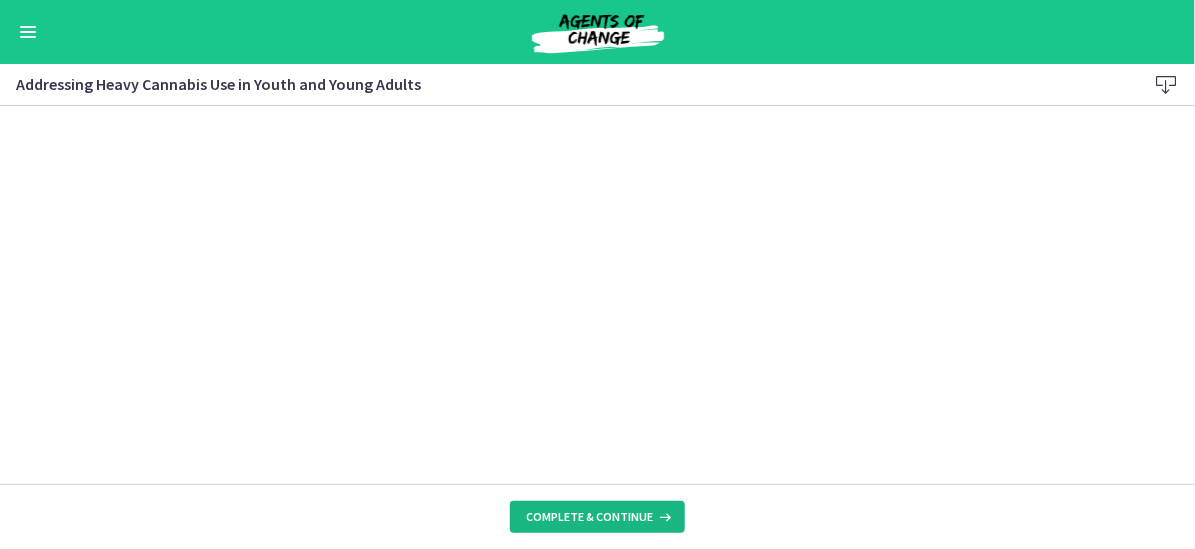 click on "Complete & continue" at bounding box center (589, 517) 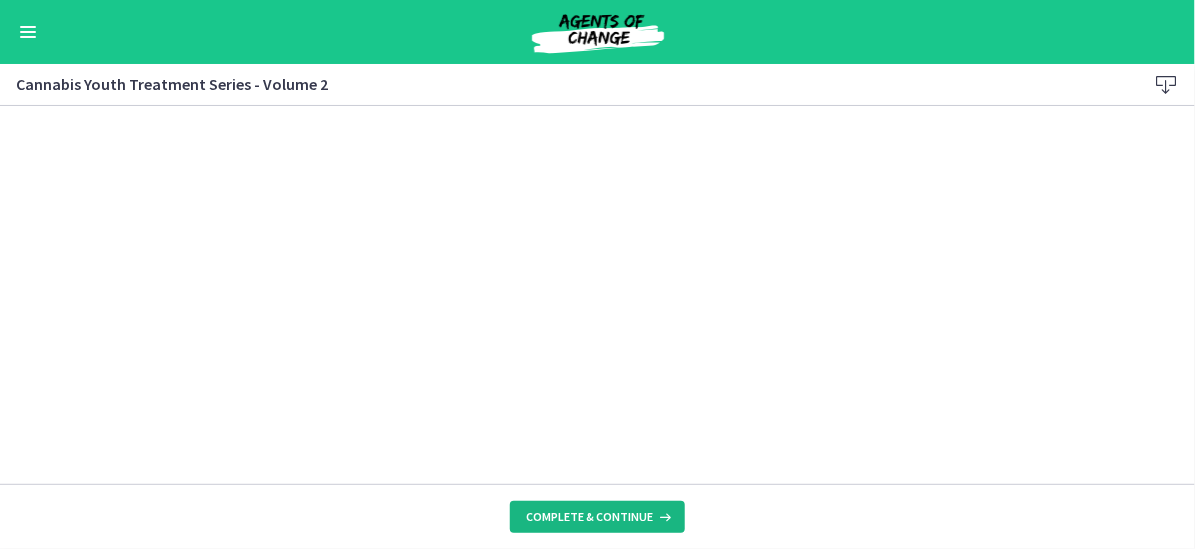 click on "Complete & continue" at bounding box center [589, 517] 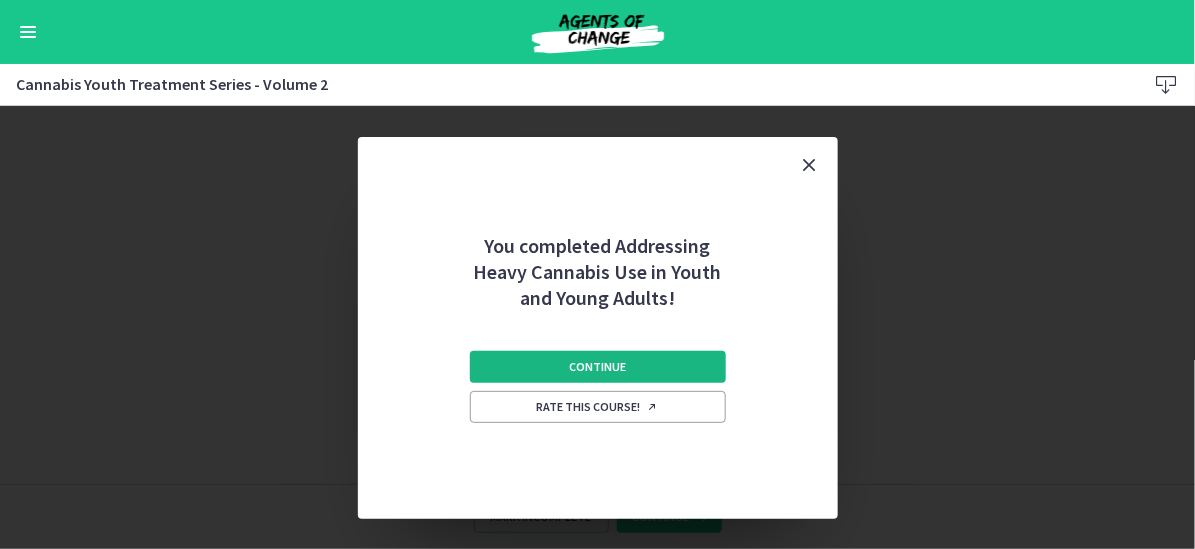 click on "Continue" at bounding box center (597, 367) 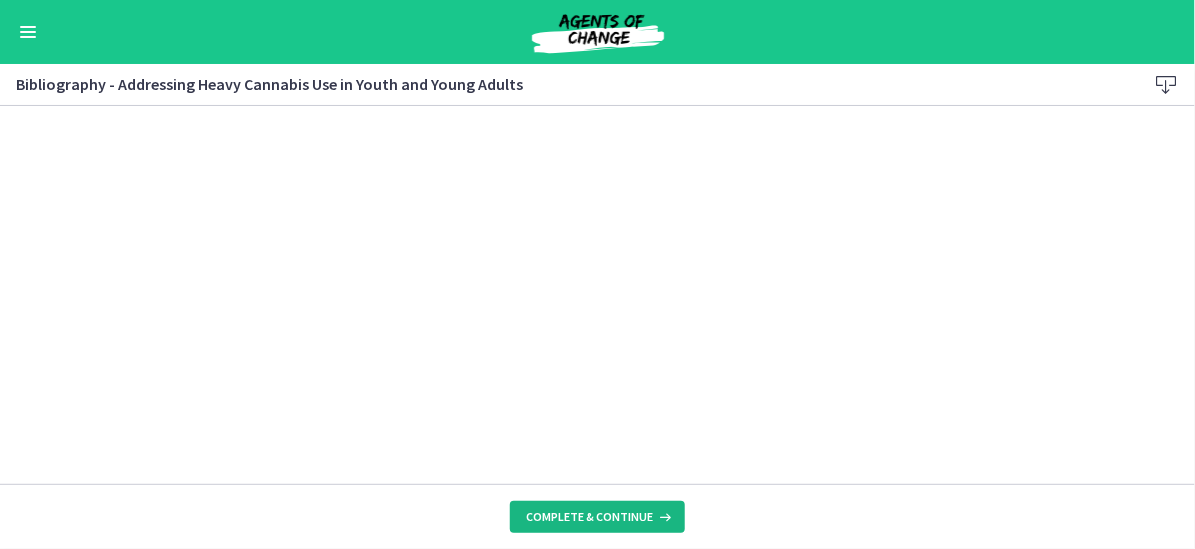 click on "Complete & continue" at bounding box center [589, 517] 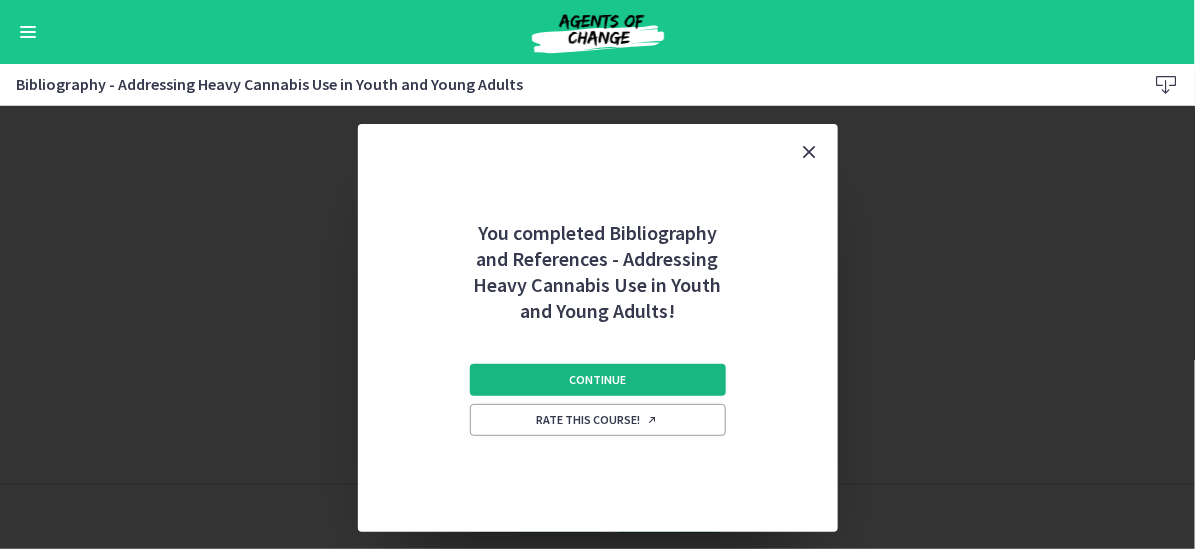 click on "Continue" at bounding box center [598, 380] 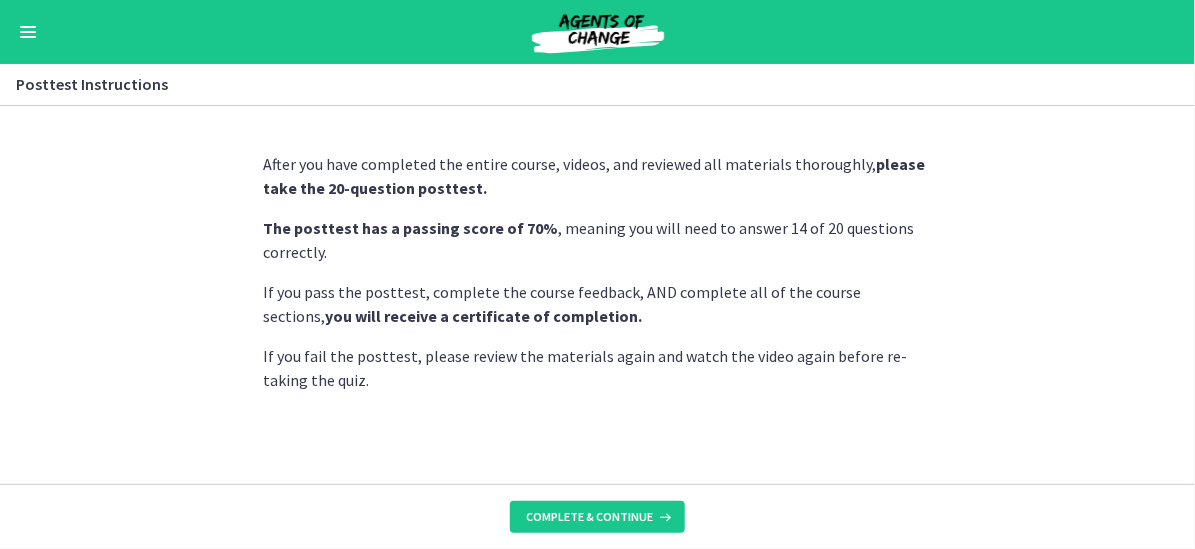 scroll, scrollTop: 13, scrollLeft: 0, axis: vertical 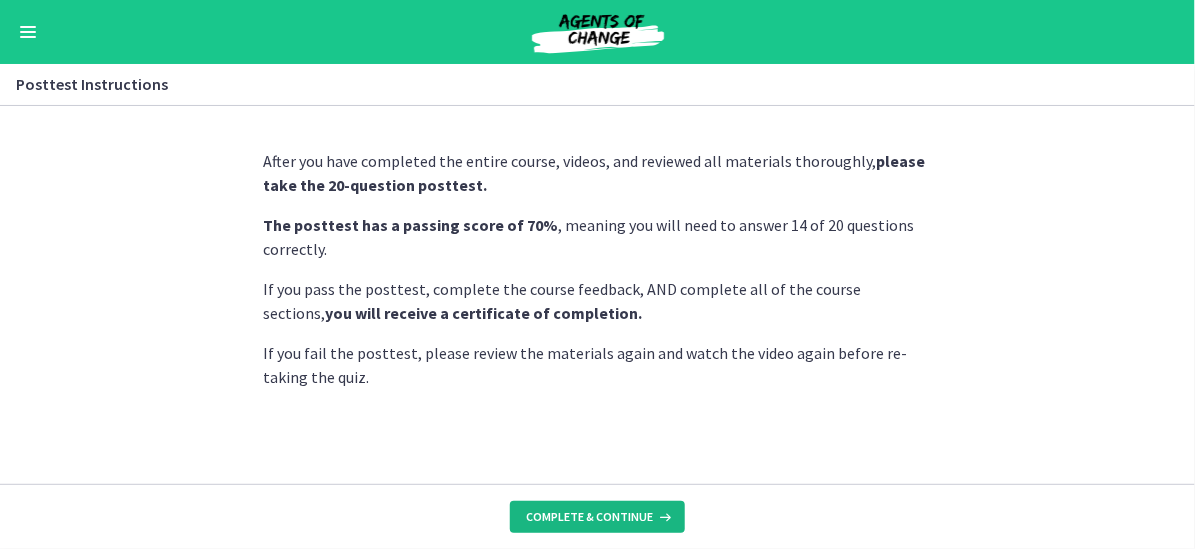 click on "Complete & continue" at bounding box center [589, 517] 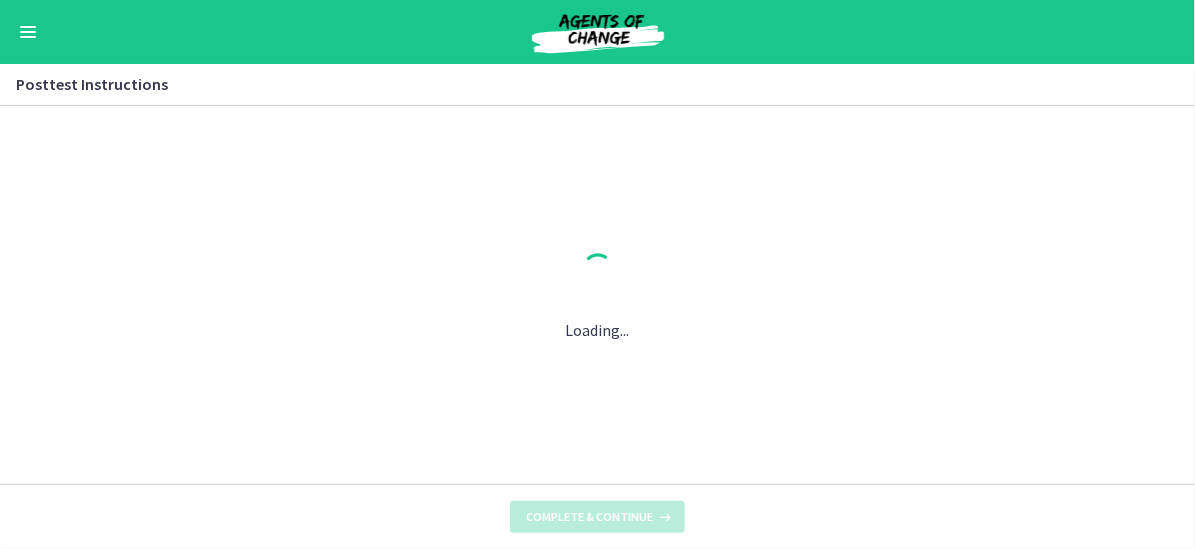 scroll, scrollTop: 0, scrollLeft: 0, axis: both 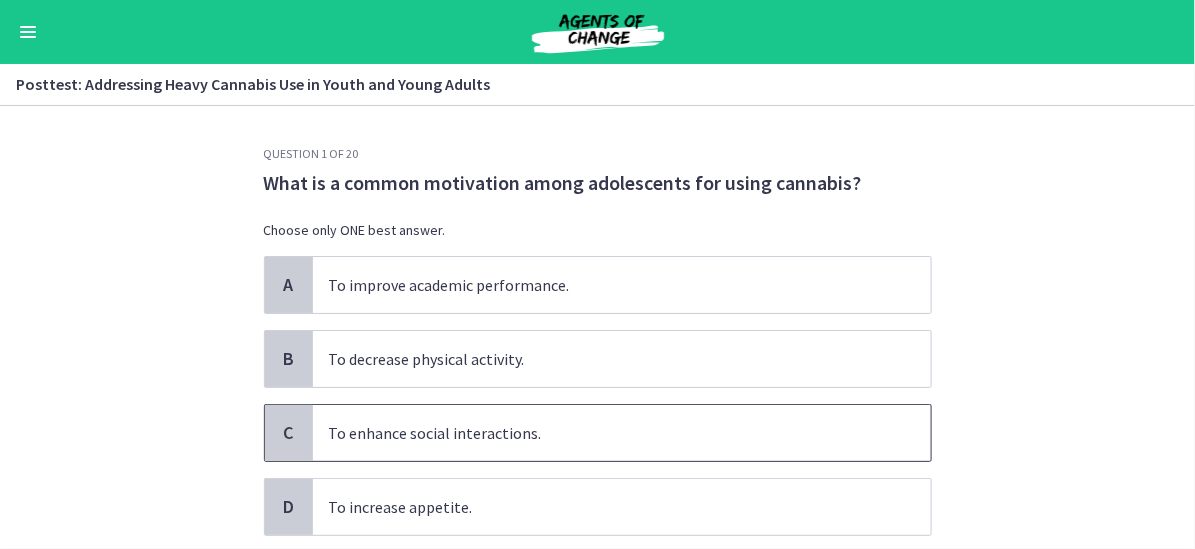 click on "To enhance social interactions." at bounding box center [622, 433] 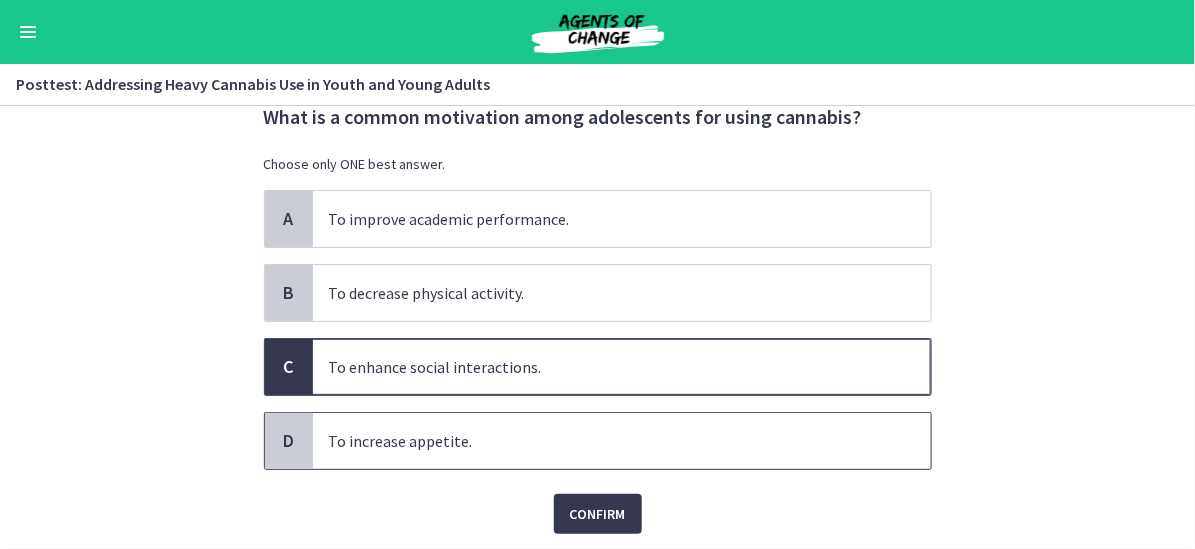 scroll, scrollTop: 100, scrollLeft: 0, axis: vertical 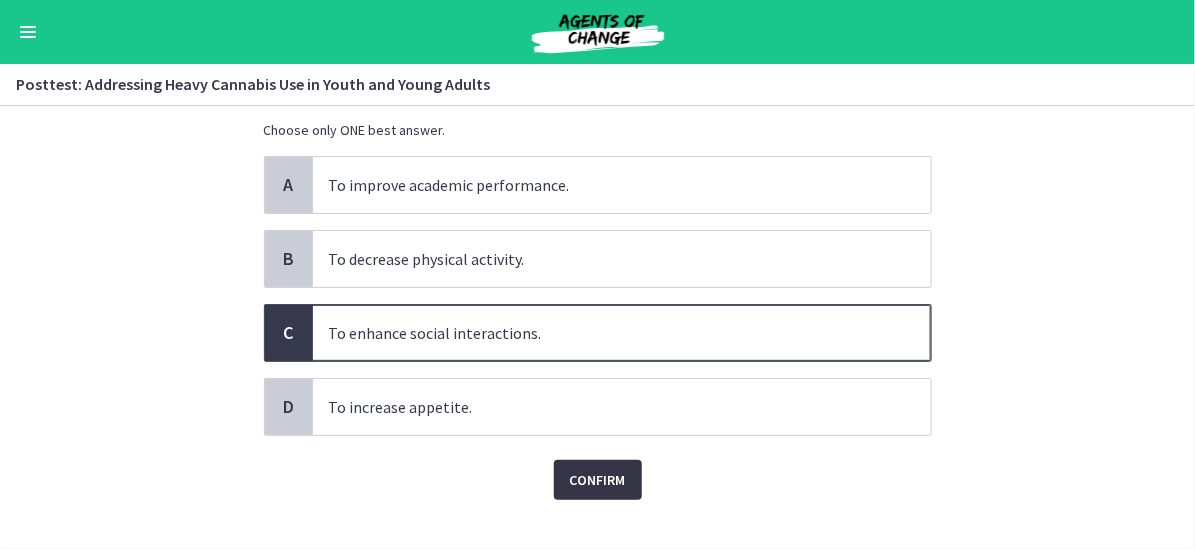 click on "Confirm" at bounding box center [598, 480] 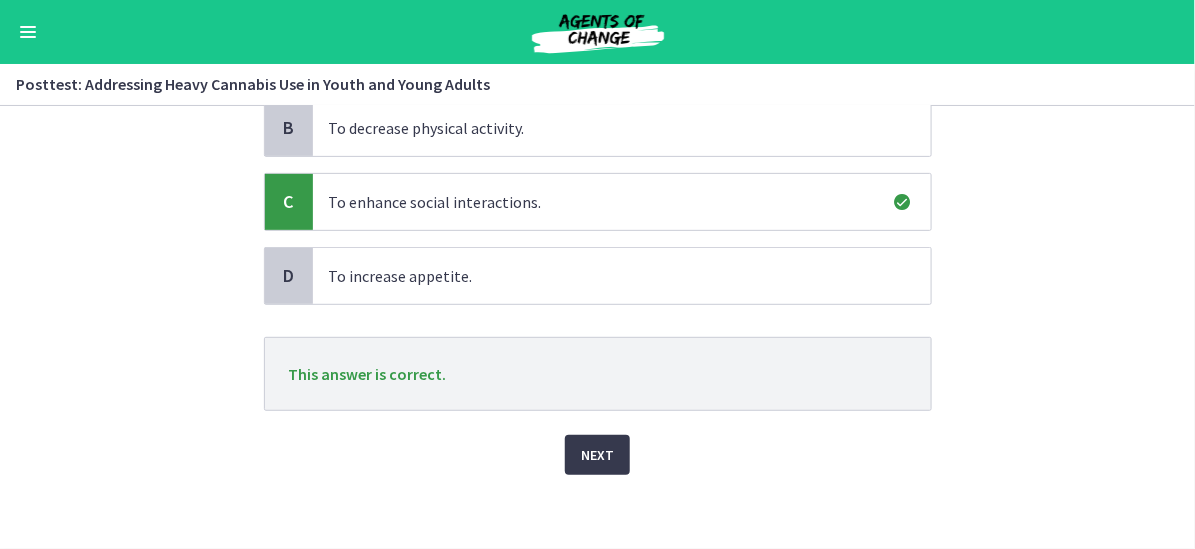 scroll, scrollTop: 234, scrollLeft: 0, axis: vertical 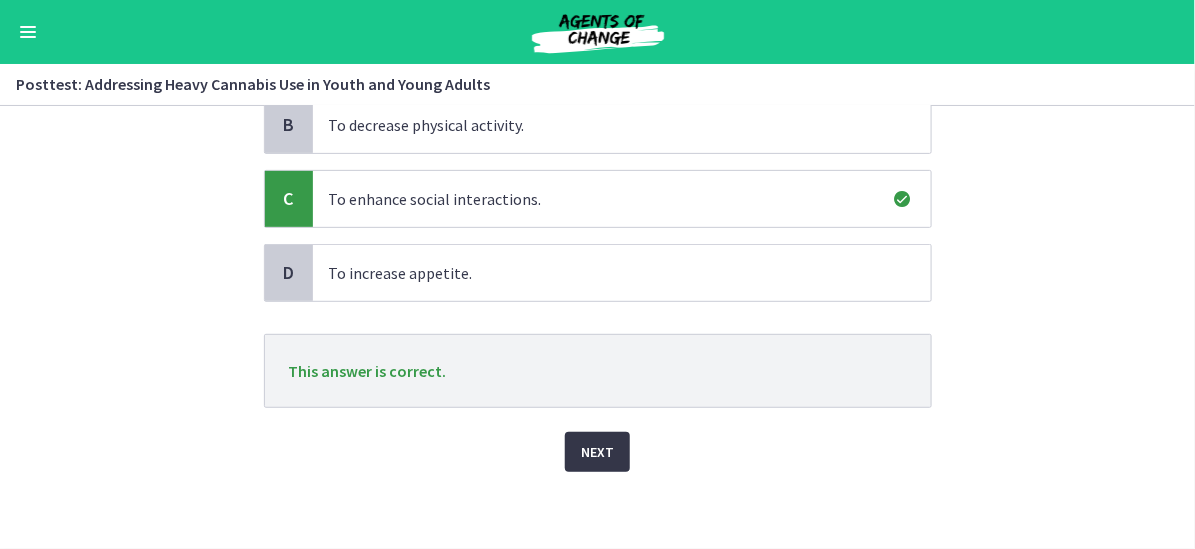 click on "Next" at bounding box center (597, 452) 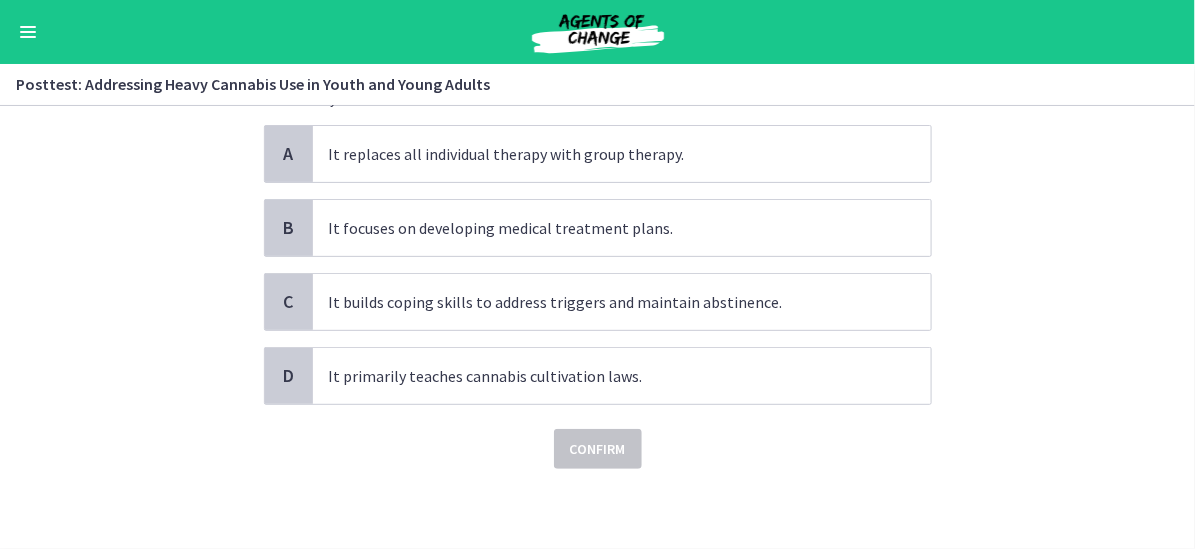 scroll, scrollTop: 0, scrollLeft: 0, axis: both 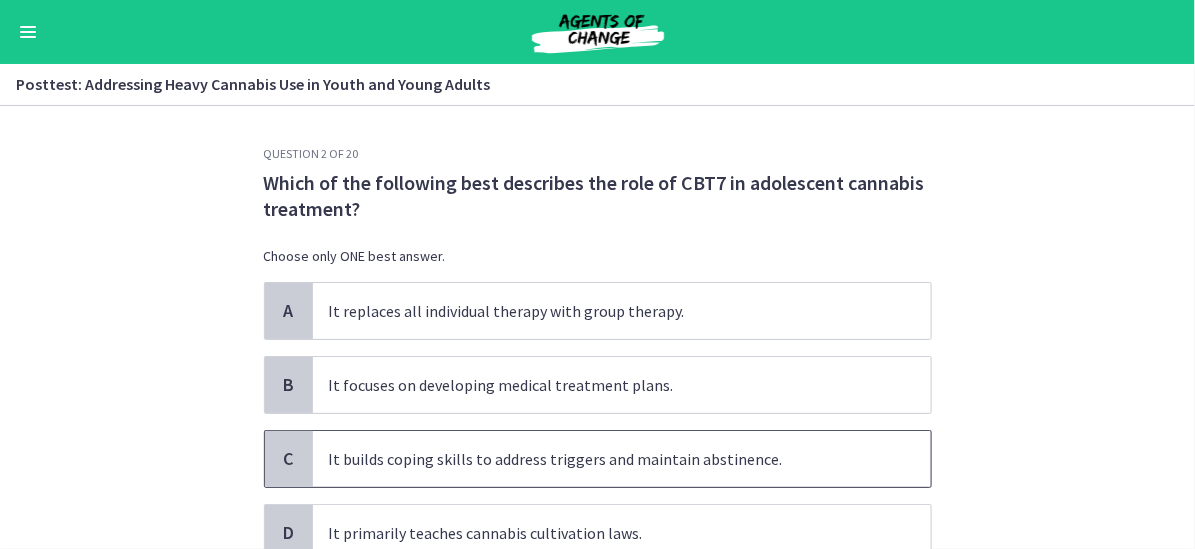 click on "It builds coping skills to address triggers and maintain abstinence." at bounding box center (622, 459) 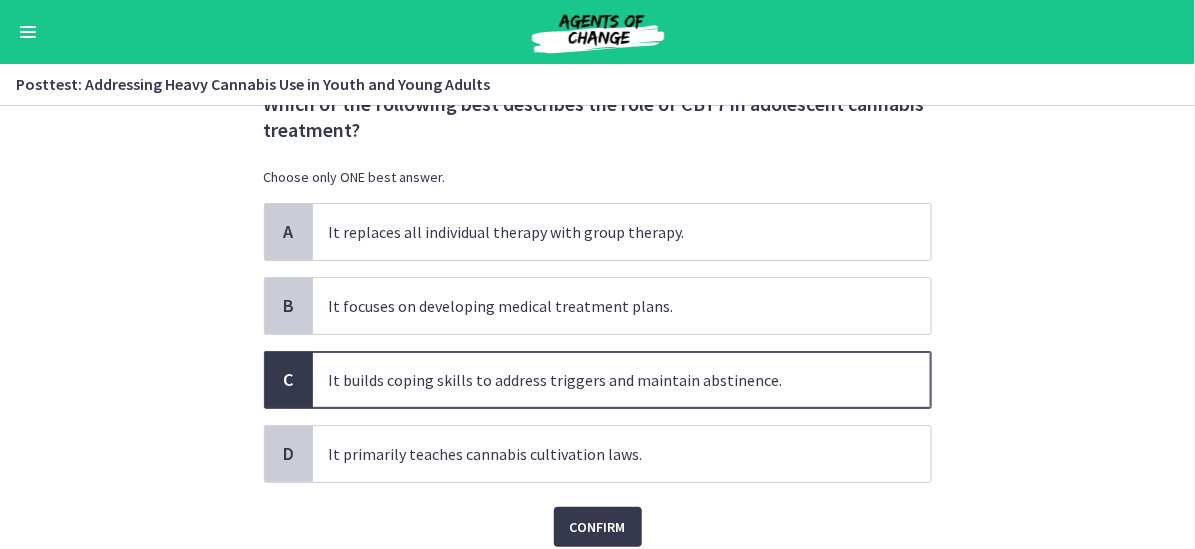 scroll, scrollTop: 100, scrollLeft: 0, axis: vertical 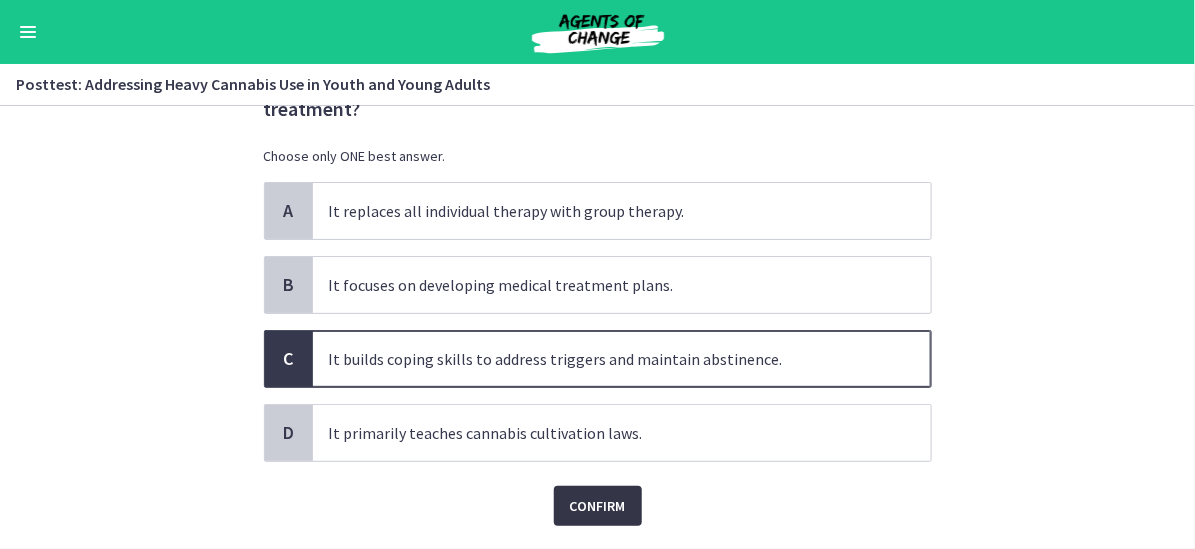 click on "Confirm" at bounding box center (598, 506) 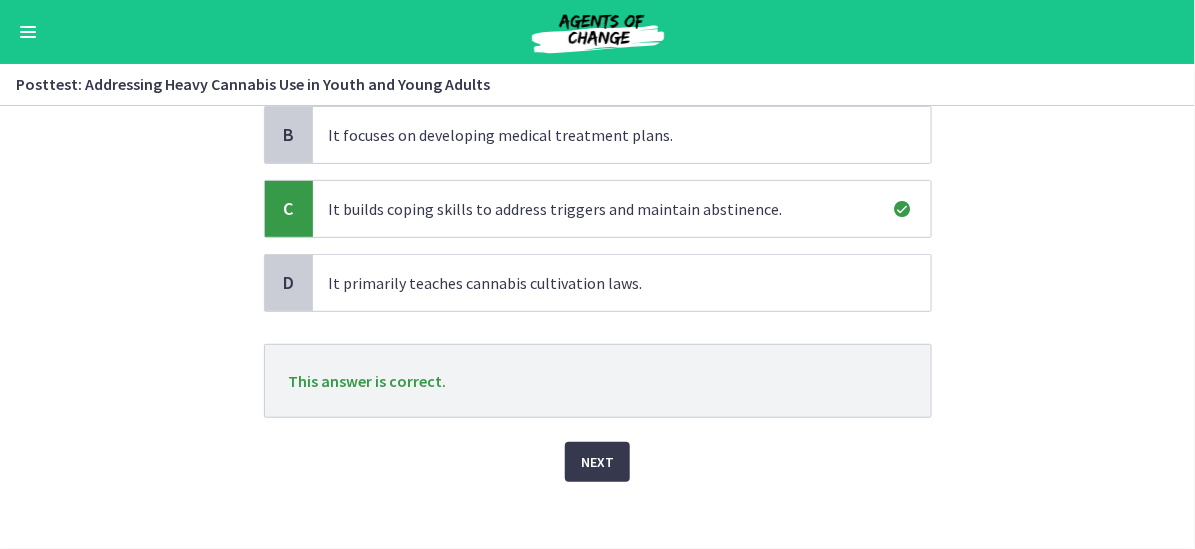 scroll, scrollTop: 260, scrollLeft: 0, axis: vertical 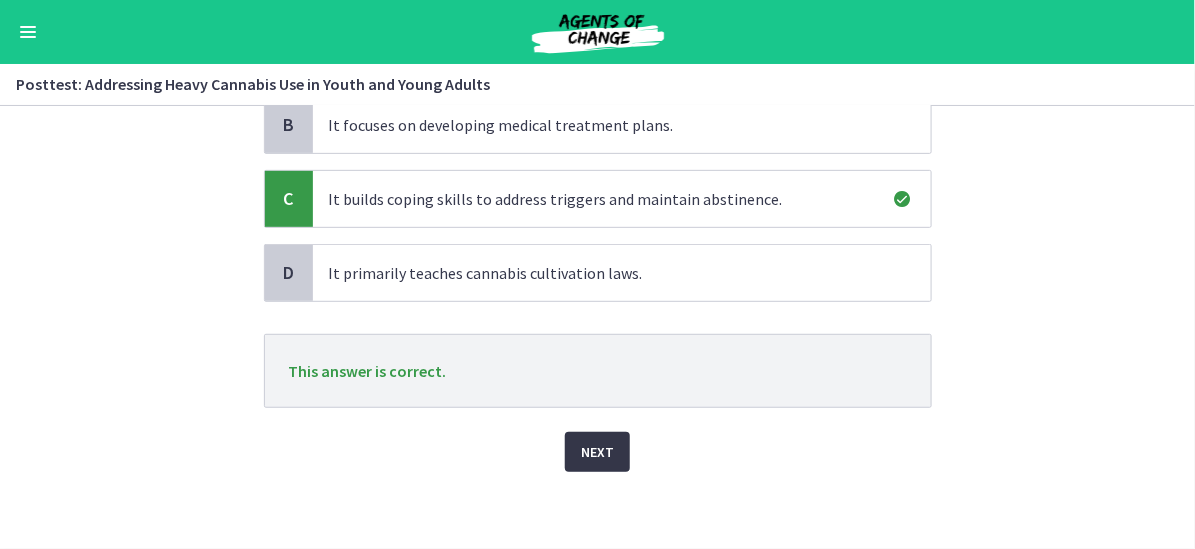 click on "Next" at bounding box center [597, 452] 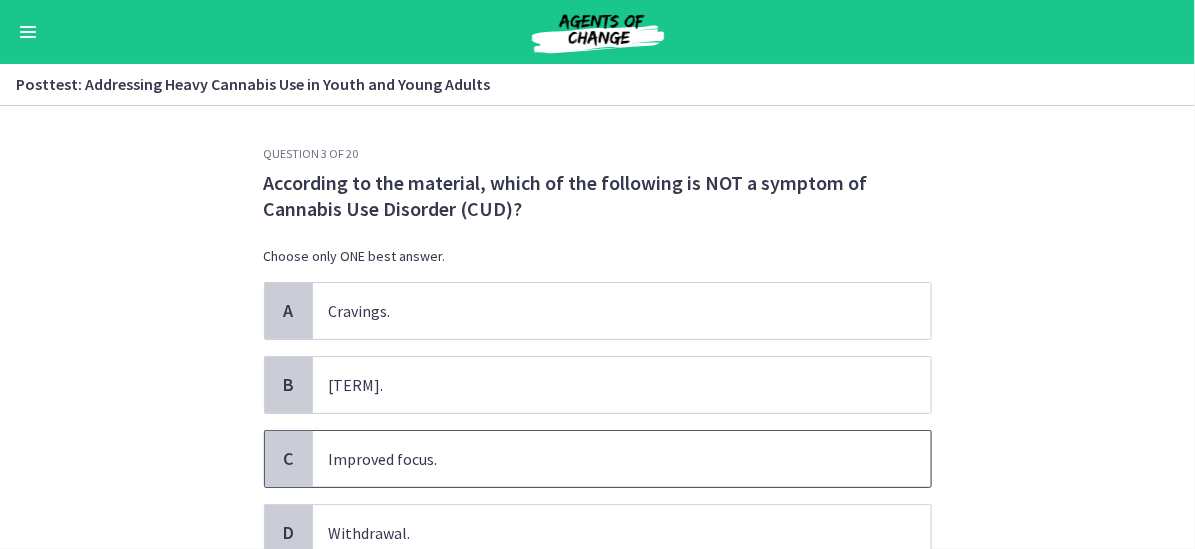 click on "Improved focus." at bounding box center [622, 459] 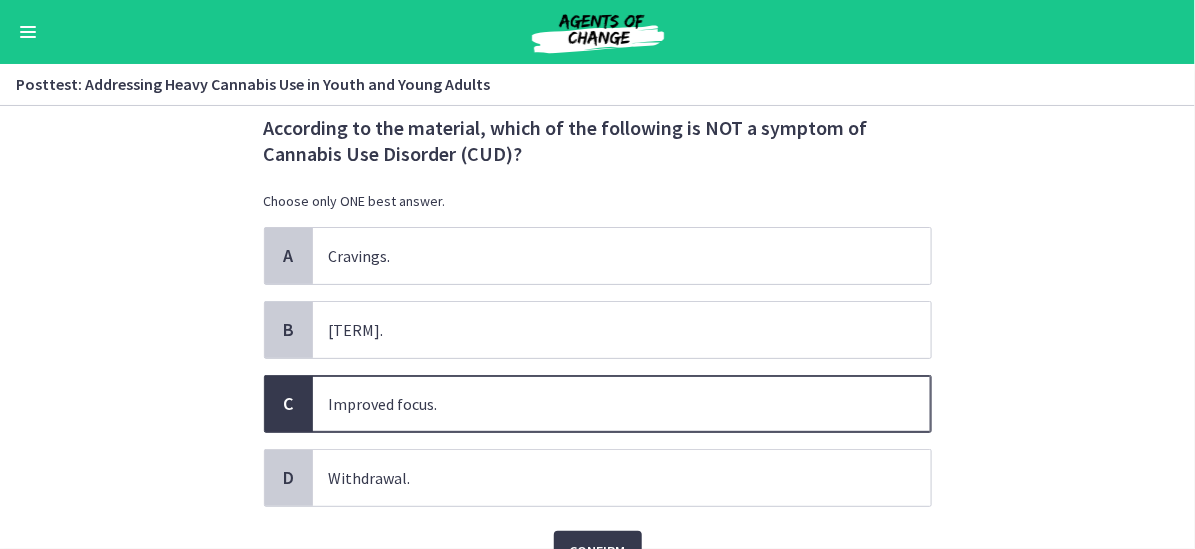 scroll, scrollTop: 100, scrollLeft: 0, axis: vertical 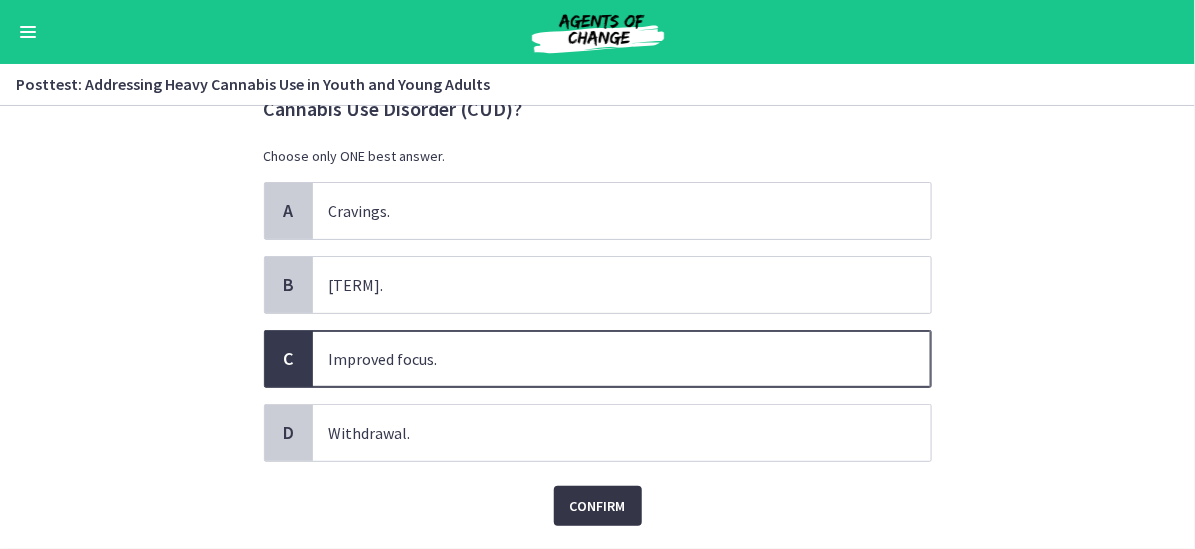click on "Confirm" at bounding box center [598, 506] 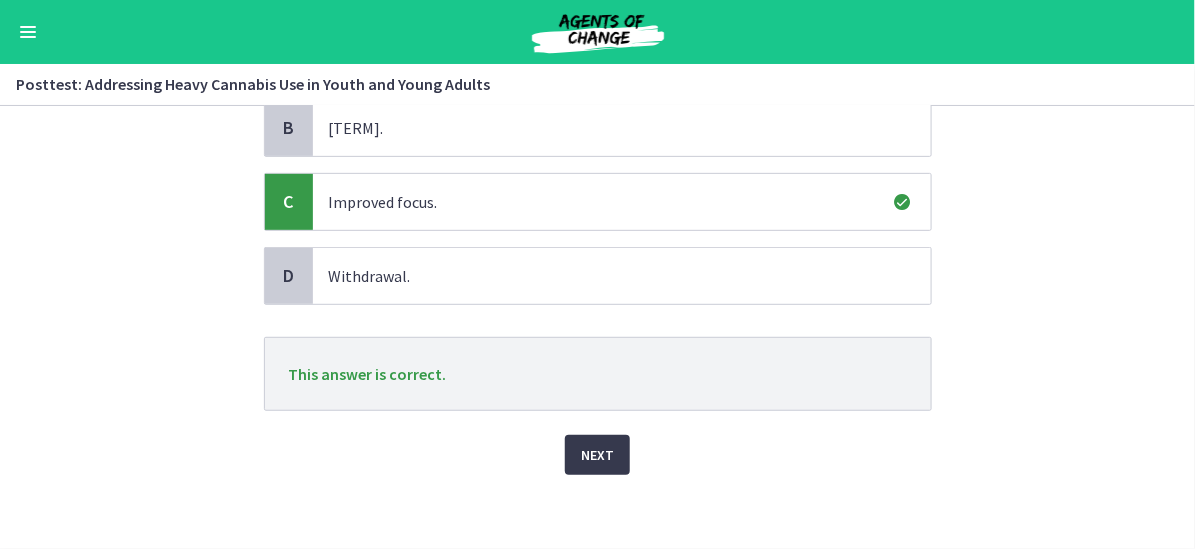 scroll, scrollTop: 260, scrollLeft: 0, axis: vertical 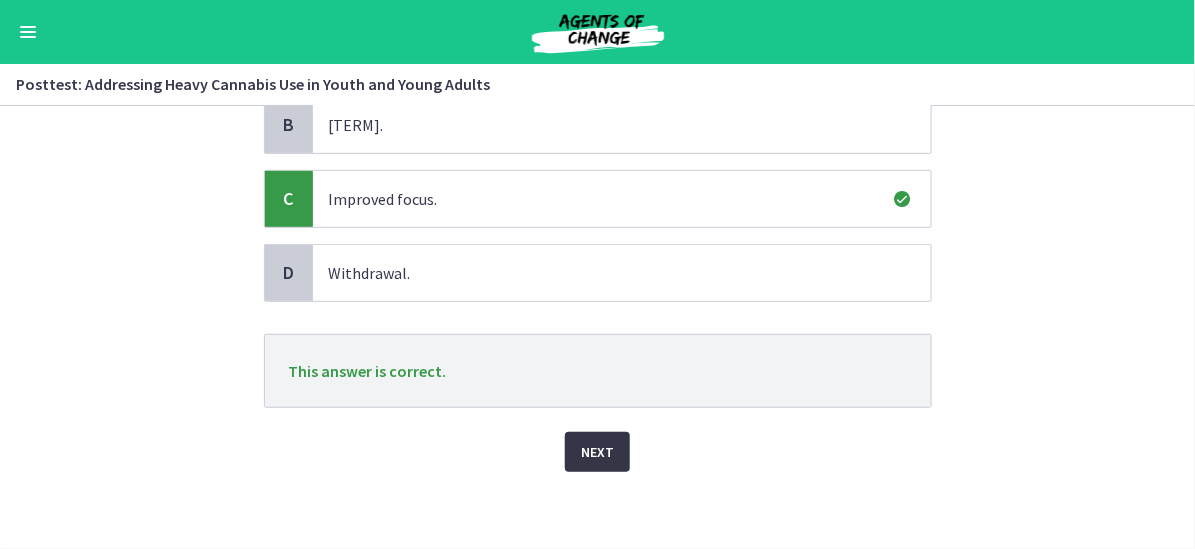 click on "Next" at bounding box center [597, 452] 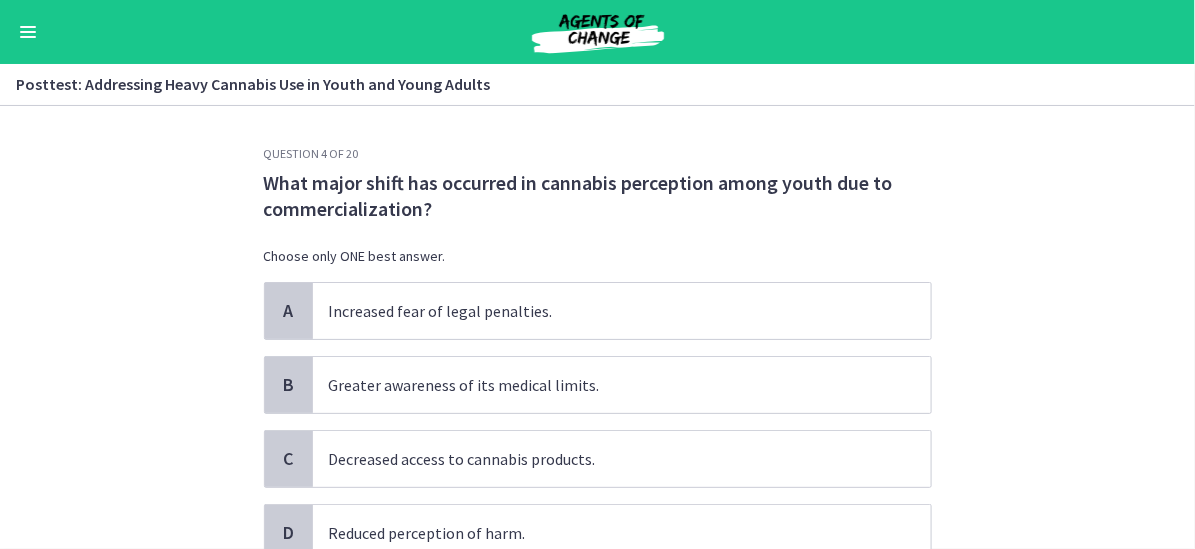 scroll, scrollTop: 100, scrollLeft: 0, axis: vertical 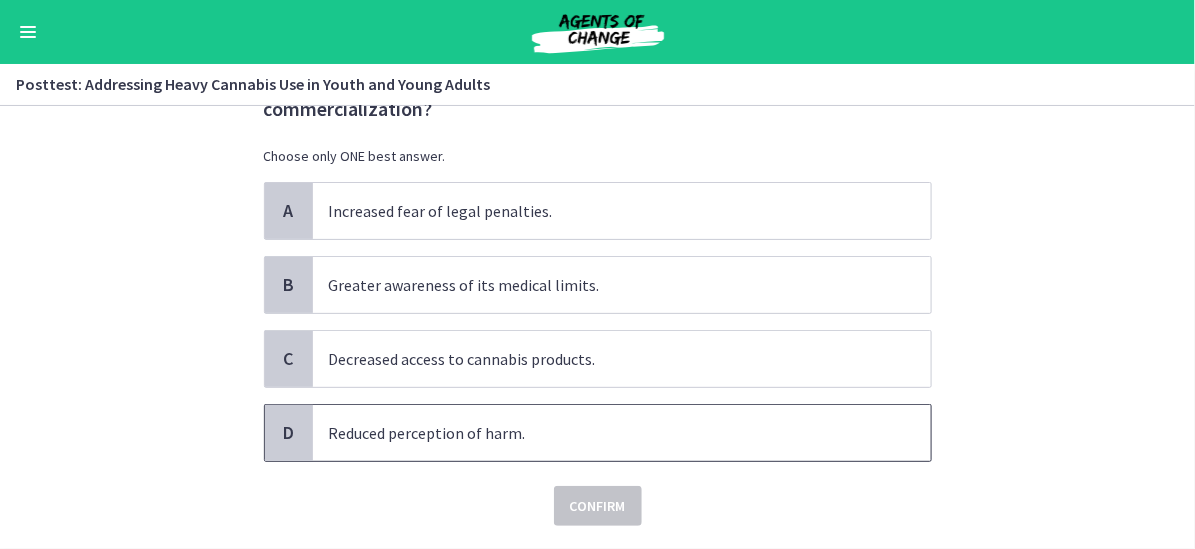click on "Reduced perception of harm." at bounding box center [622, 433] 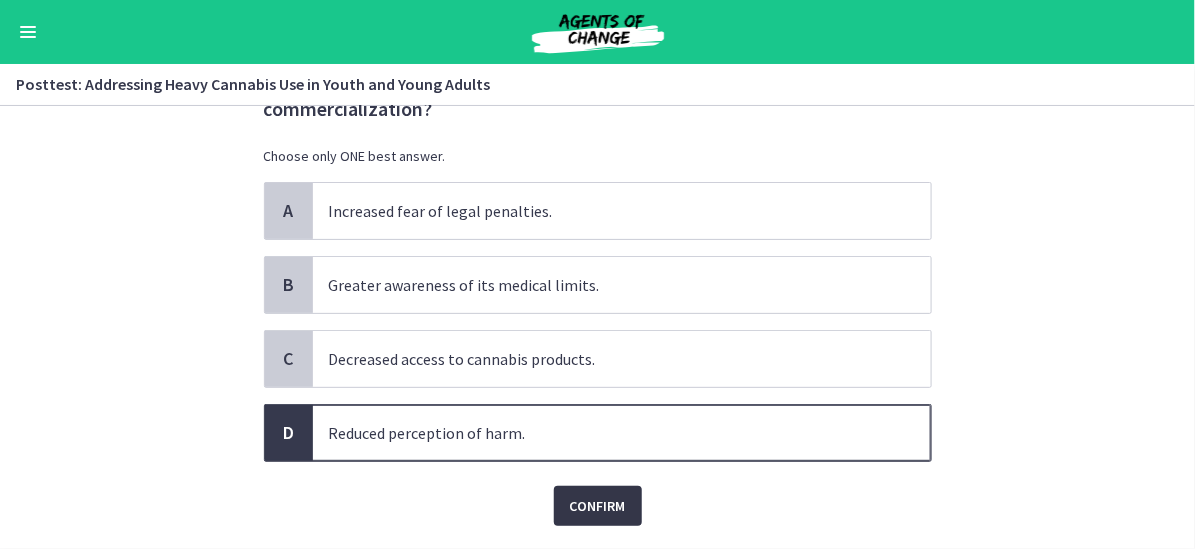 click on "Confirm" at bounding box center [598, 506] 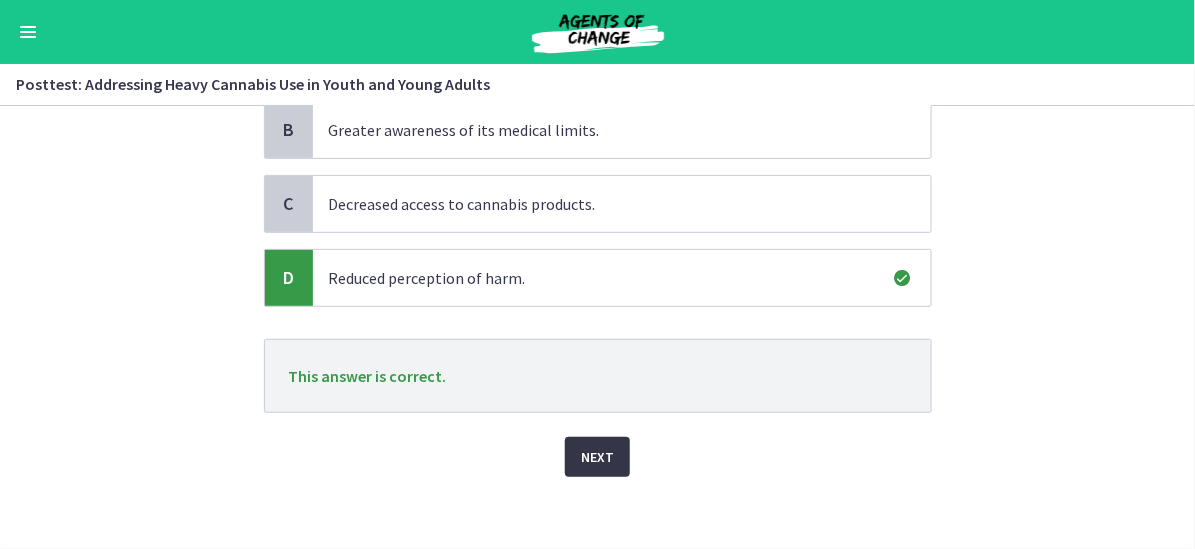 scroll, scrollTop: 260, scrollLeft: 0, axis: vertical 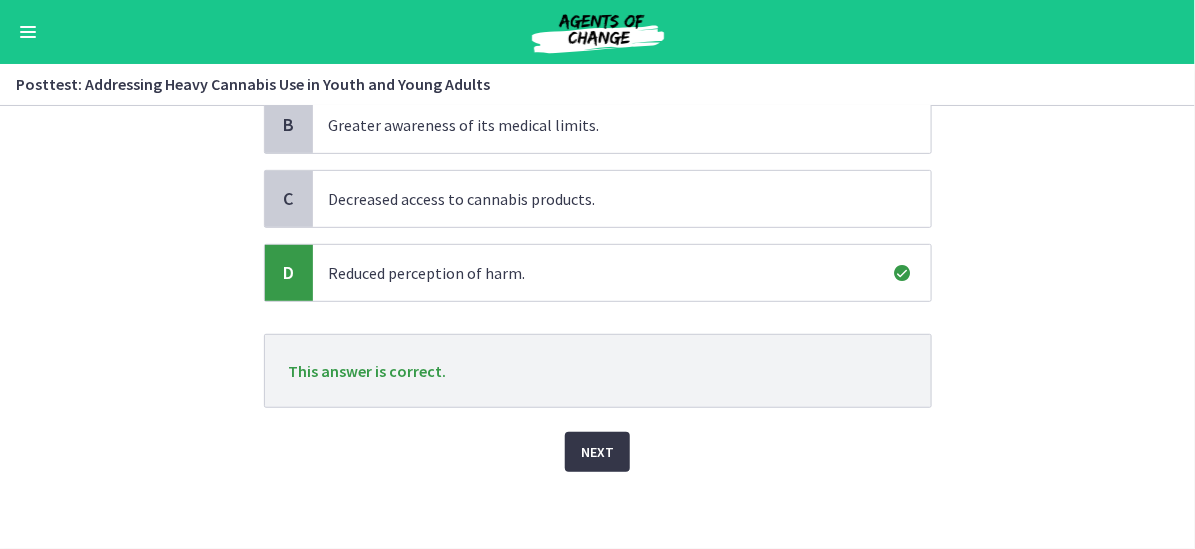 click on "Next" at bounding box center (597, 452) 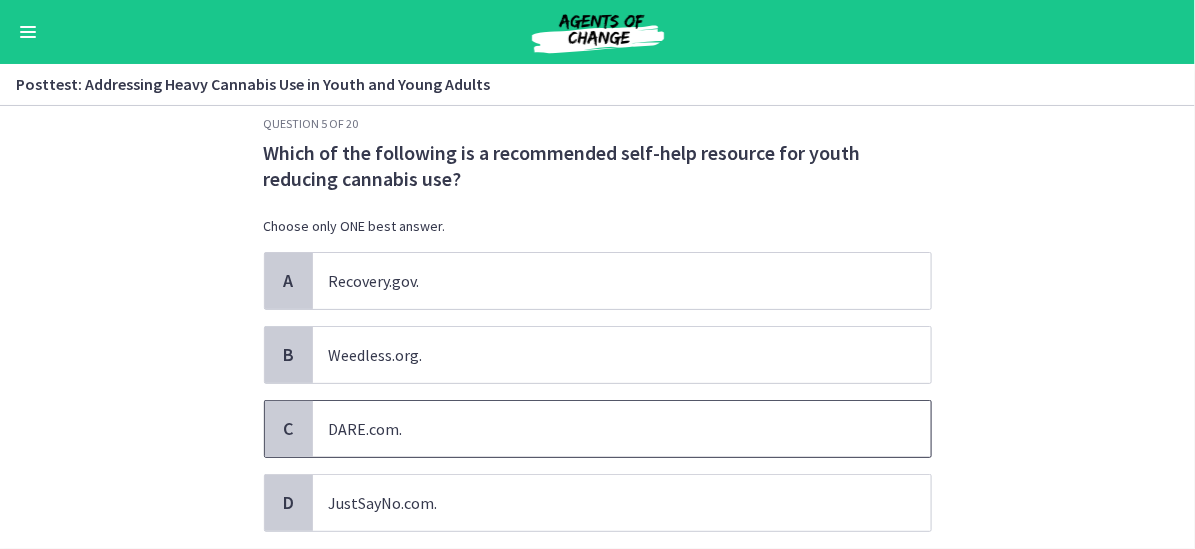 scroll, scrollTop: 0, scrollLeft: 0, axis: both 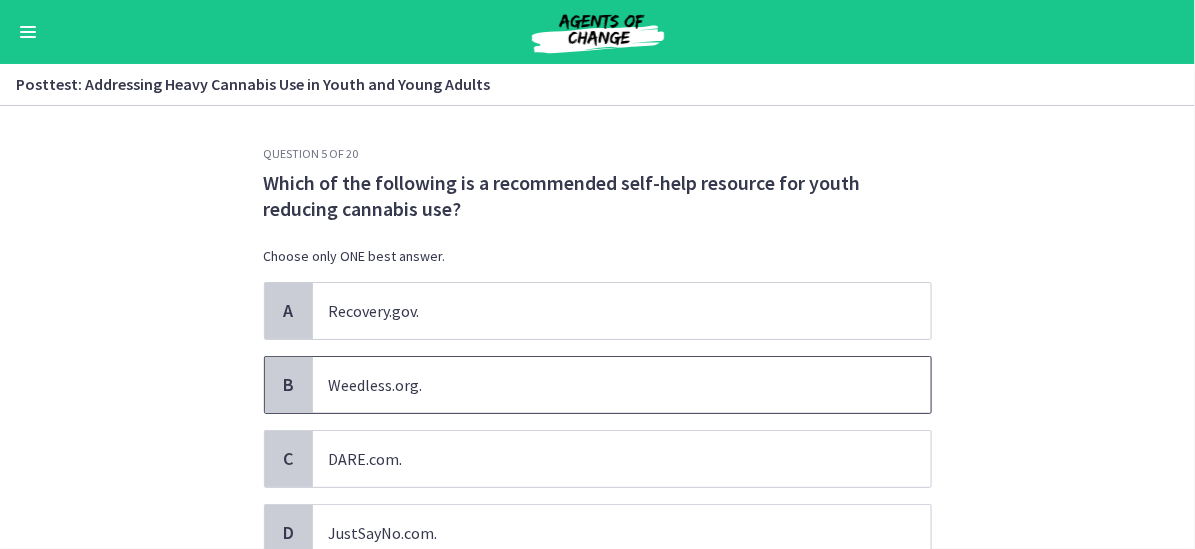 drag, startPoint x: 479, startPoint y: 383, endPoint x: 481, endPoint y: 395, distance: 12.165525 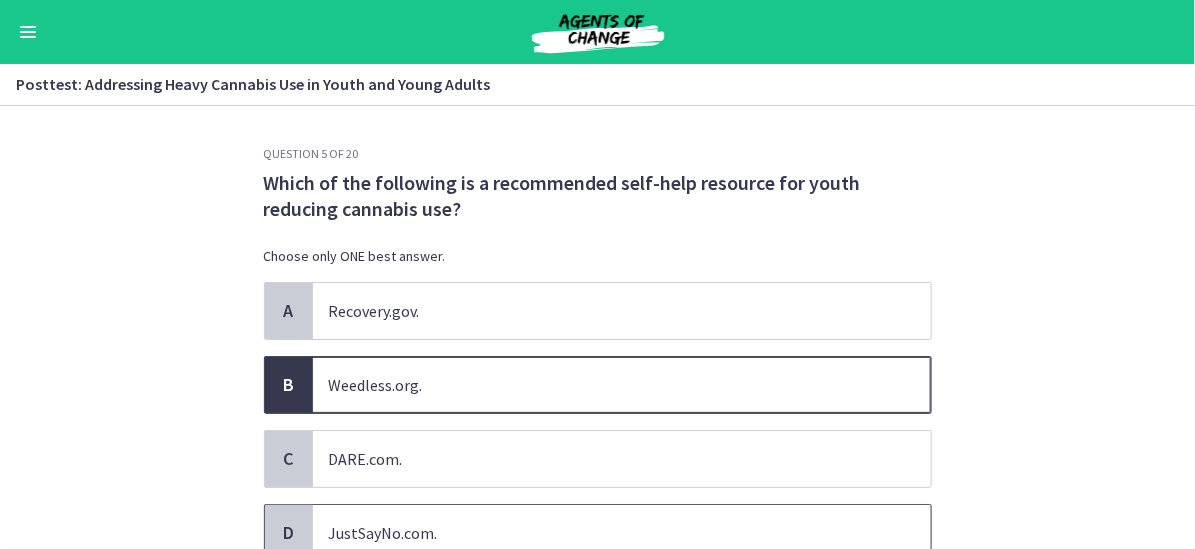 scroll, scrollTop: 100, scrollLeft: 0, axis: vertical 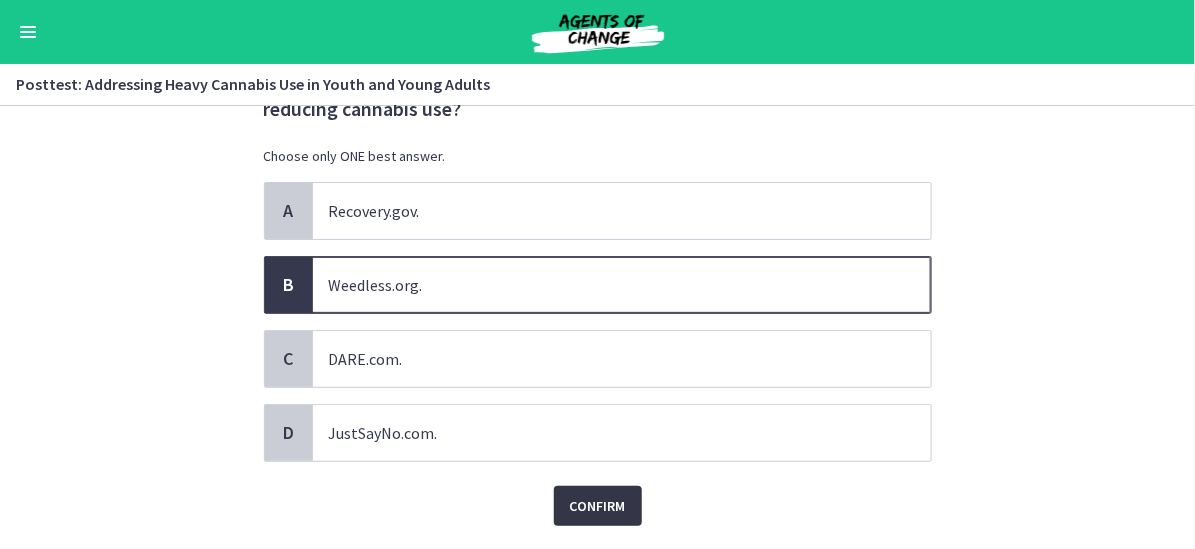 click on "Confirm" at bounding box center (598, 506) 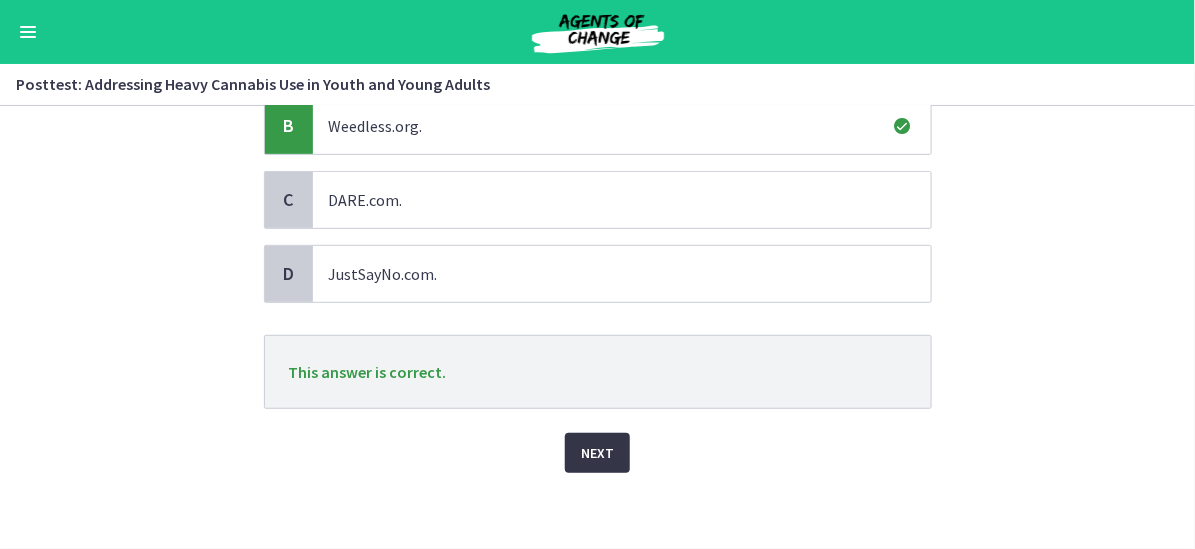 scroll, scrollTop: 260, scrollLeft: 0, axis: vertical 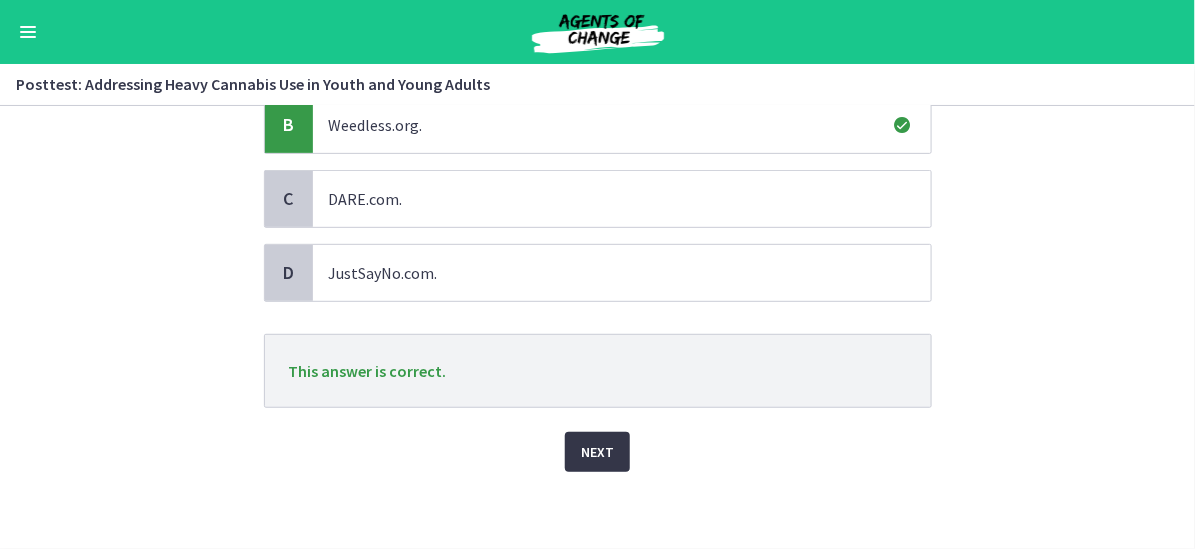 click on "Next" at bounding box center [597, 452] 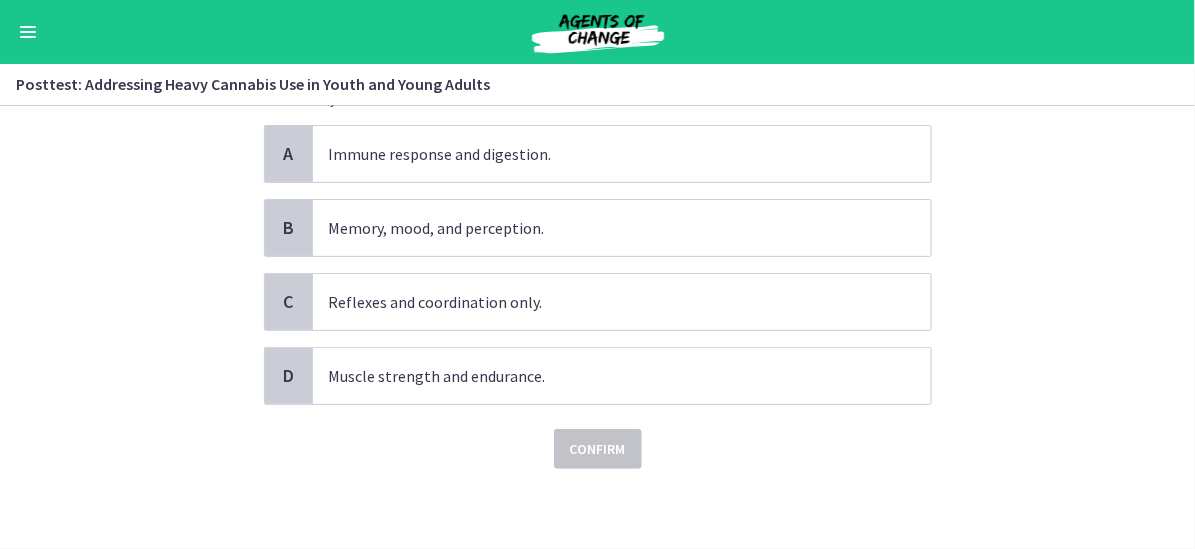 scroll, scrollTop: 0, scrollLeft: 0, axis: both 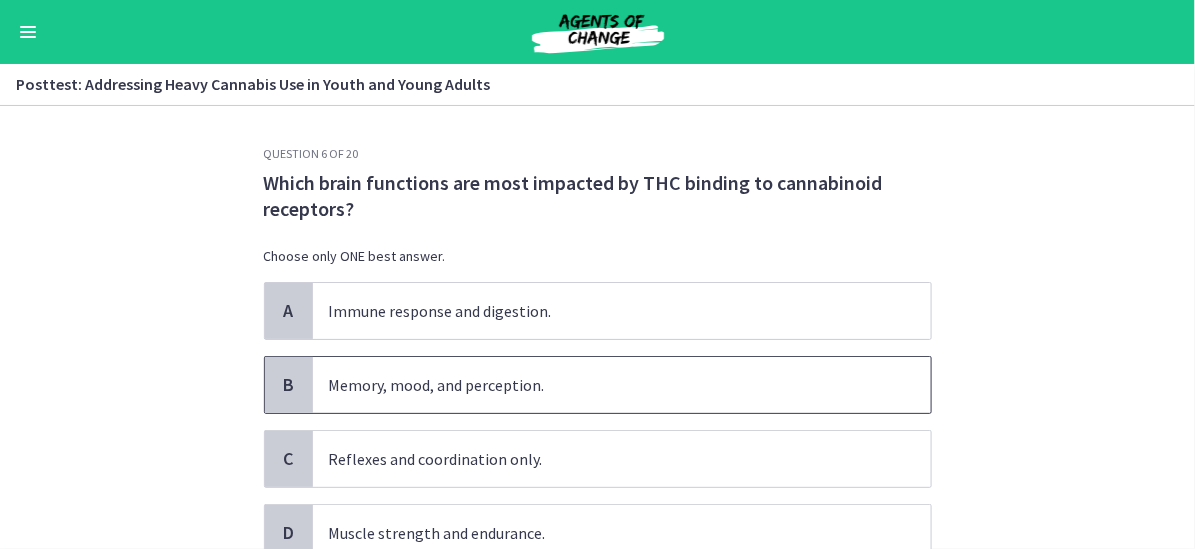 click on "Memory, mood, and perception." at bounding box center [622, 385] 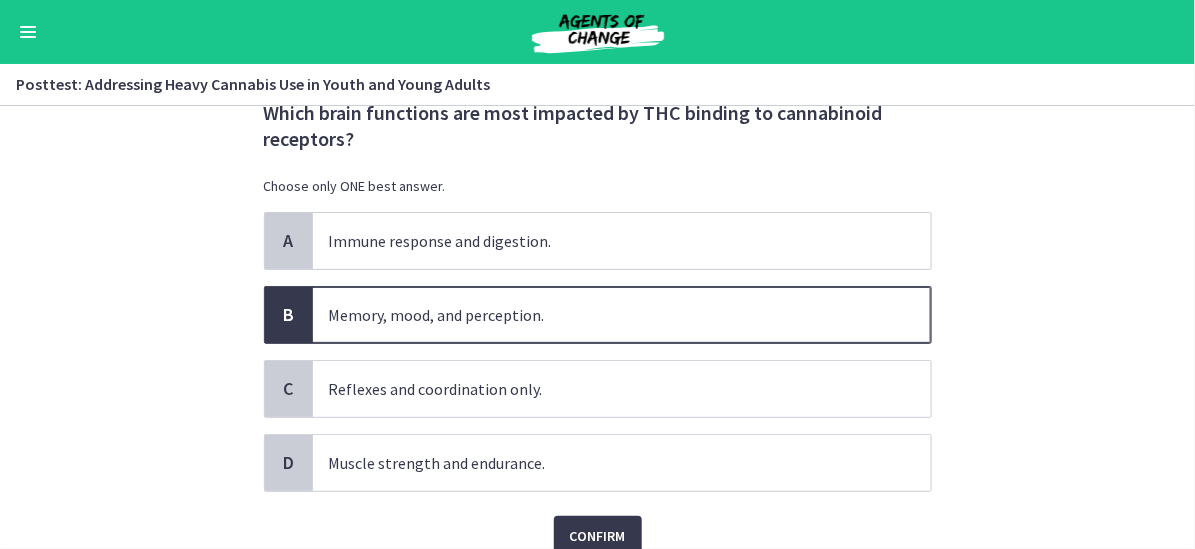 scroll, scrollTop: 100, scrollLeft: 0, axis: vertical 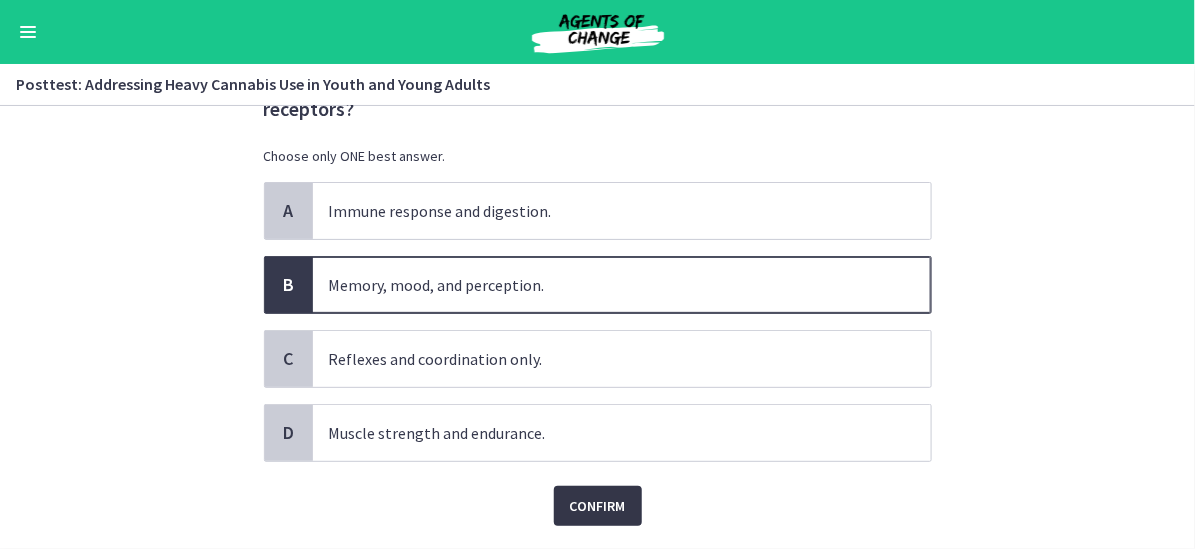 click on "Confirm" at bounding box center [598, 506] 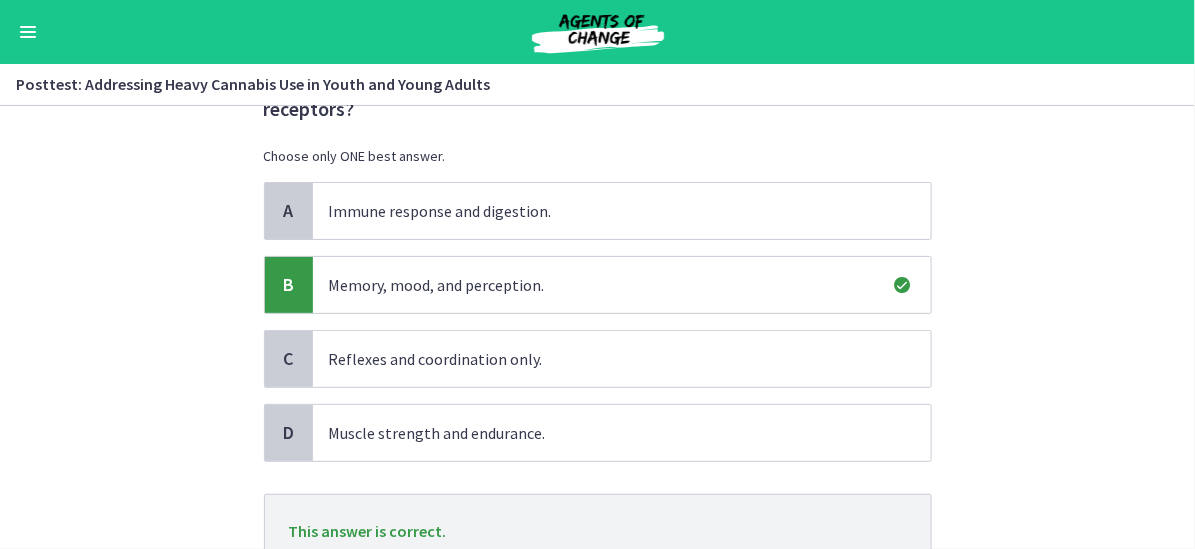 scroll, scrollTop: 200, scrollLeft: 0, axis: vertical 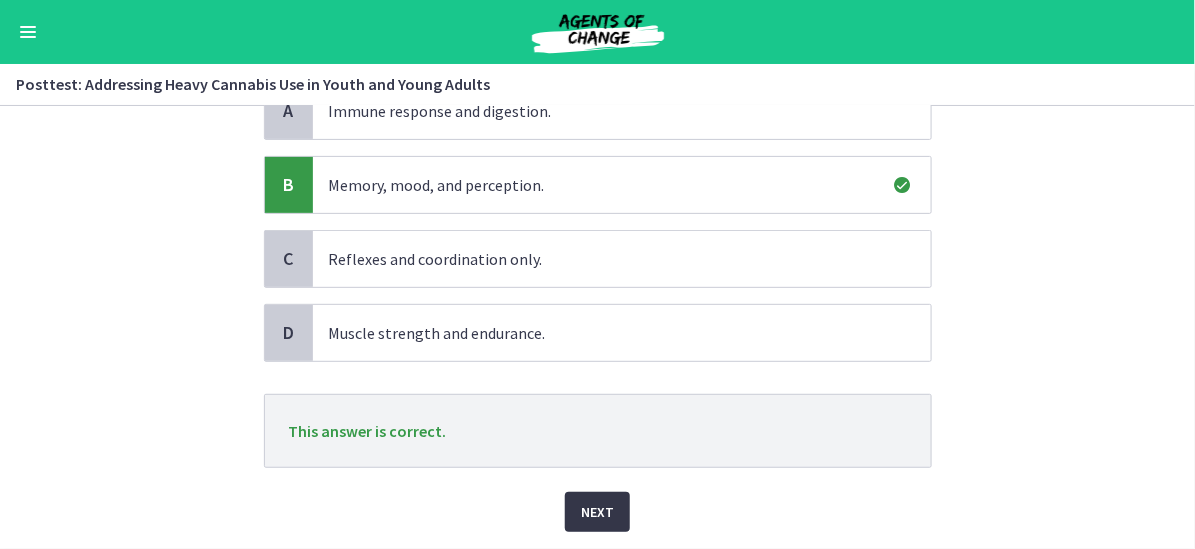 click on "Next" at bounding box center [597, 512] 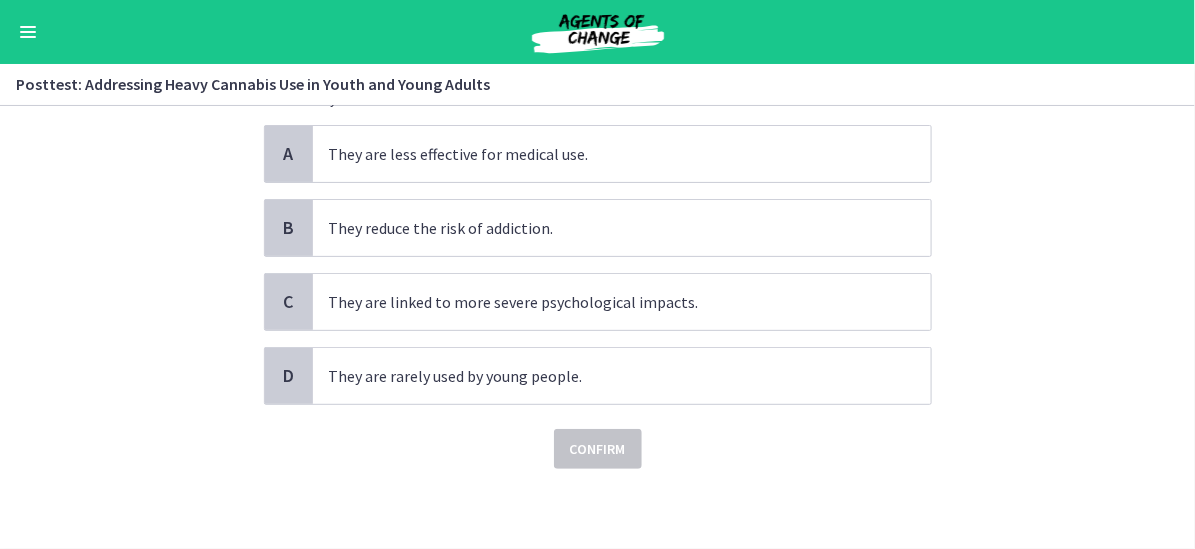 scroll, scrollTop: 0, scrollLeft: 0, axis: both 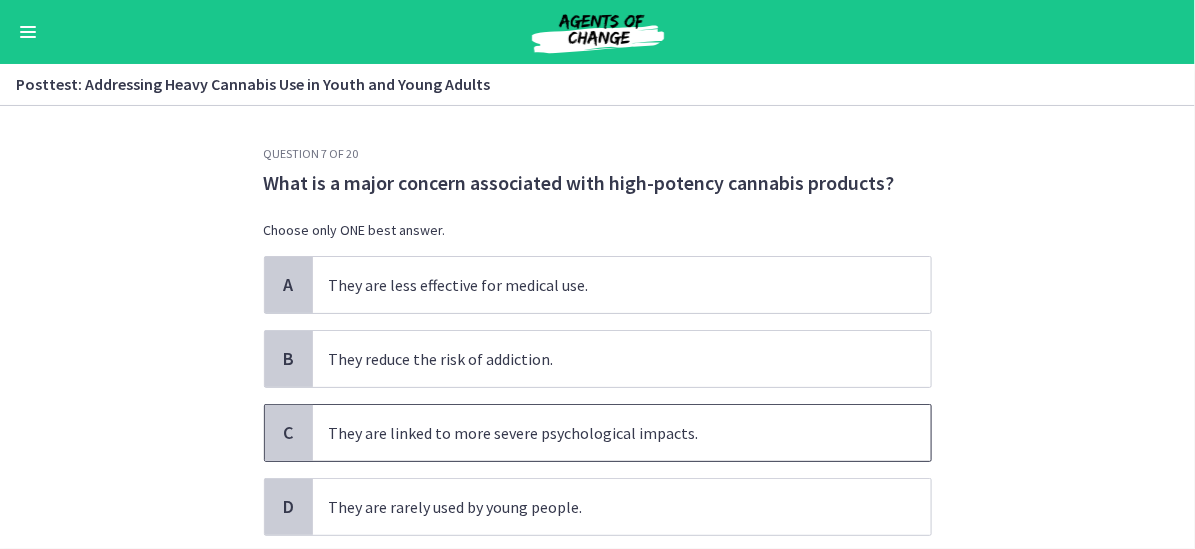 click on "They are linked to more severe psychological impacts." at bounding box center (622, 433) 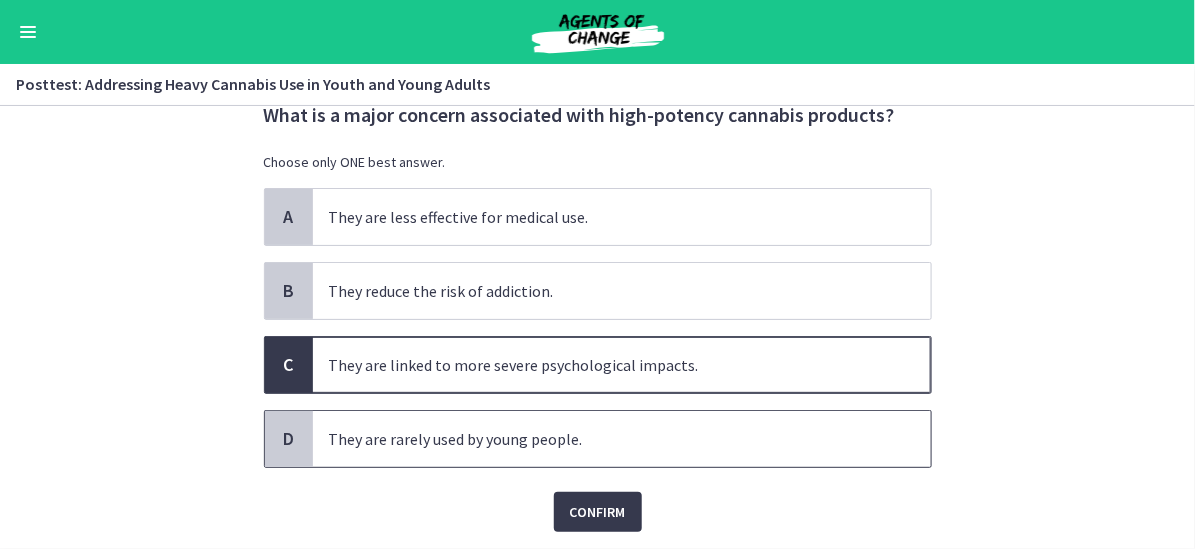 scroll, scrollTop: 100, scrollLeft: 0, axis: vertical 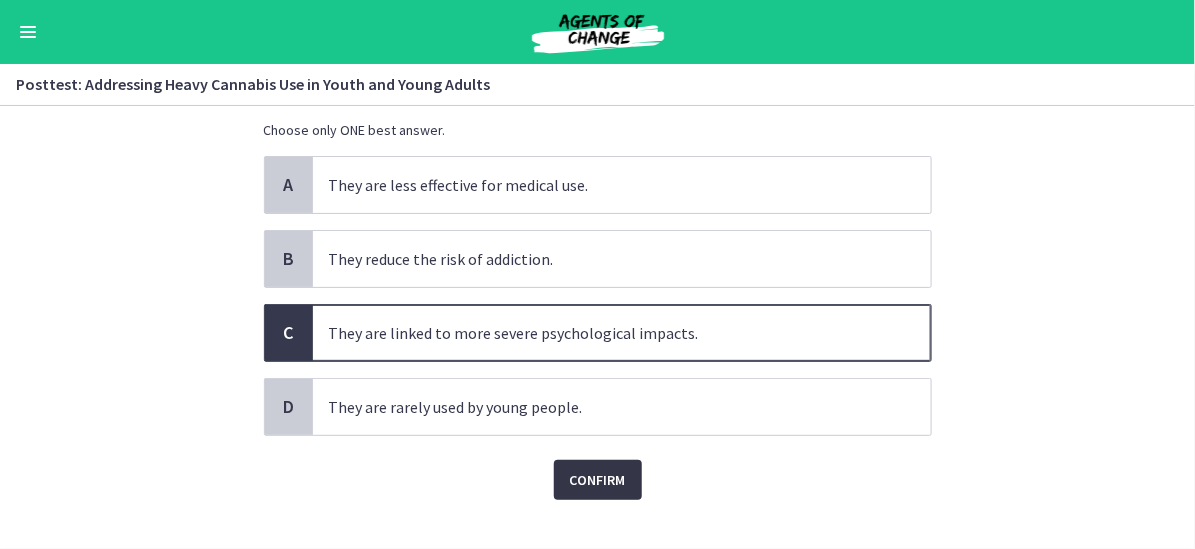 click on "Confirm" at bounding box center (598, 480) 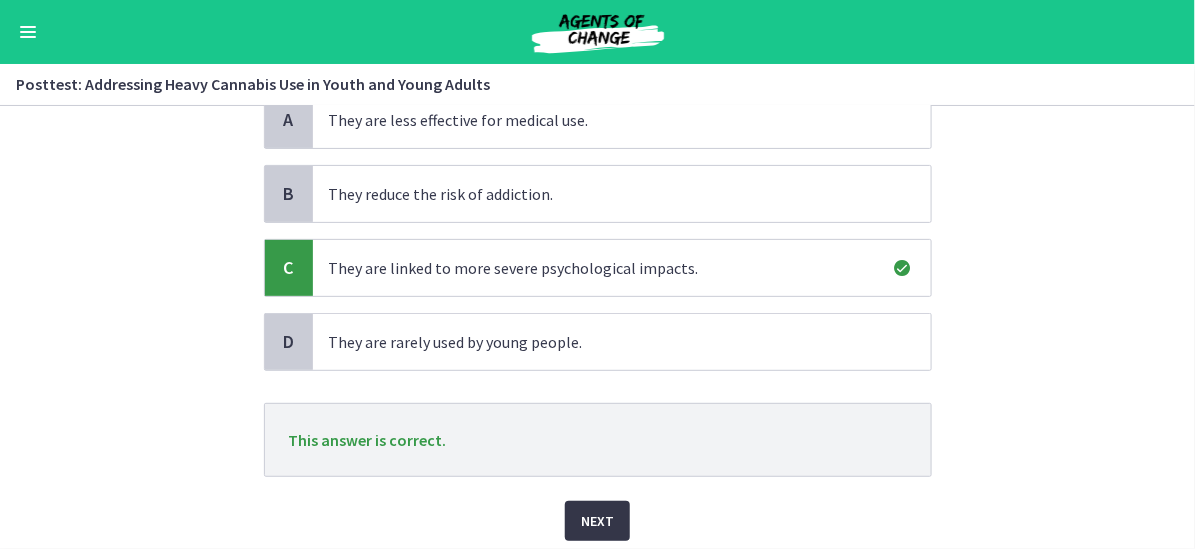 scroll, scrollTop: 234, scrollLeft: 0, axis: vertical 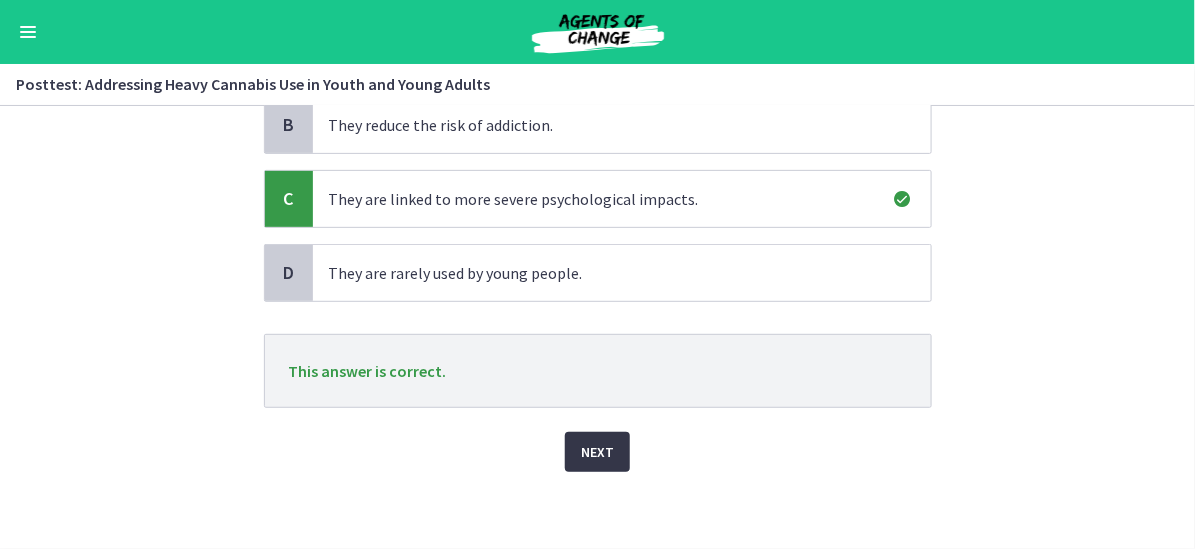 click on "Next" at bounding box center (597, 452) 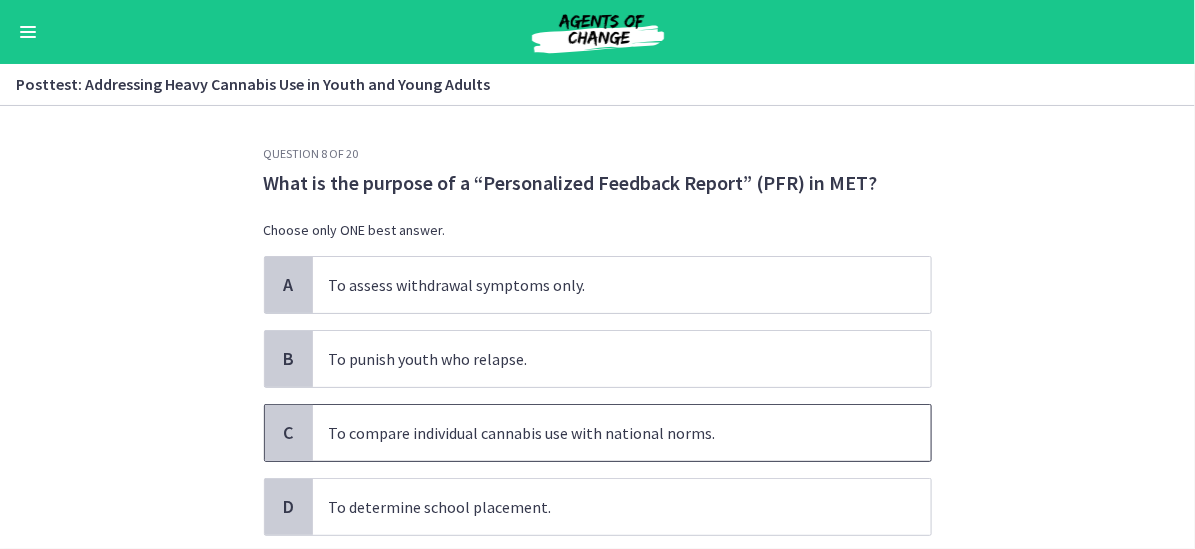 click on "To compare individual cannabis use with national norms." at bounding box center [622, 433] 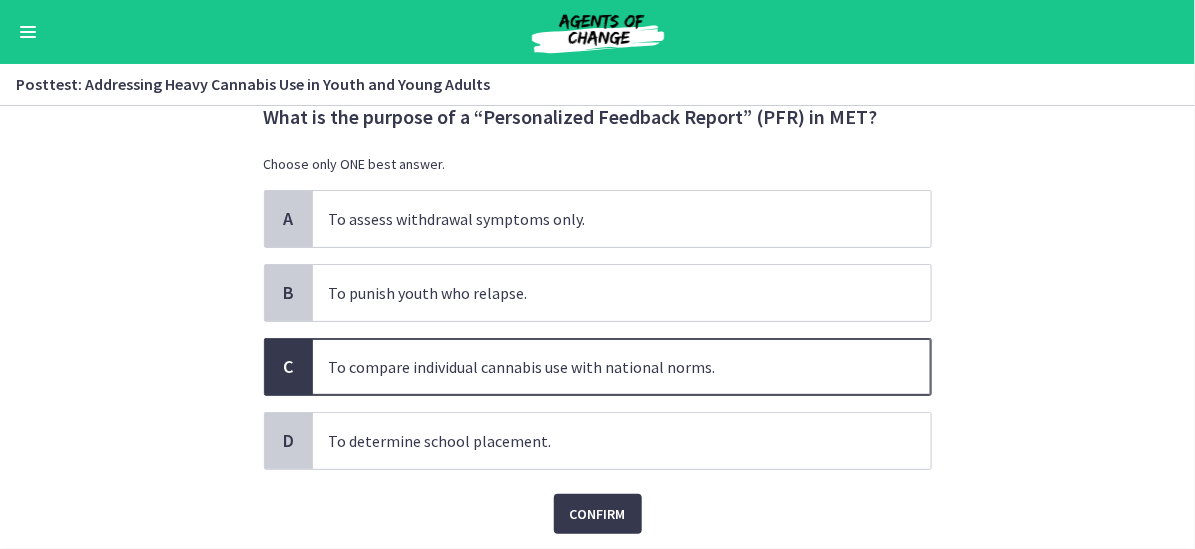 scroll, scrollTop: 100, scrollLeft: 0, axis: vertical 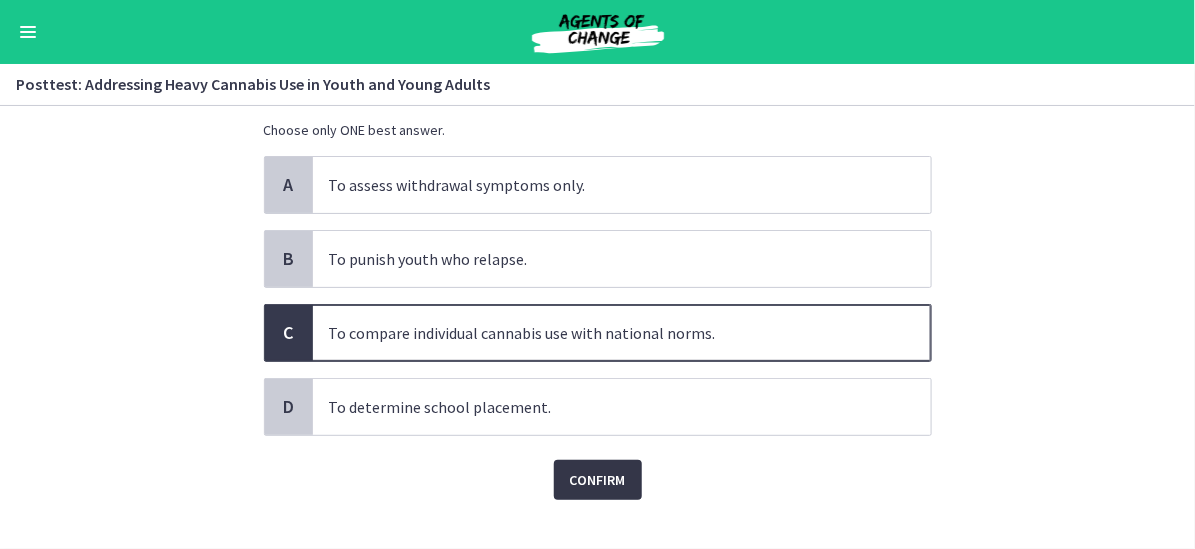 click on "Confirm" at bounding box center (598, 480) 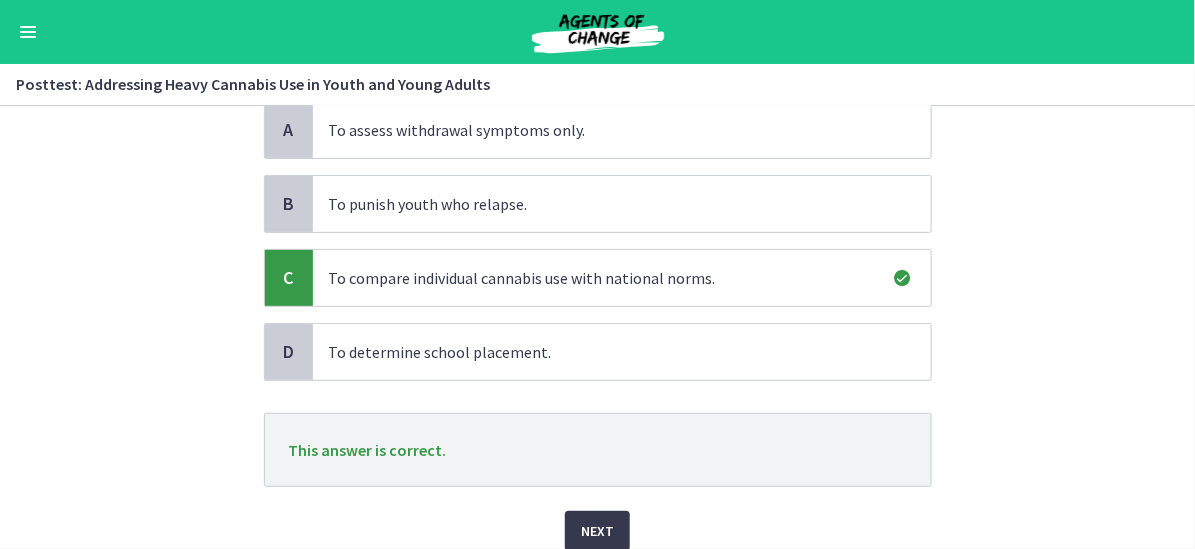 scroll, scrollTop: 200, scrollLeft: 0, axis: vertical 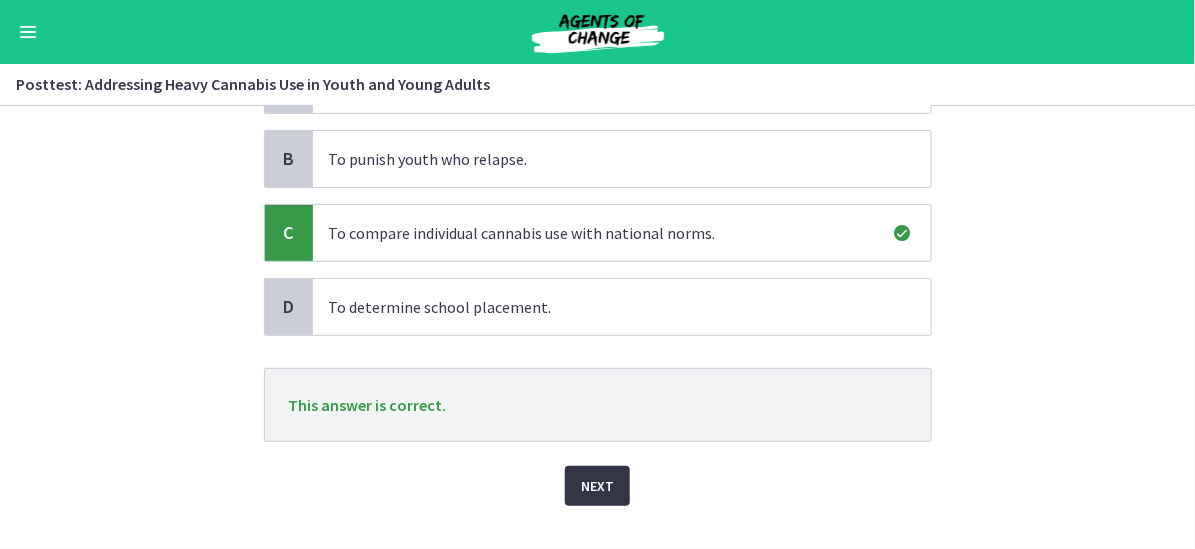 click on "Next" at bounding box center (597, 486) 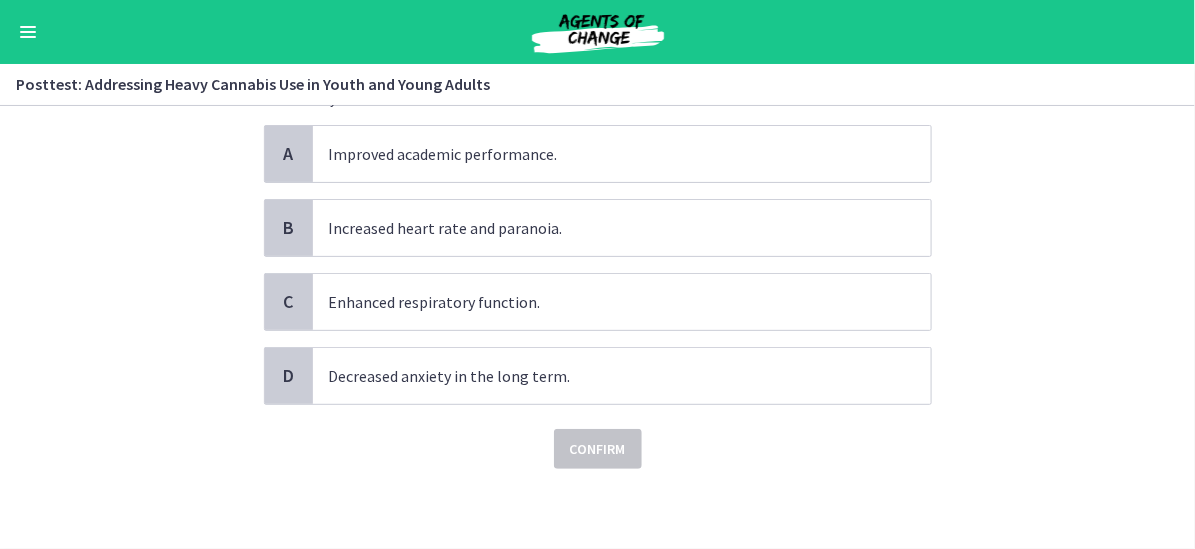 scroll, scrollTop: 0, scrollLeft: 0, axis: both 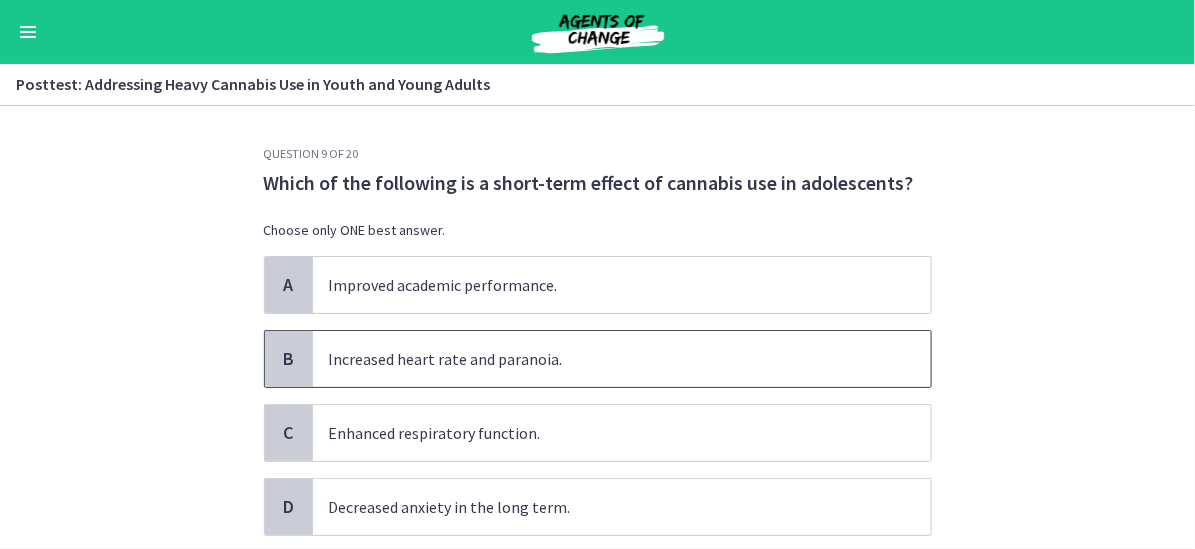 click on "Increased heart rate and paranoia." at bounding box center [622, 359] 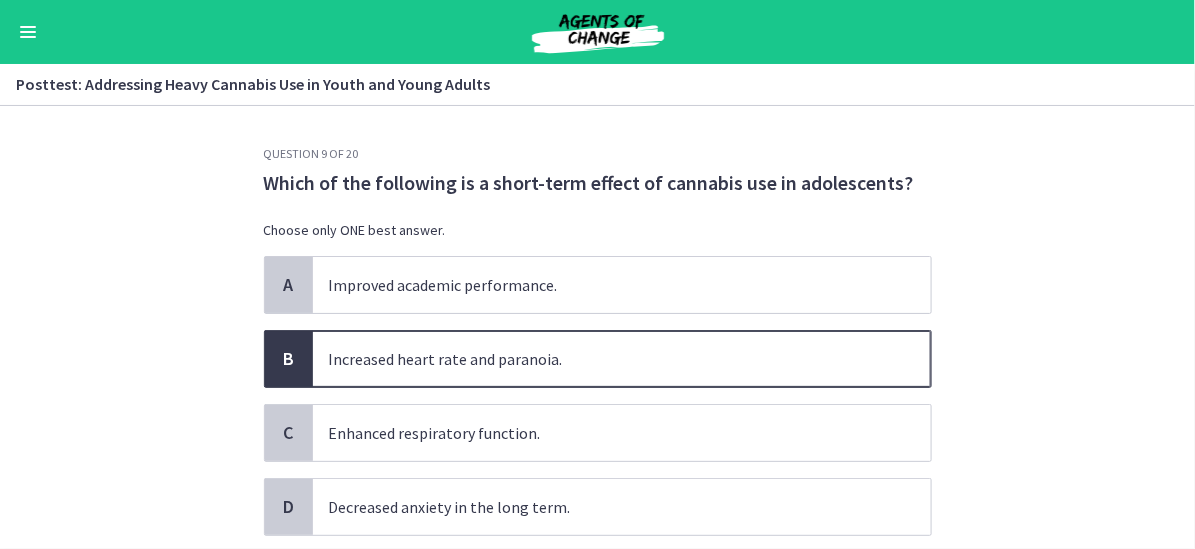 scroll, scrollTop: 100, scrollLeft: 0, axis: vertical 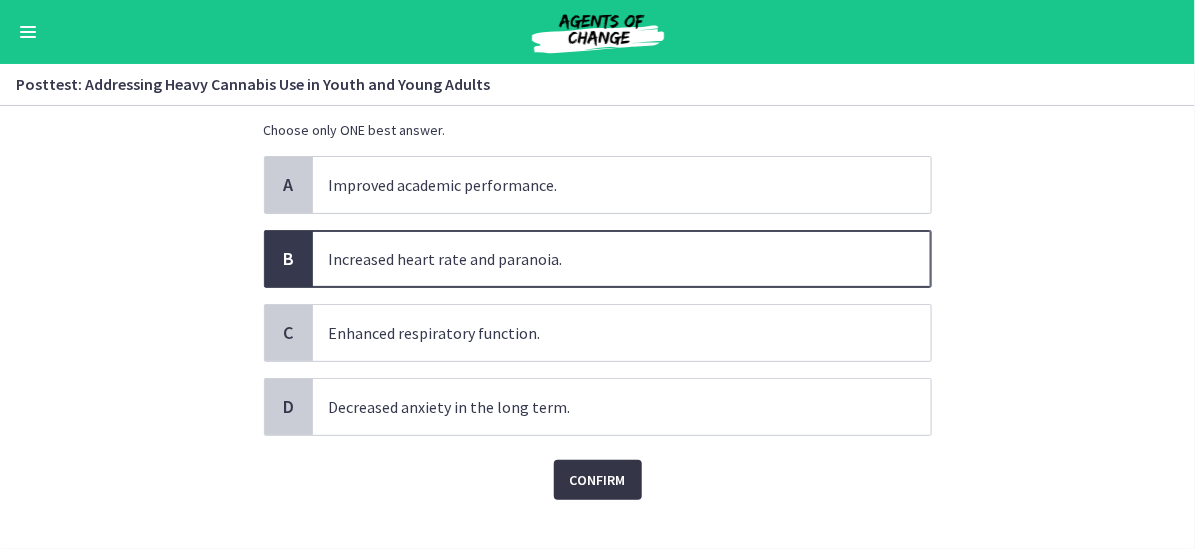 click on "Confirm" at bounding box center (598, 480) 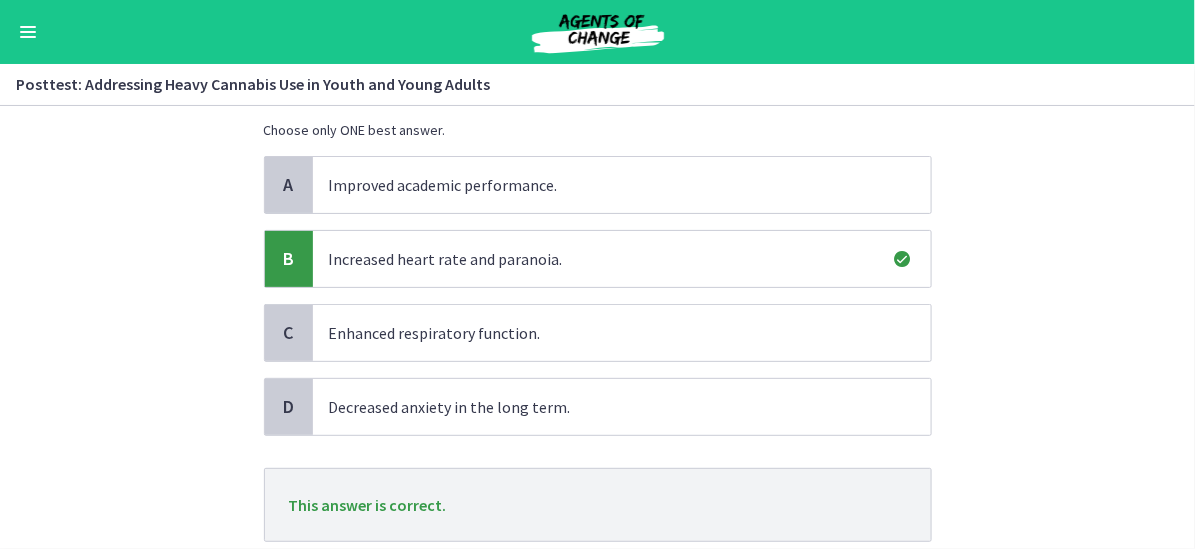 scroll, scrollTop: 200, scrollLeft: 0, axis: vertical 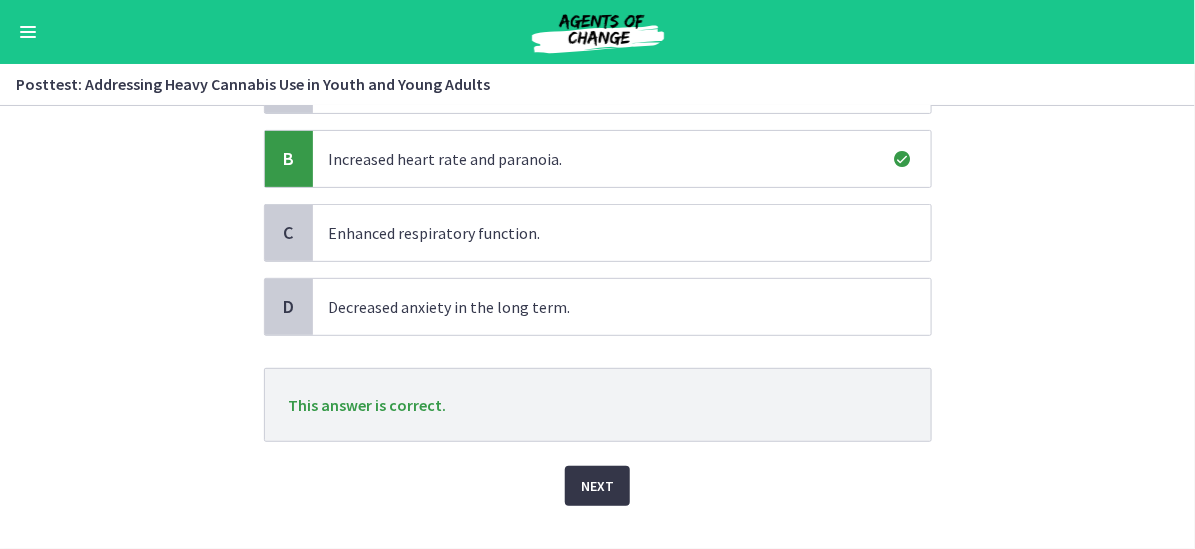 click on "Next" at bounding box center [597, 486] 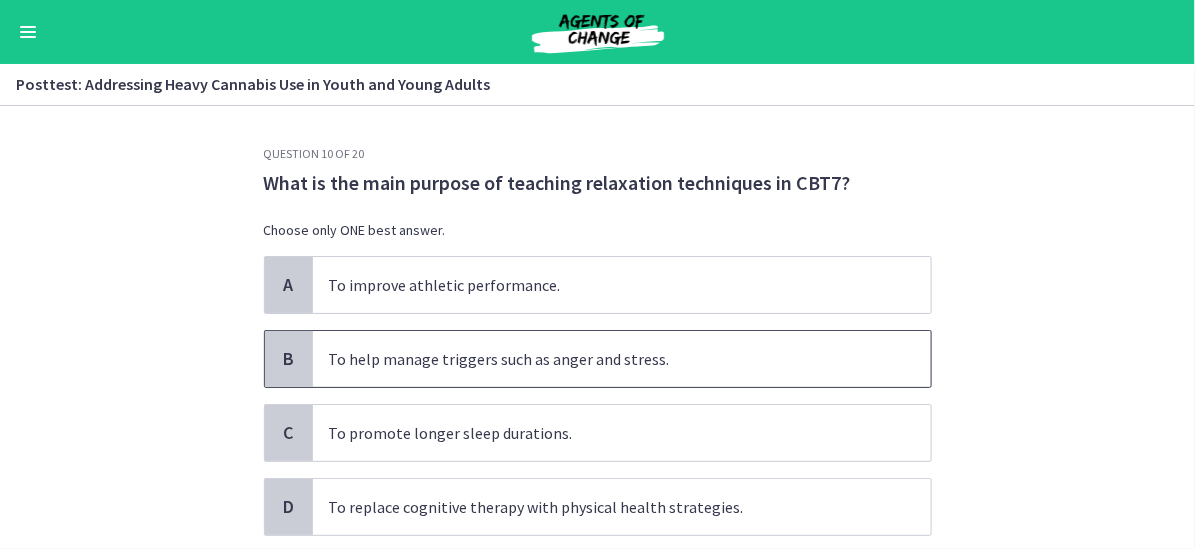 click on "To help manage triggers such as anger and stress." at bounding box center (622, 359) 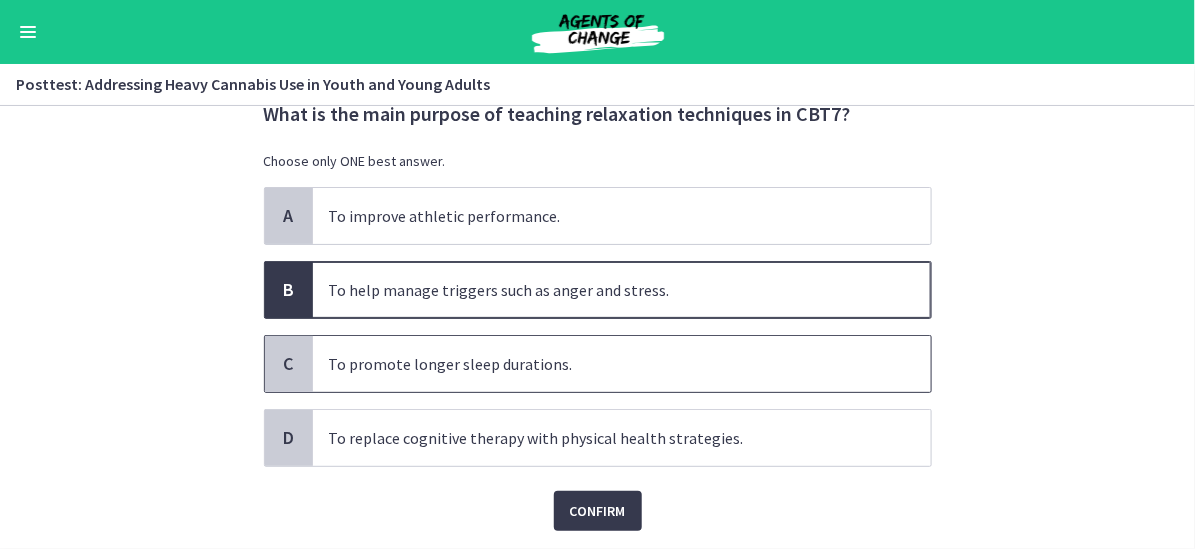 scroll, scrollTop: 100, scrollLeft: 0, axis: vertical 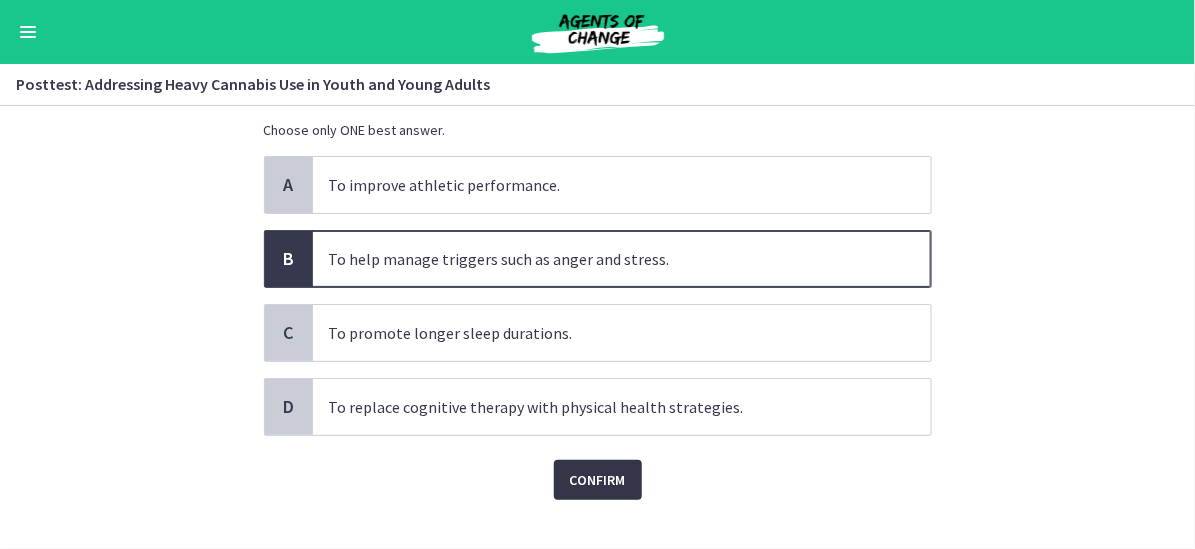click on "Confirm" at bounding box center [598, 480] 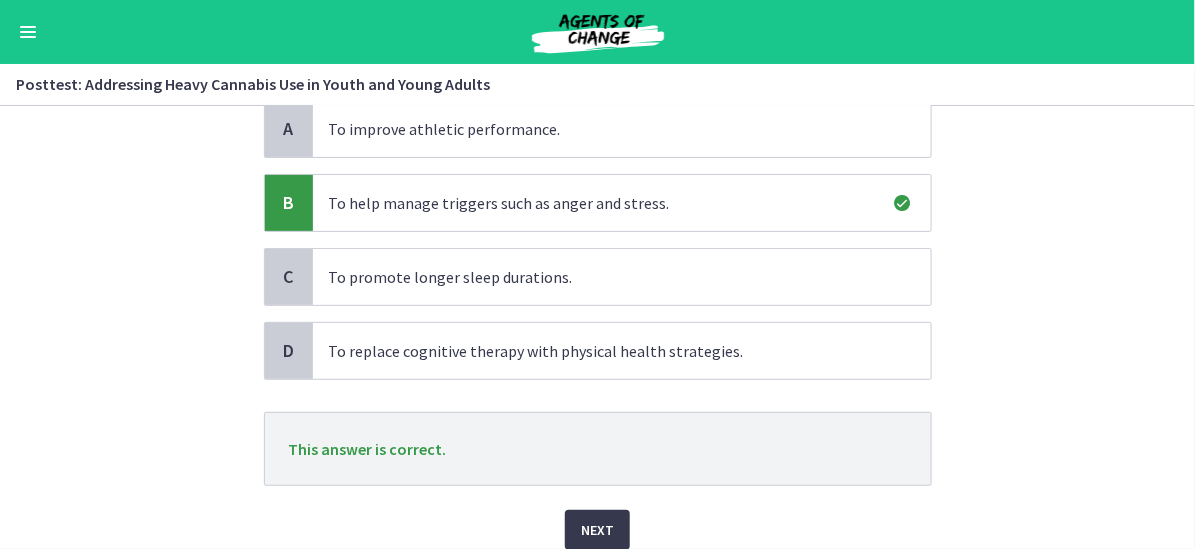 scroll, scrollTop: 200, scrollLeft: 0, axis: vertical 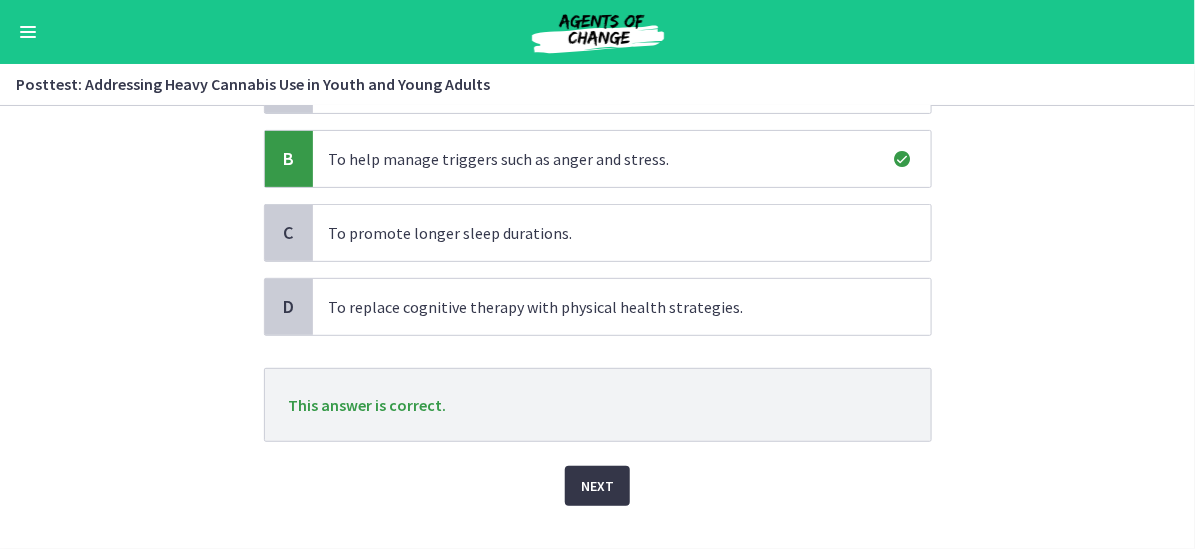 click on "Next" at bounding box center [597, 486] 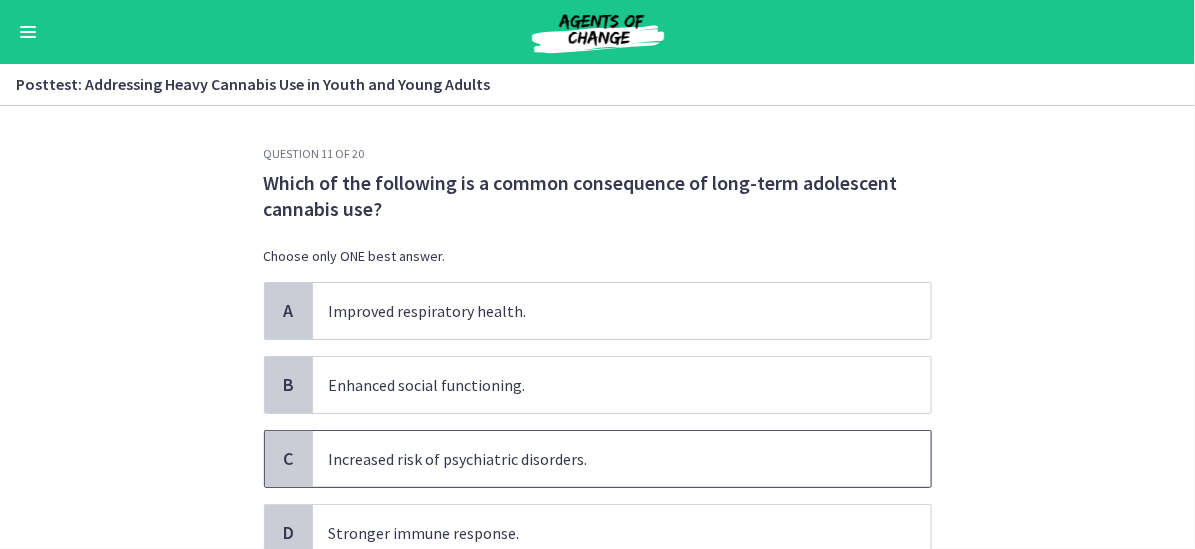 scroll, scrollTop: 100, scrollLeft: 0, axis: vertical 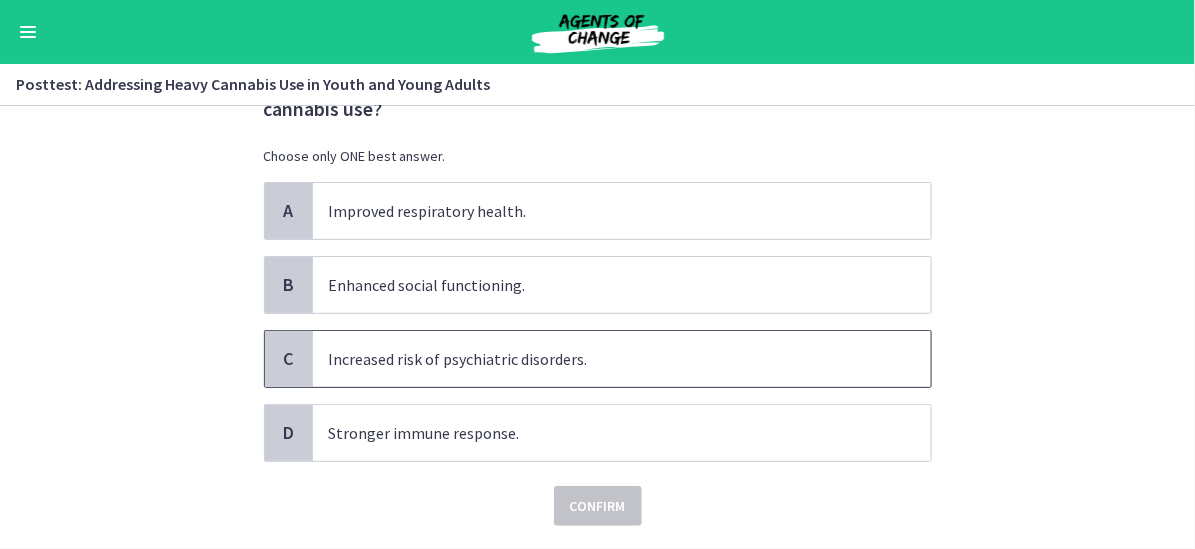 click on "Increased risk of psychiatric disorders." at bounding box center (622, 359) 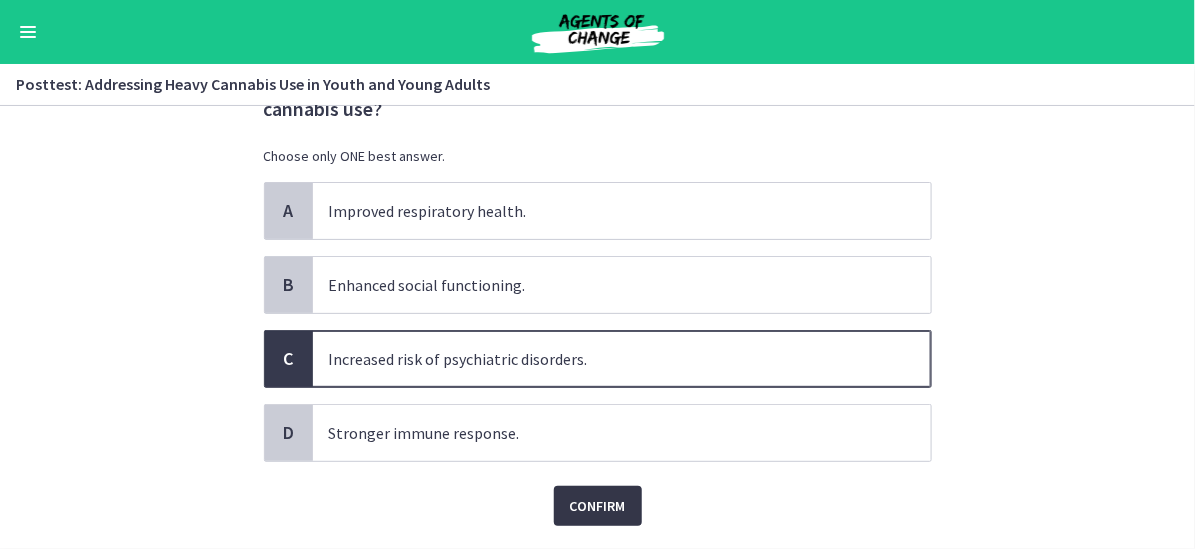click on "Confirm" at bounding box center [598, 506] 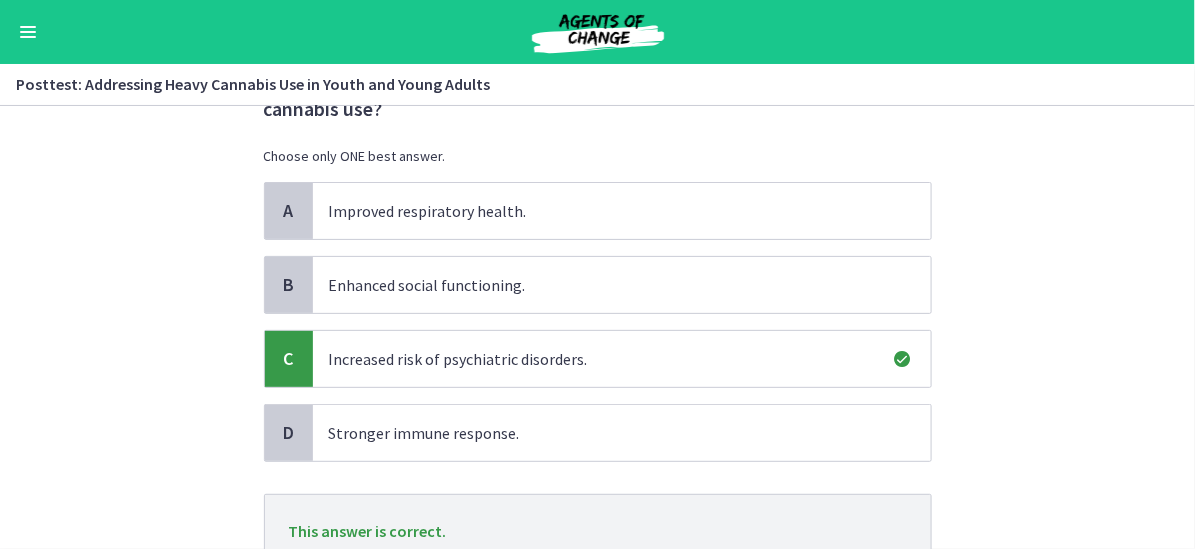 scroll, scrollTop: 200, scrollLeft: 0, axis: vertical 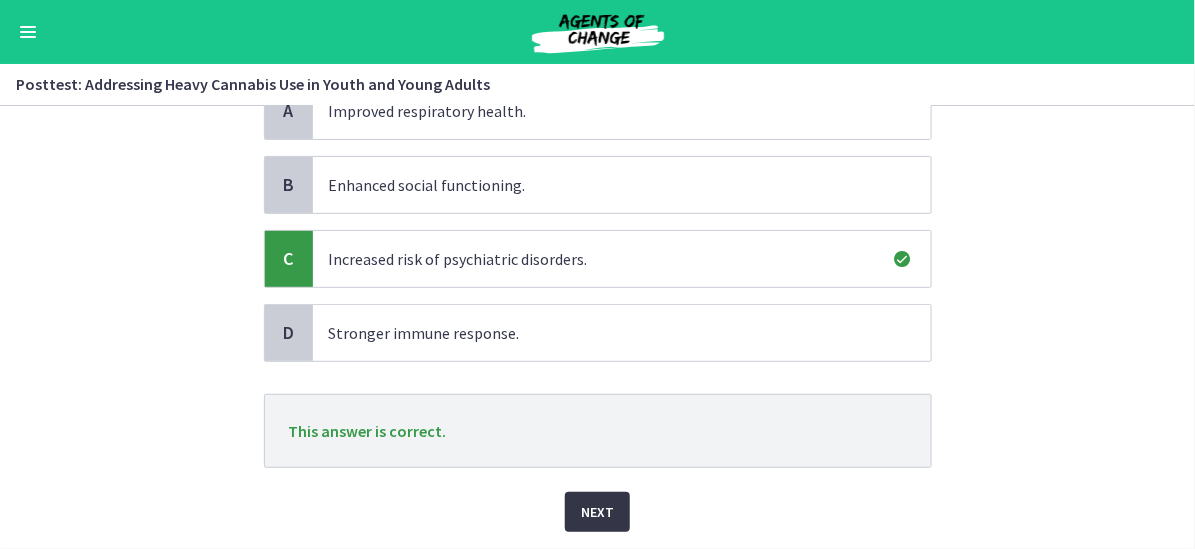 click on "Next" at bounding box center [597, 512] 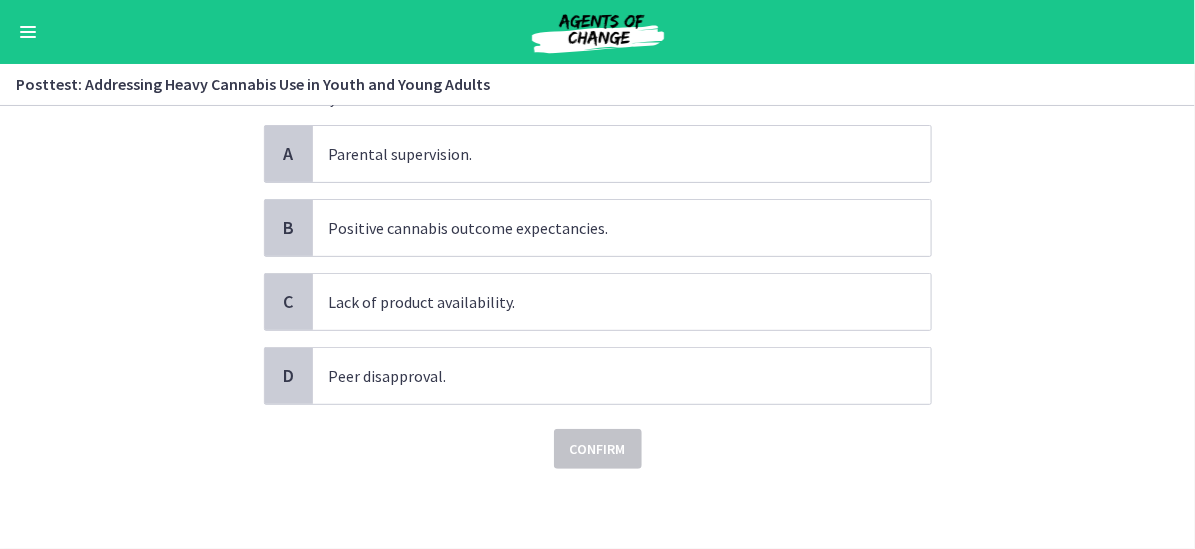 scroll, scrollTop: 0, scrollLeft: 0, axis: both 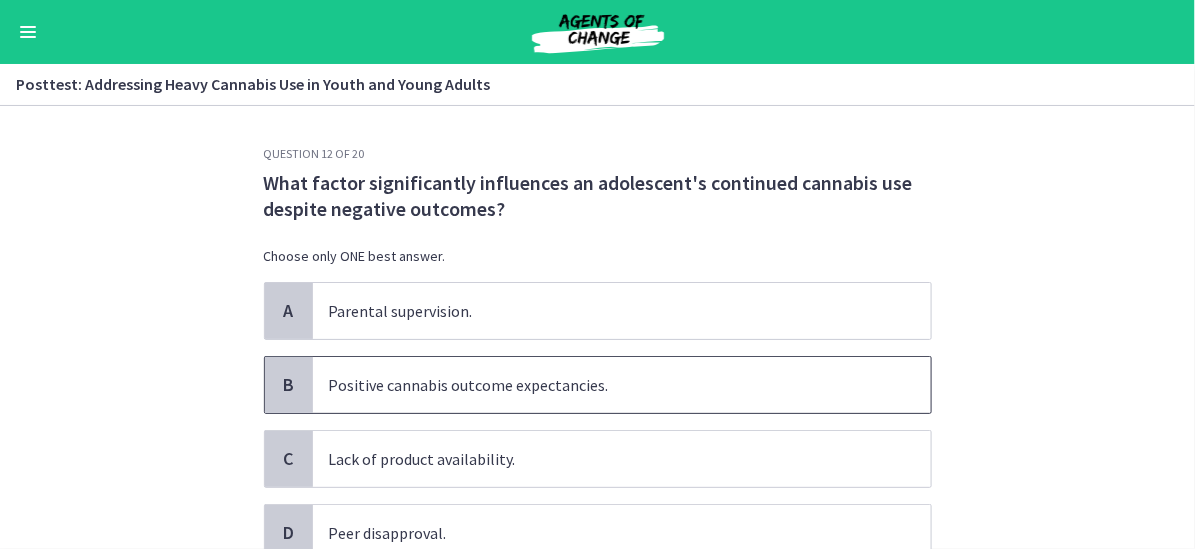 click on "Positive cannabis outcome expectancies." at bounding box center [622, 385] 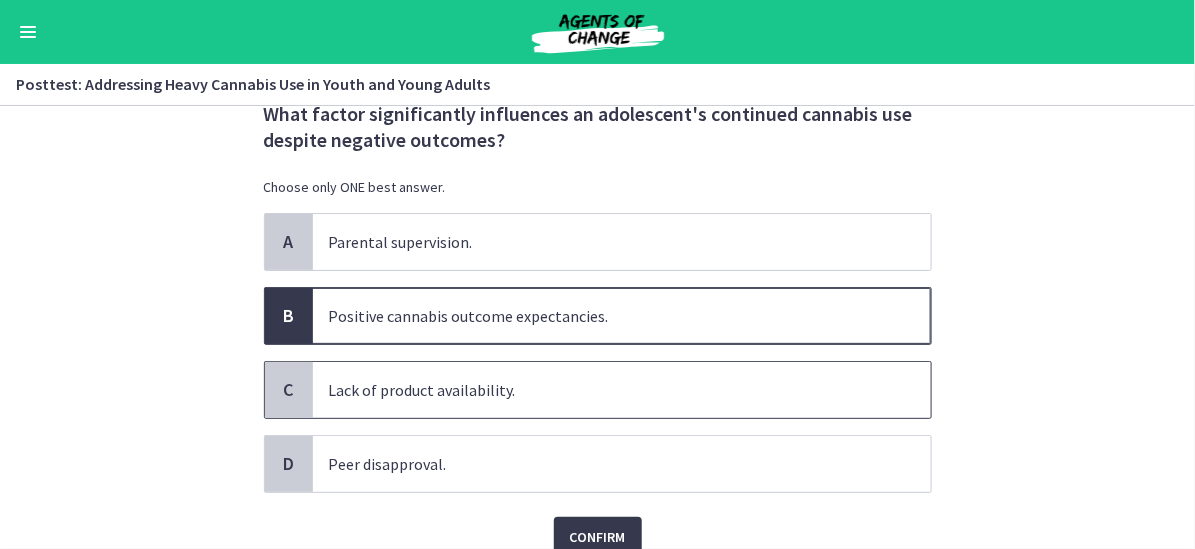 scroll, scrollTop: 100, scrollLeft: 0, axis: vertical 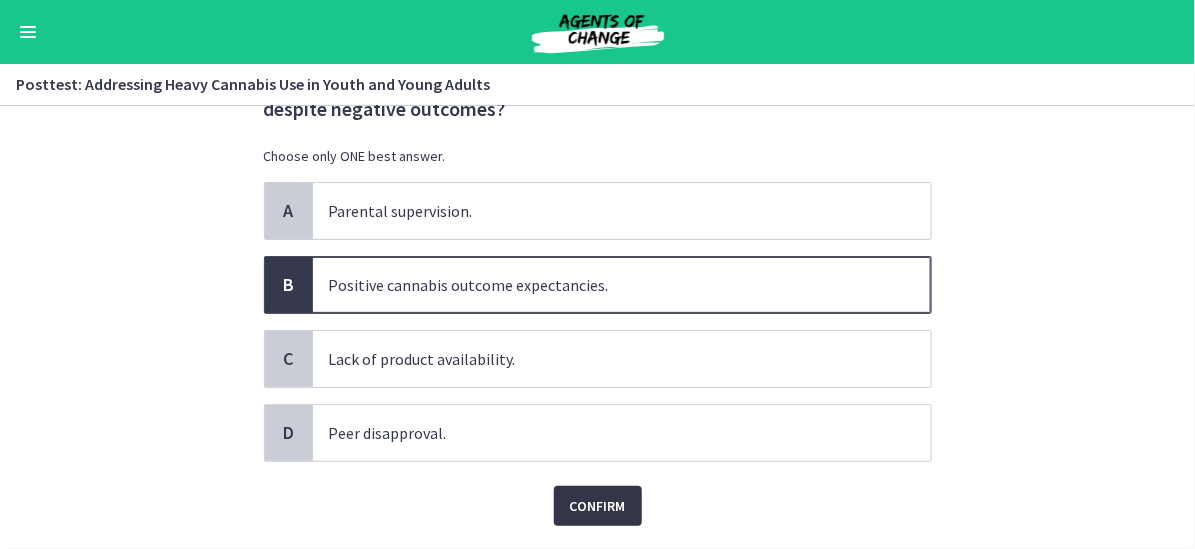click on "Confirm" at bounding box center (598, 506) 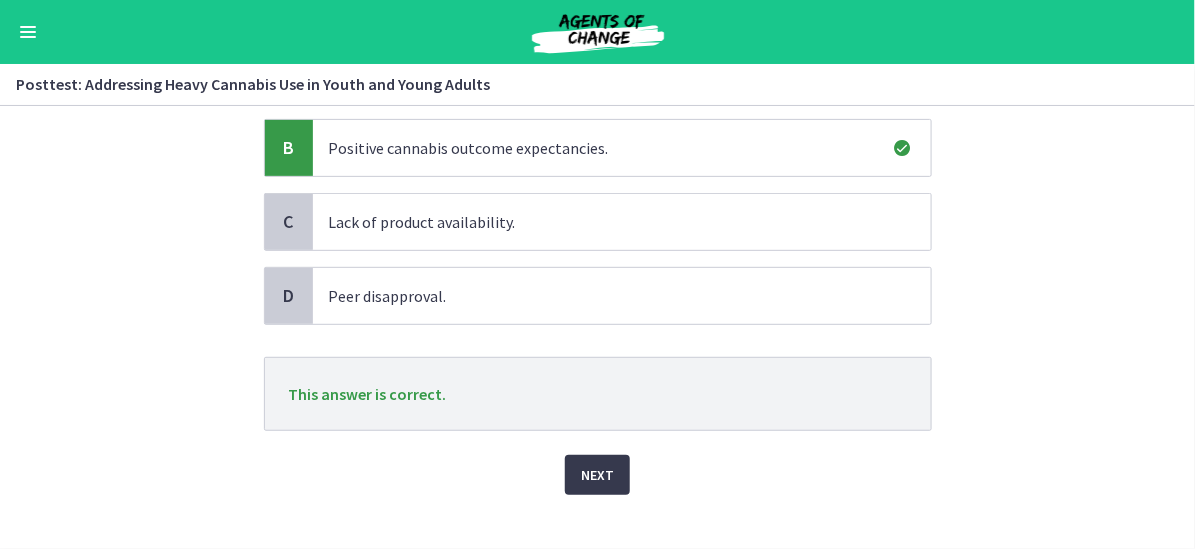 scroll, scrollTop: 260, scrollLeft: 0, axis: vertical 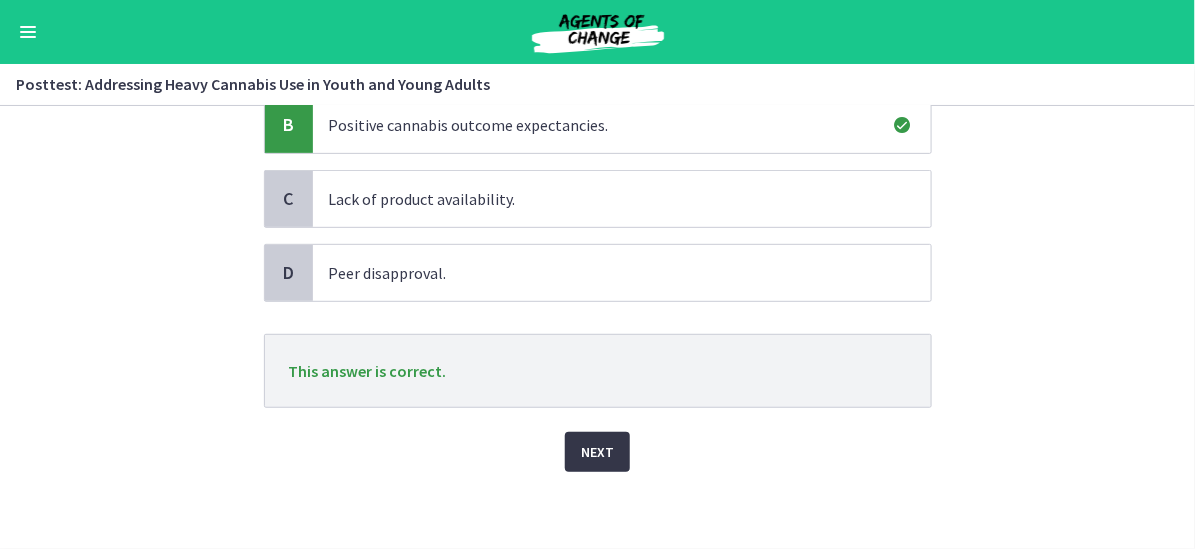 click on "Next" at bounding box center [597, 452] 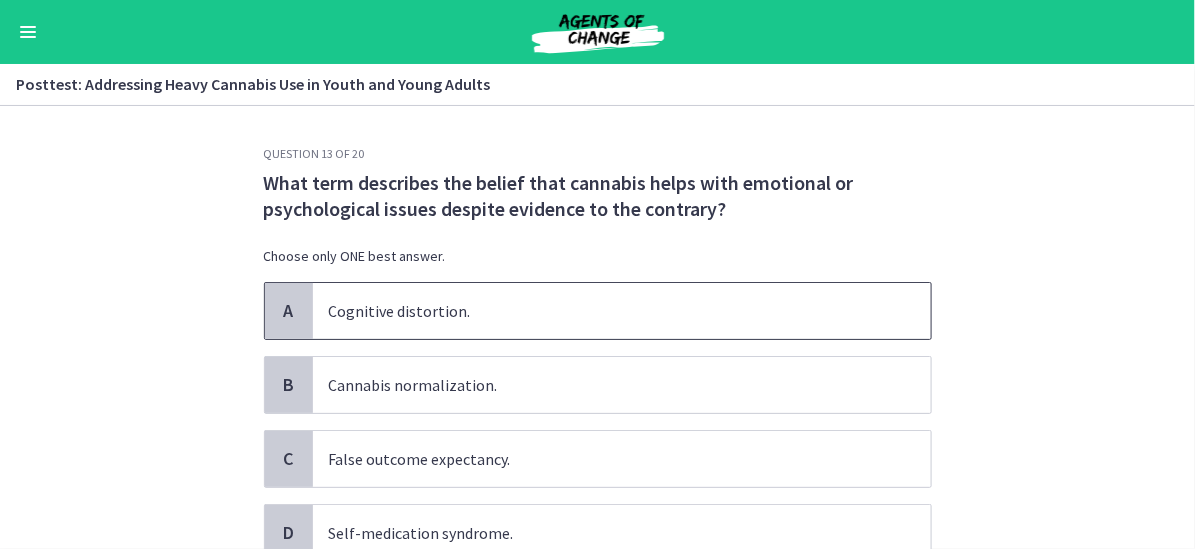click on "Cognitive distortion." at bounding box center (622, 311) 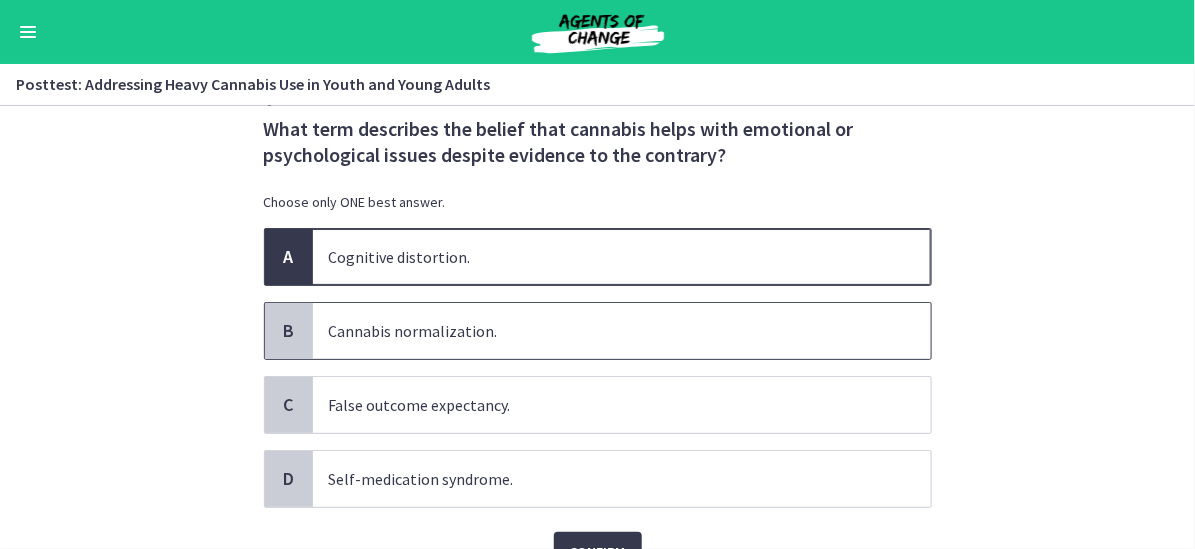 scroll, scrollTop: 100, scrollLeft: 0, axis: vertical 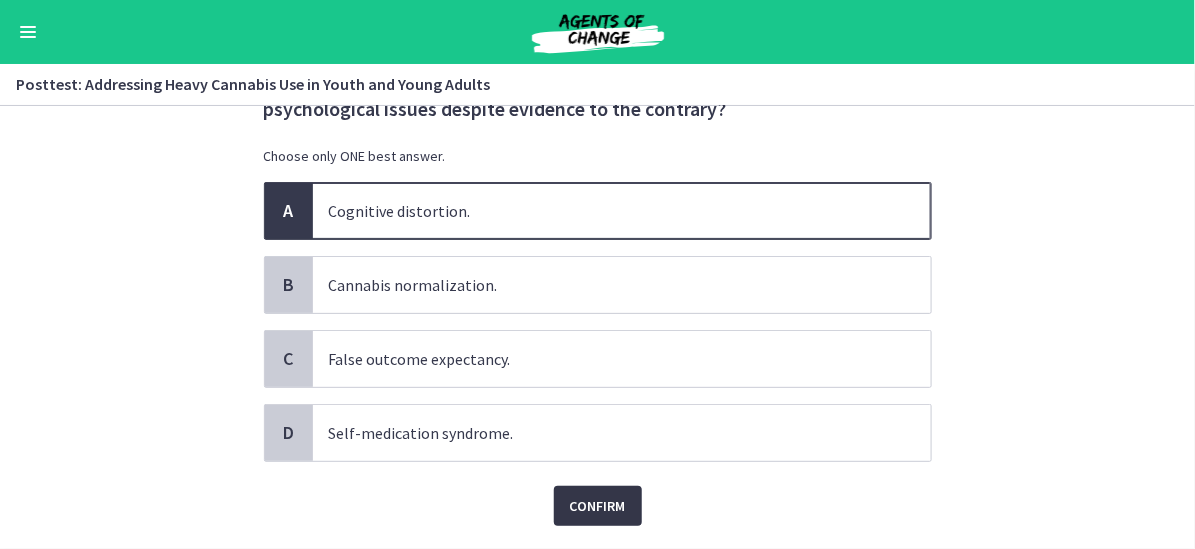 click on "Confirm" at bounding box center [598, 506] 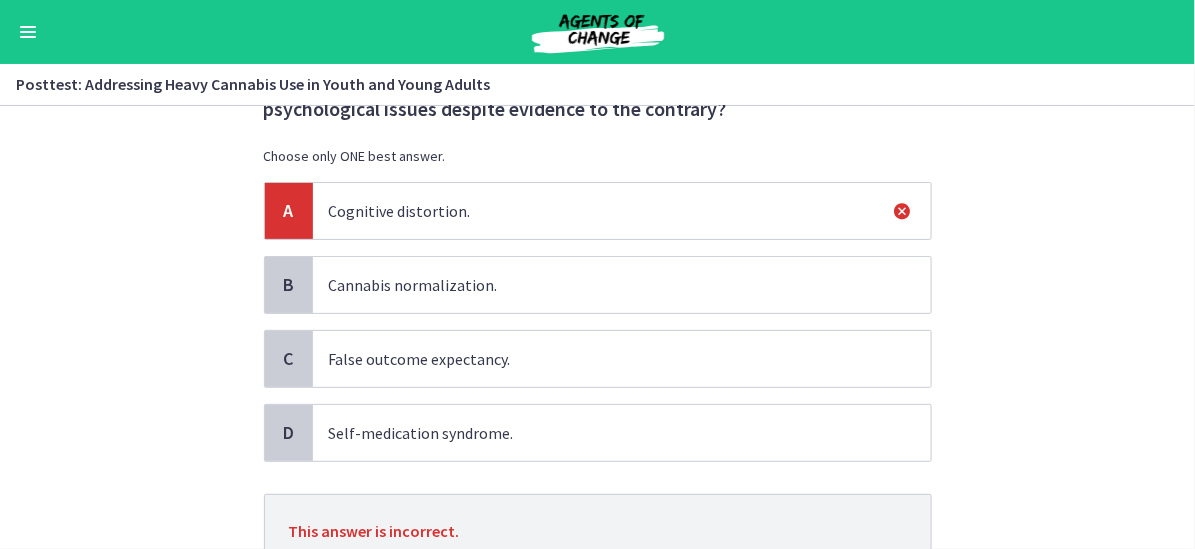 scroll, scrollTop: 200, scrollLeft: 0, axis: vertical 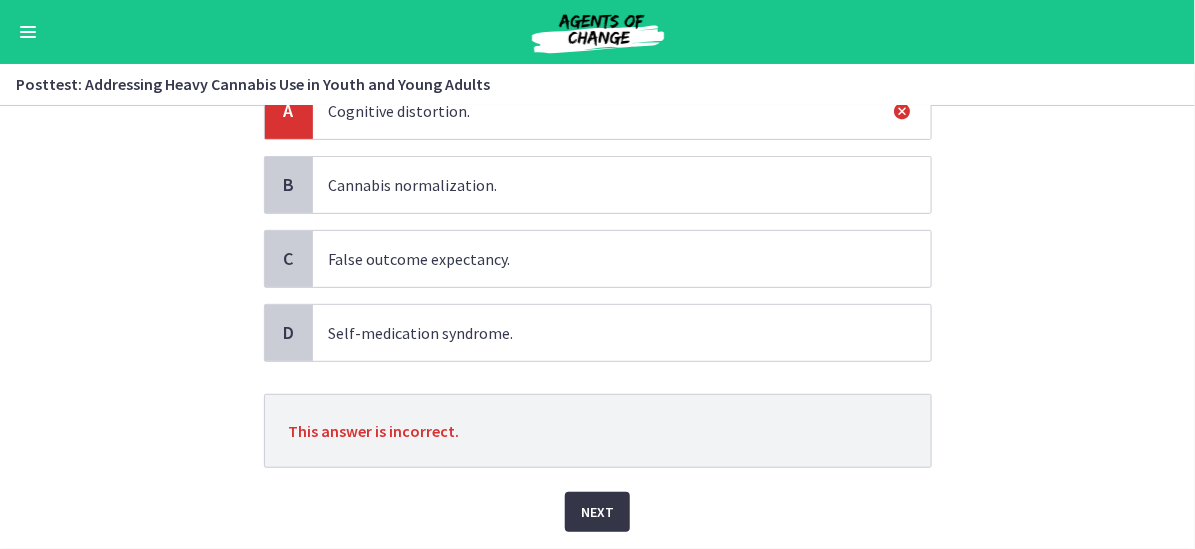 click on "Next" at bounding box center (597, 512) 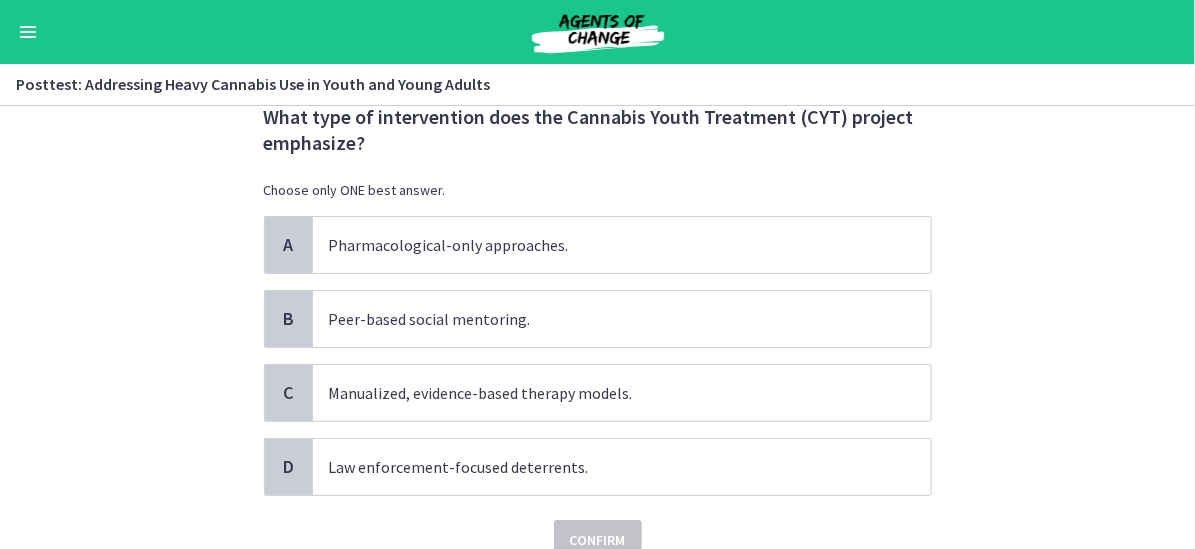 scroll, scrollTop: 100, scrollLeft: 0, axis: vertical 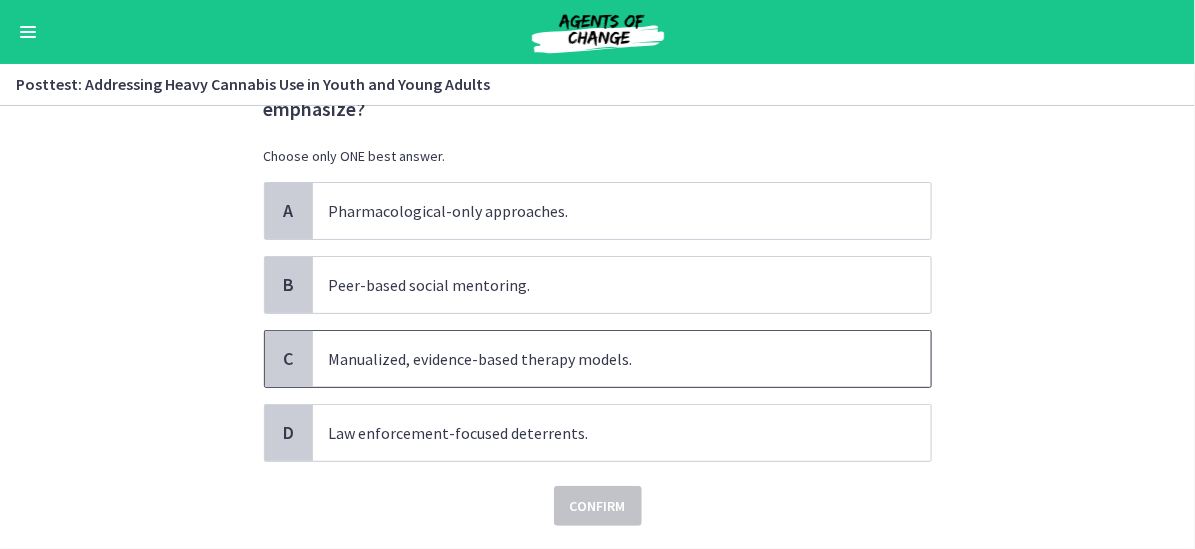 click on "Manualized, evidence-based therapy models." at bounding box center (622, 359) 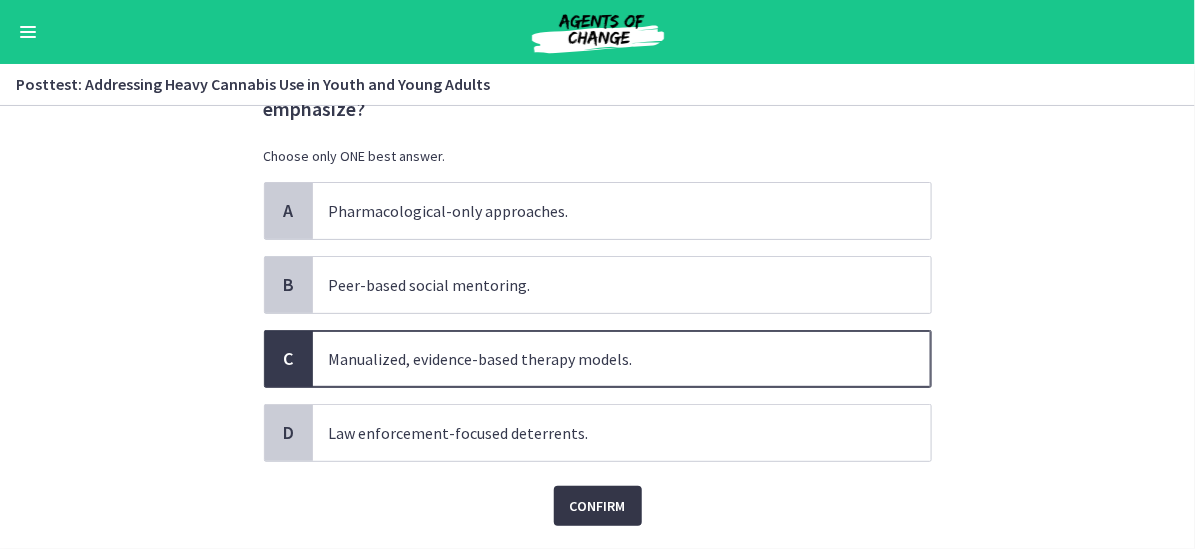 click on "Confirm" at bounding box center (598, 506) 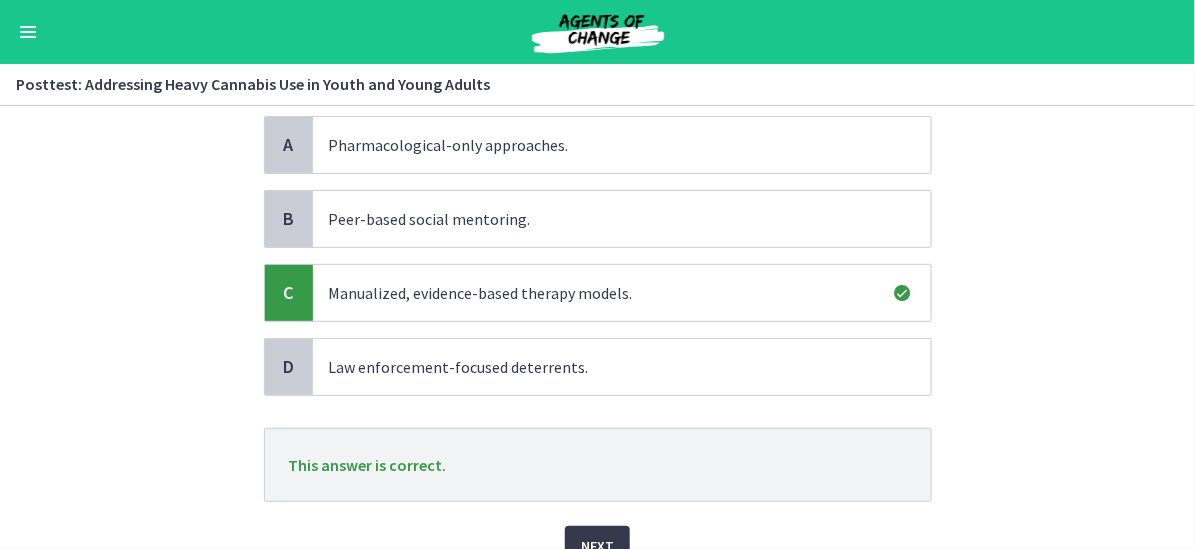 scroll, scrollTop: 200, scrollLeft: 0, axis: vertical 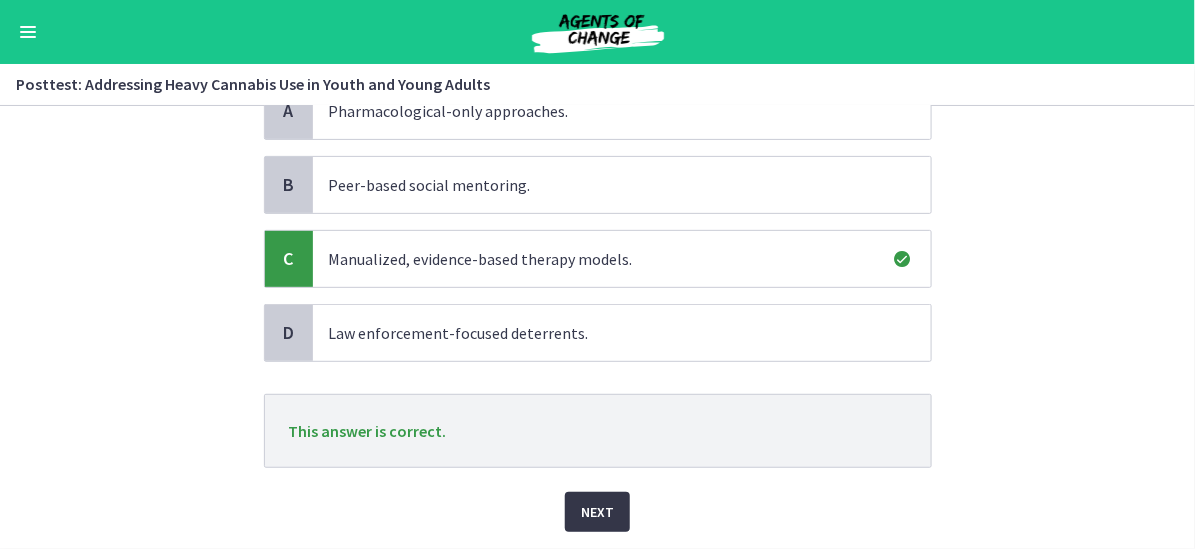 click on "Next" at bounding box center [597, 512] 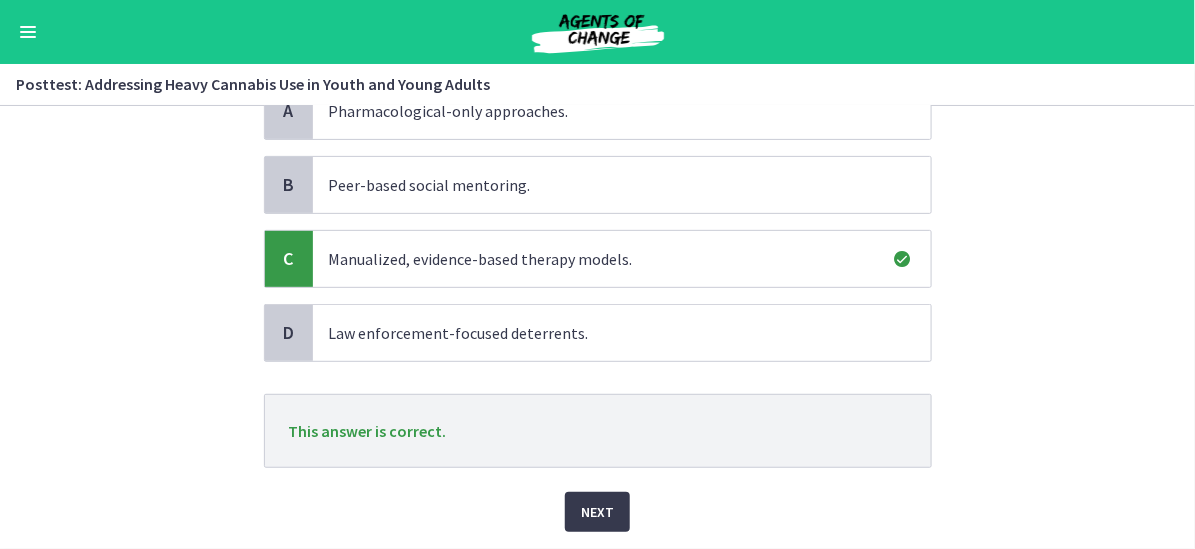 scroll, scrollTop: 0, scrollLeft: 0, axis: both 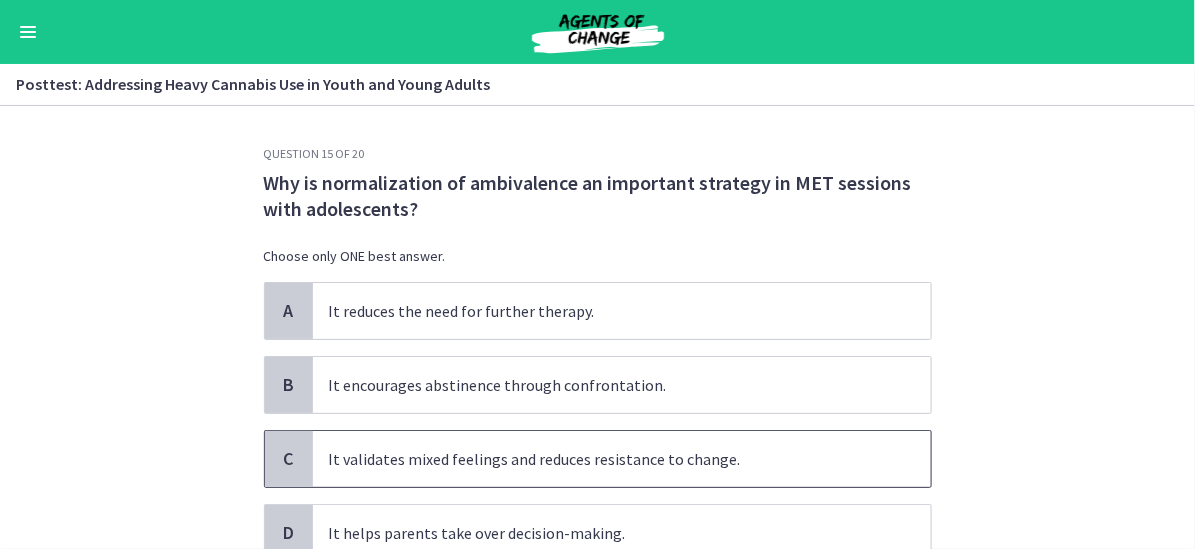 click on "It validates mixed feelings and reduces resistance to change." at bounding box center [622, 459] 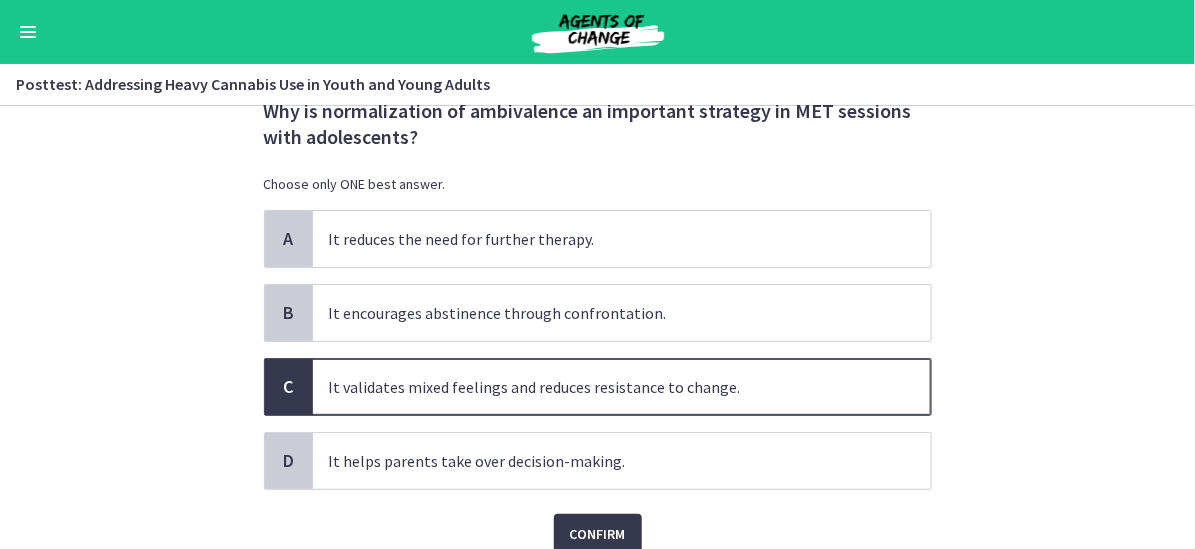 scroll, scrollTop: 154, scrollLeft: 0, axis: vertical 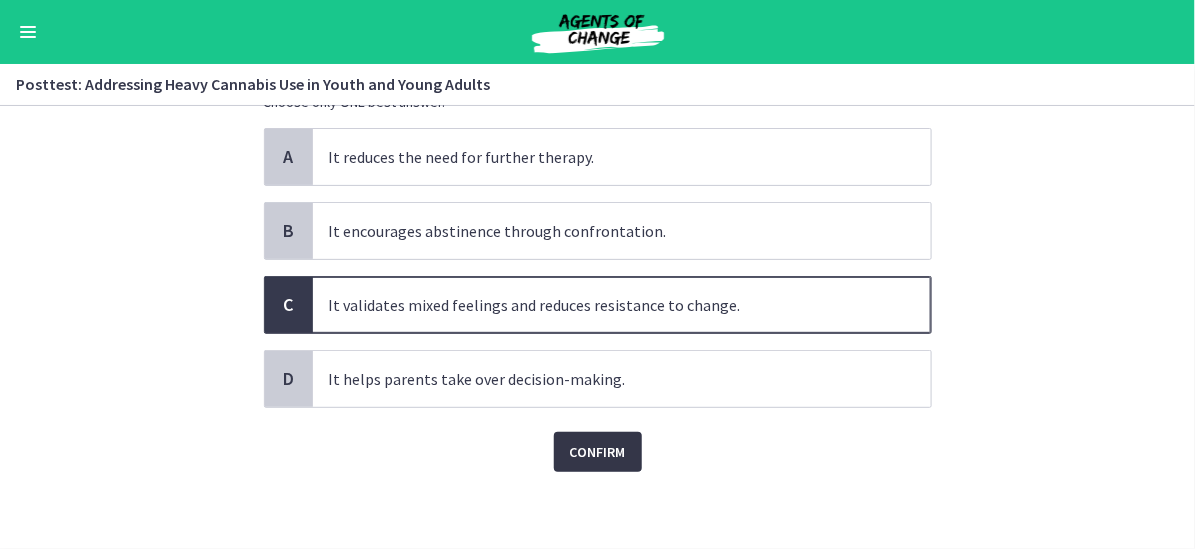 click on "Confirm" at bounding box center [598, 452] 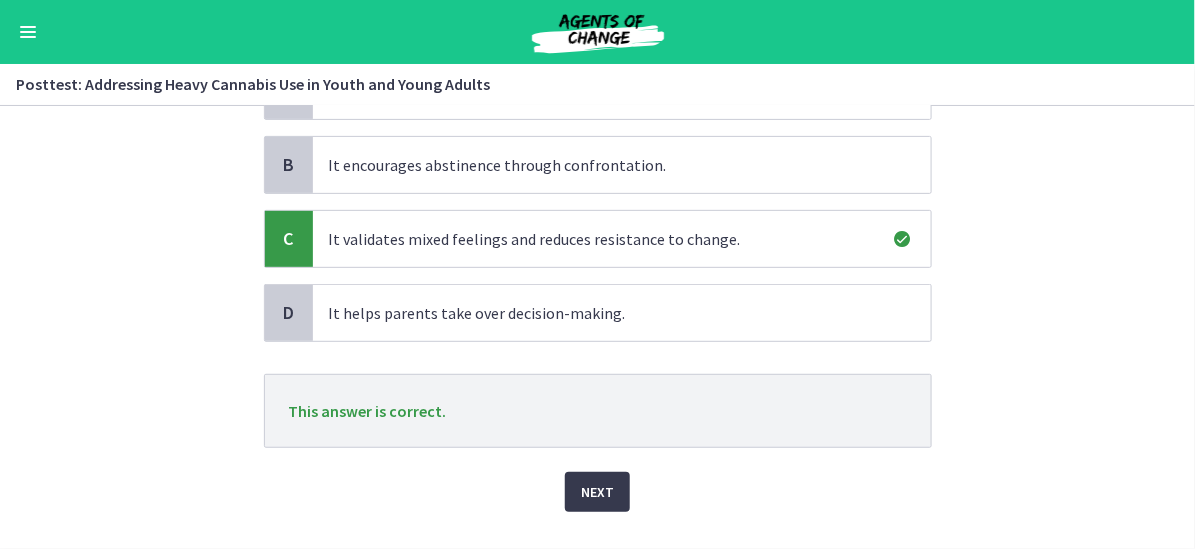 scroll, scrollTop: 254, scrollLeft: 0, axis: vertical 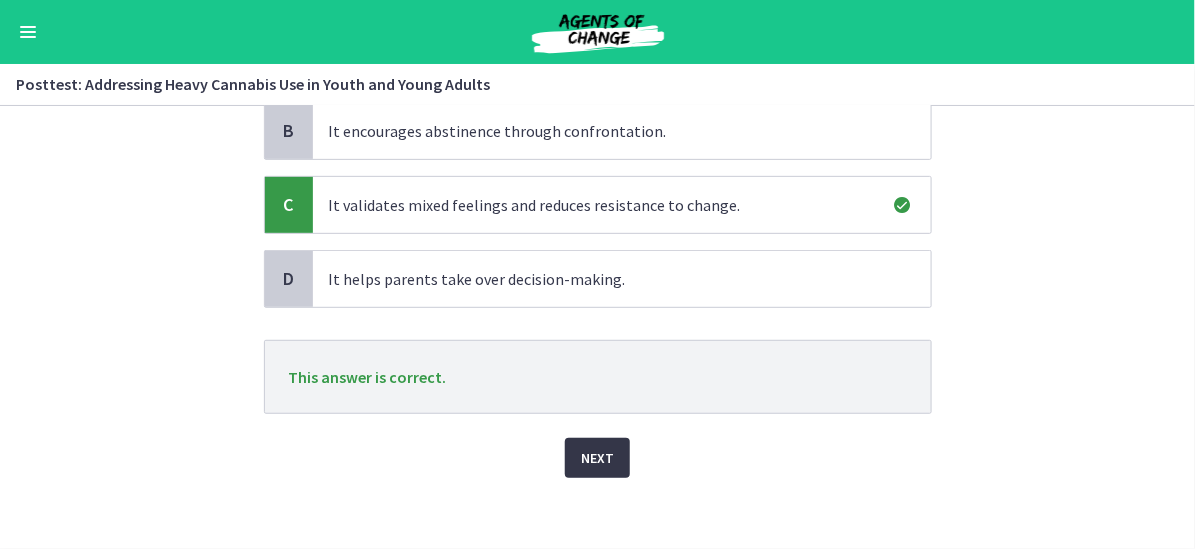 click on "Next" at bounding box center [597, 458] 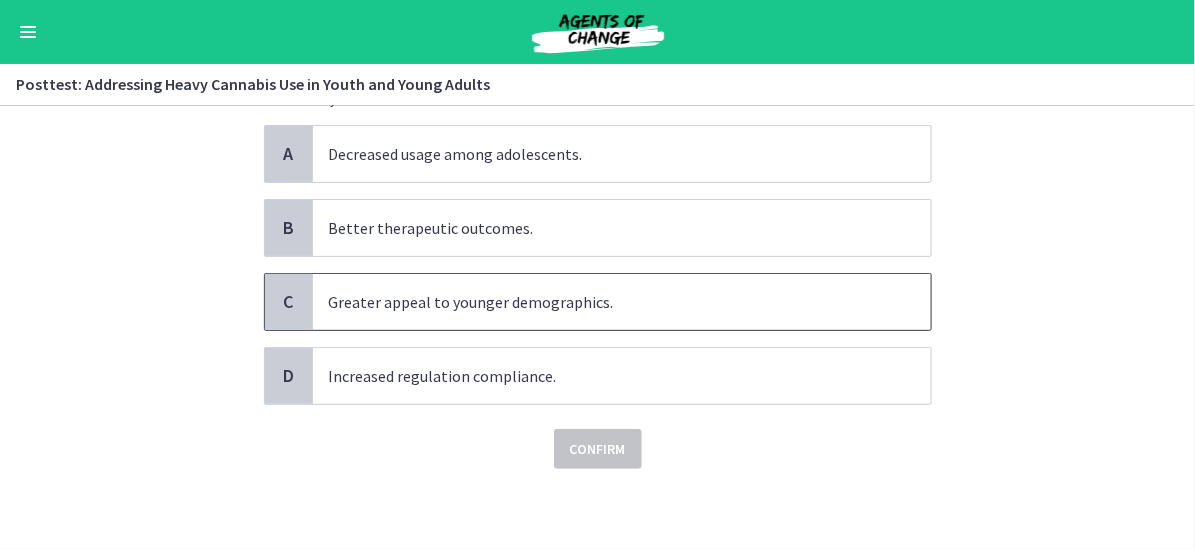 scroll, scrollTop: 0, scrollLeft: 0, axis: both 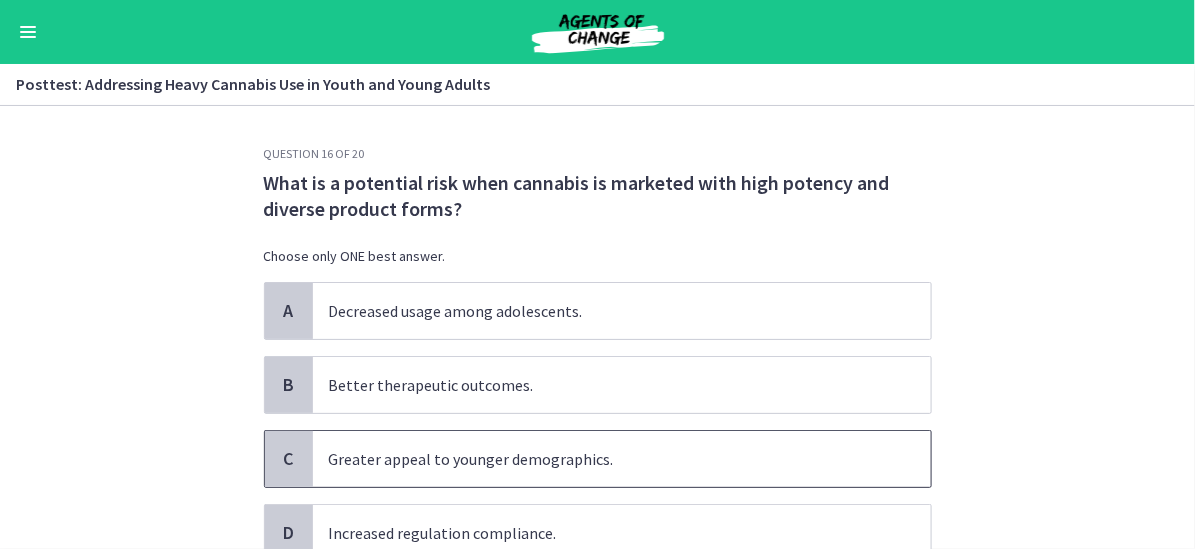 click on "Greater appeal to younger demographics." at bounding box center [622, 459] 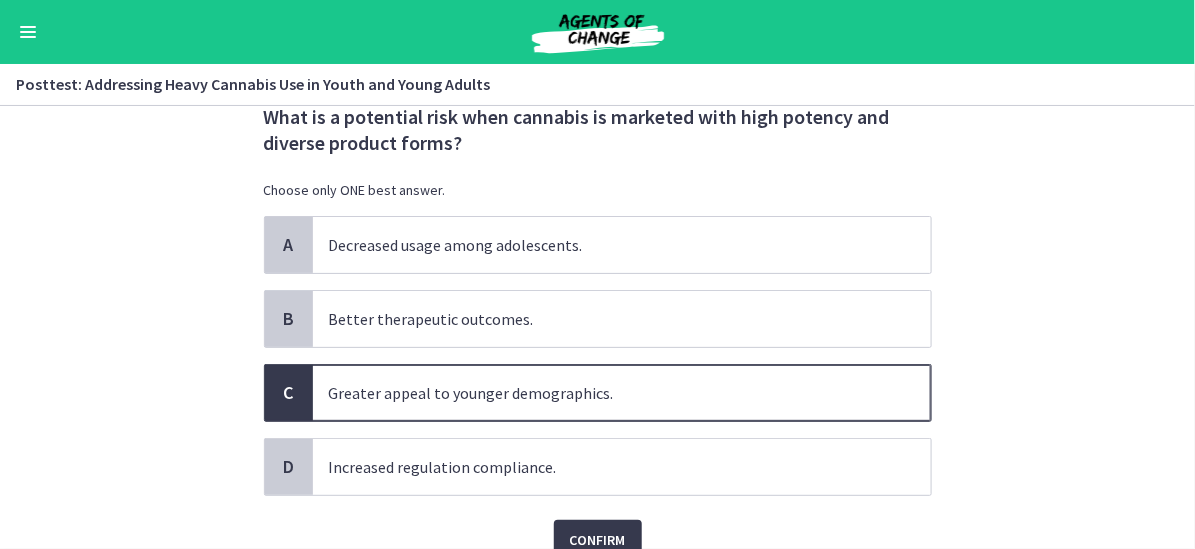 scroll, scrollTop: 100, scrollLeft: 0, axis: vertical 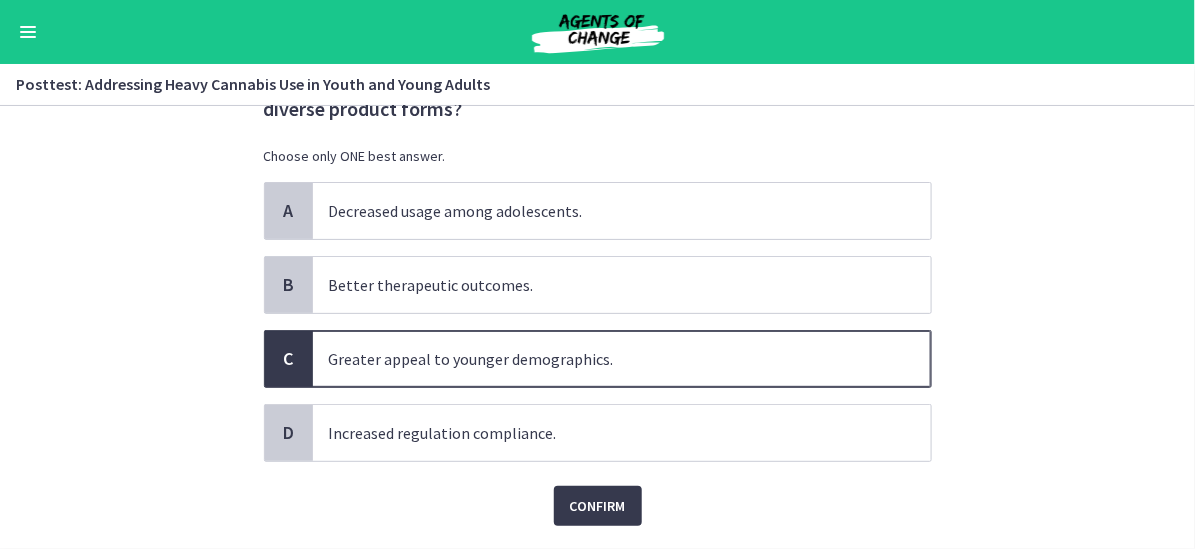click on "Confirm" at bounding box center (598, 494) 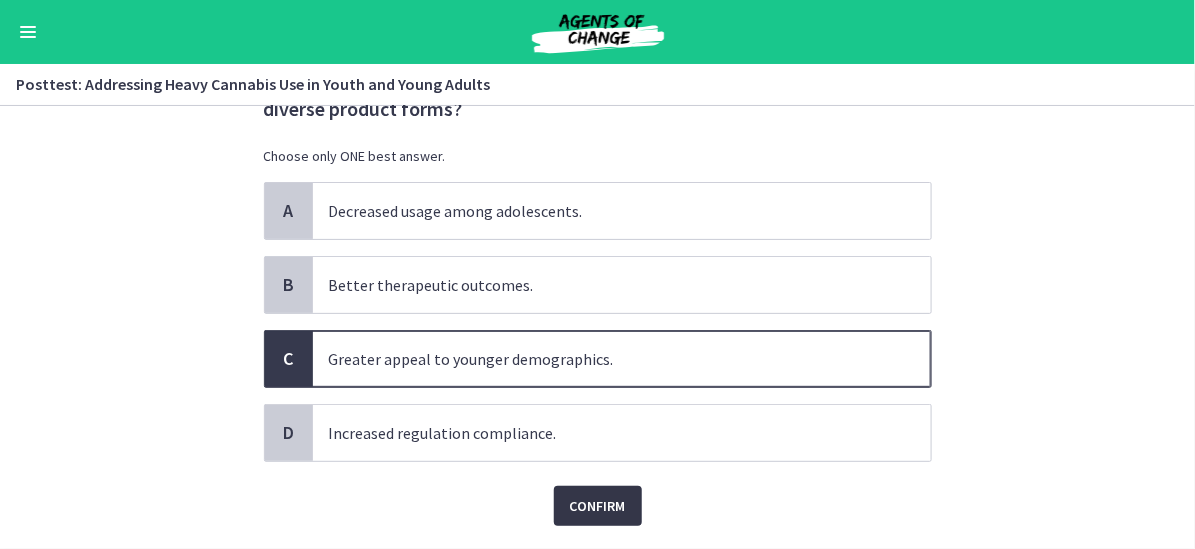 click on "Confirm" at bounding box center [598, 506] 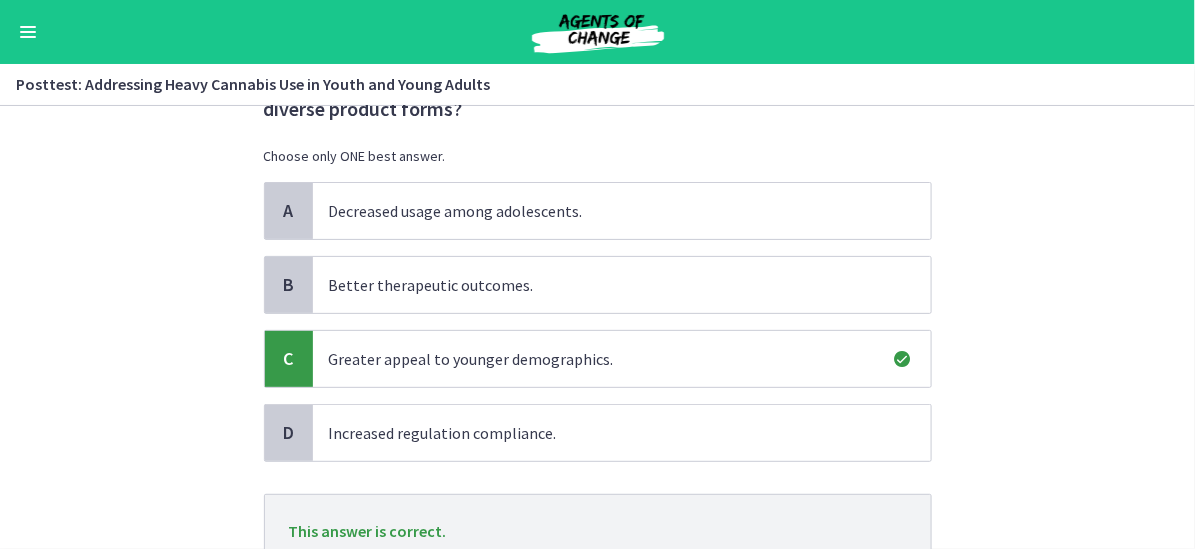 scroll, scrollTop: 200, scrollLeft: 0, axis: vertical 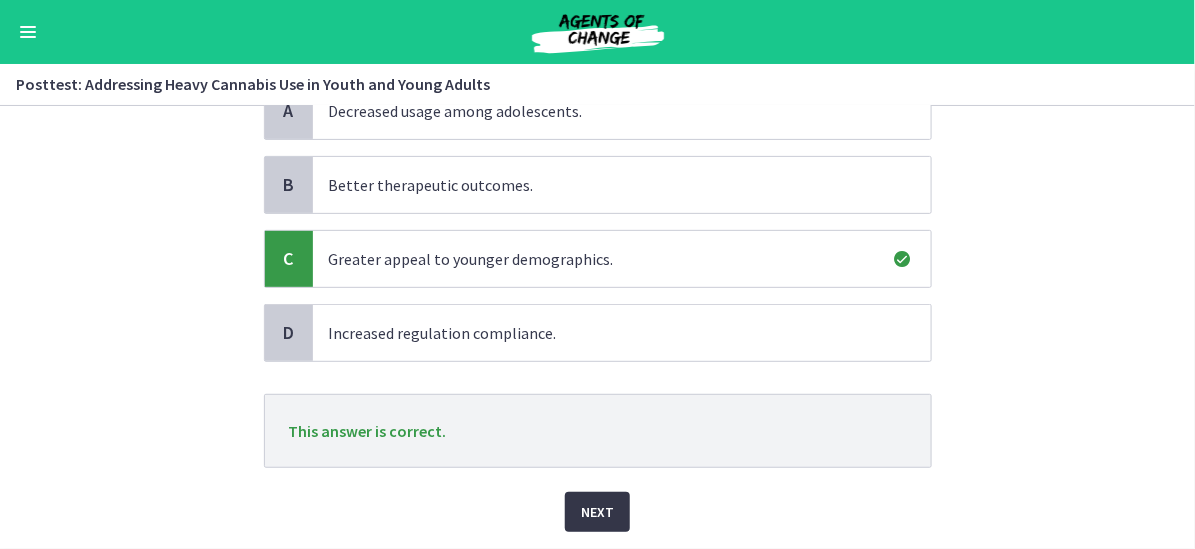 click on "Next" at bounding box center [597, 512] 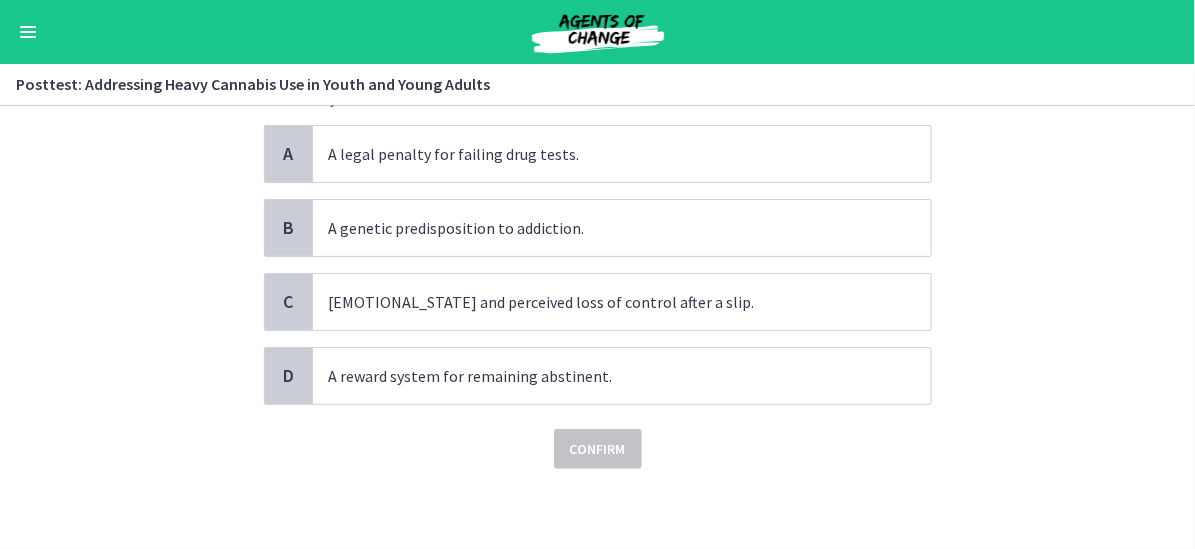 scroll, scrollTop: 0, scrollLeft: 0, axis: both 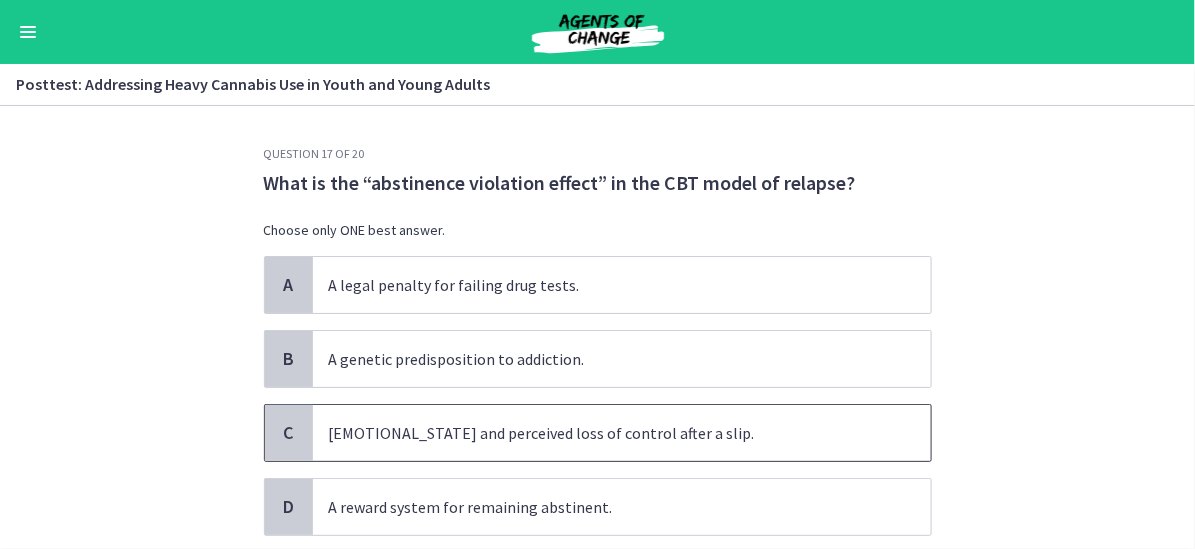click on "Guilt and perceived loss of control after a slip." at bounding box center [622, 433] 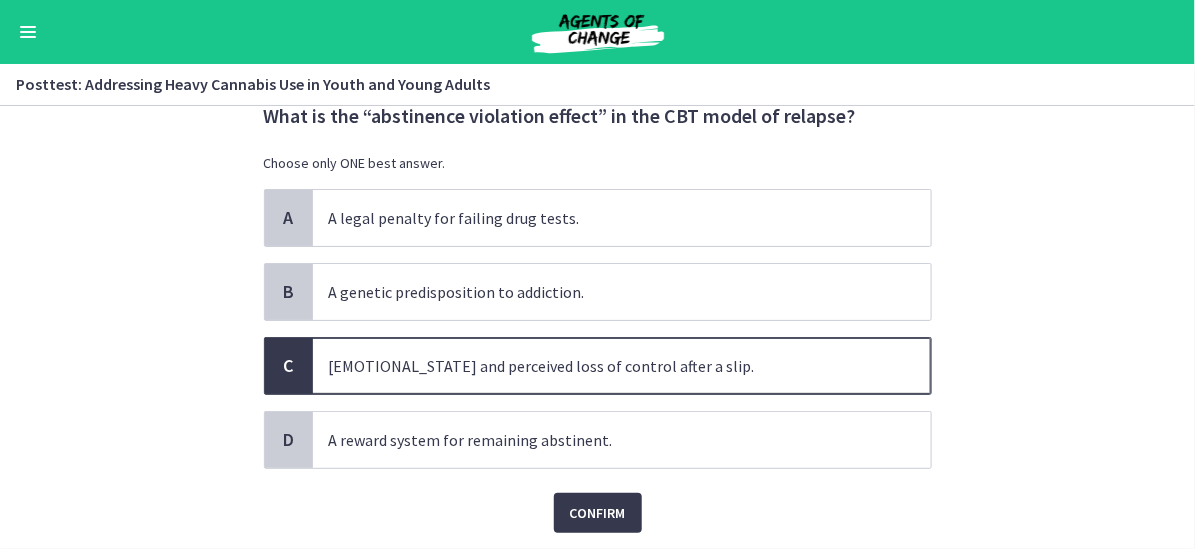 scroll, scrollTop: 100, scrollLeft: 0, axis: vertical 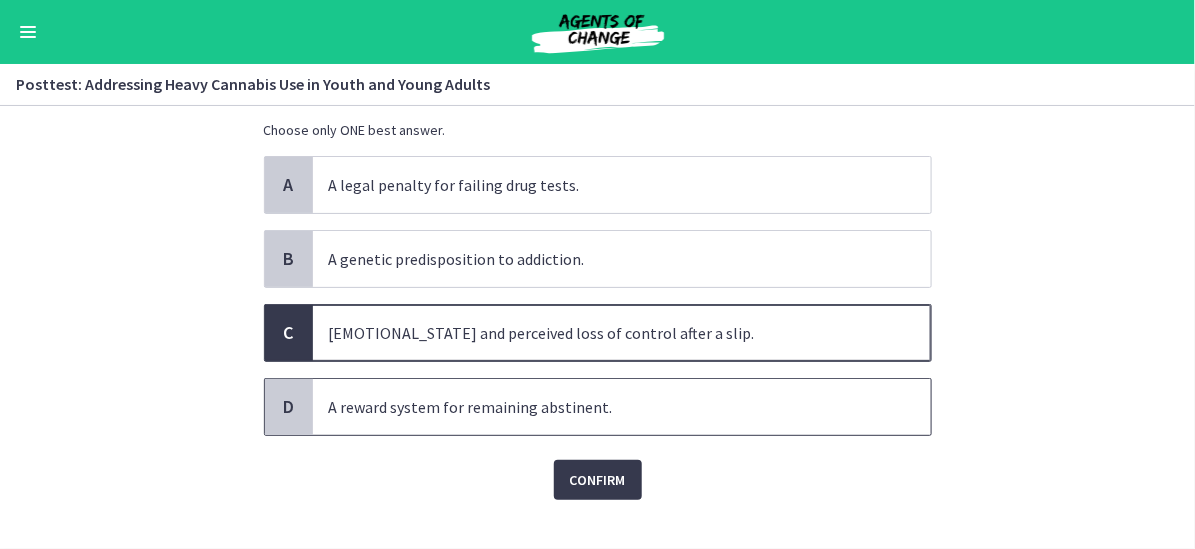 click on "A reward system for remaining abstinent." at bounding box center [622, 407] 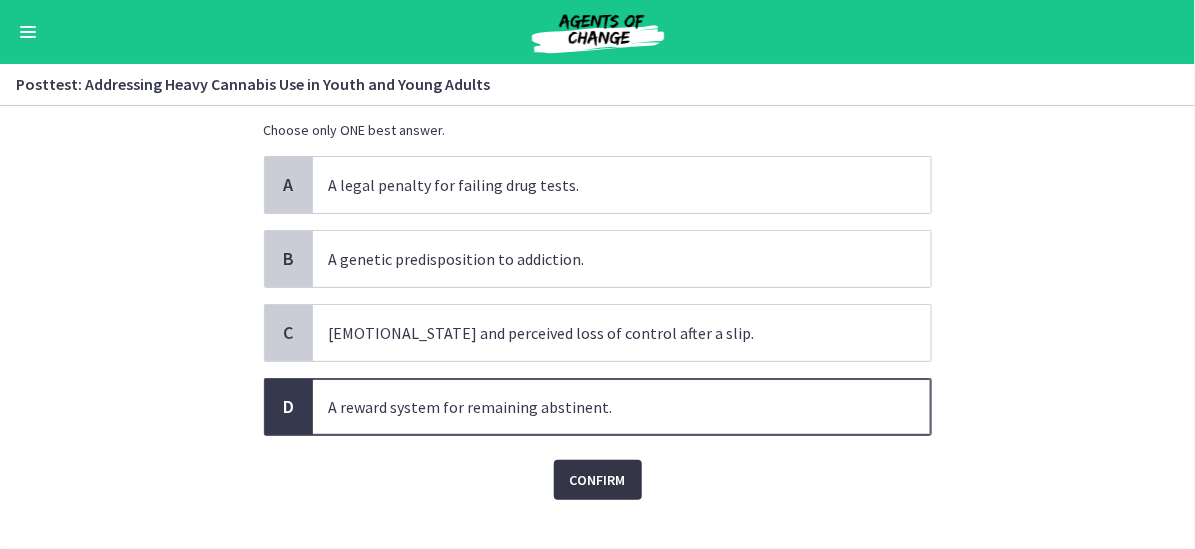 click on "Confirm" at bounding box center (598, 480) 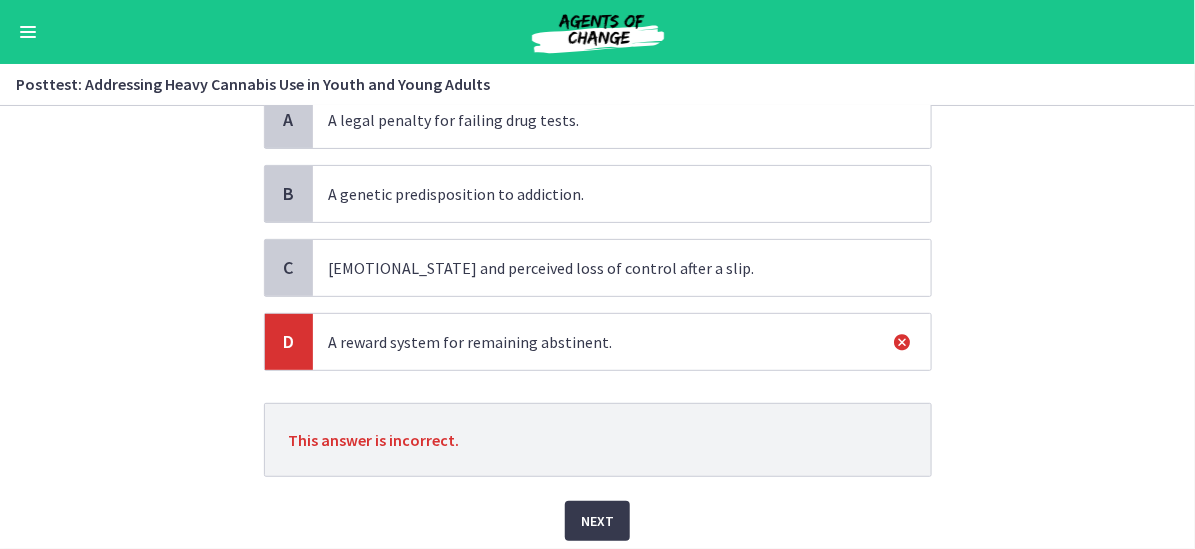 scroll, scrollTop: 234, scrollLeft: 0, axis: vertical 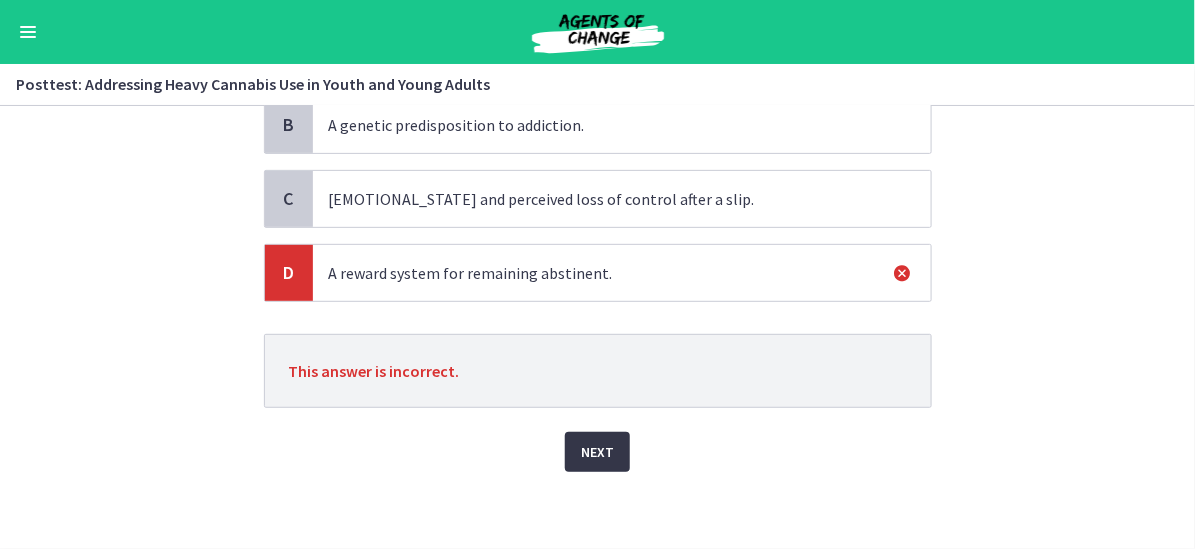 click on "Next" at bounding box center (597, 452) 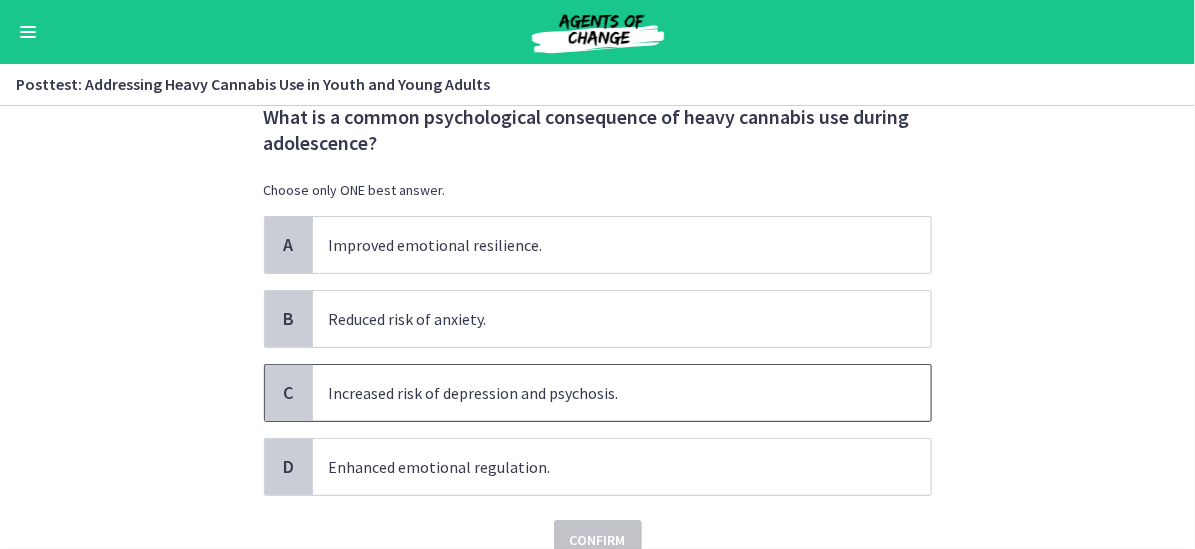 scroll, scrollTop: 100, scrollLeft: 0, axis: vertical 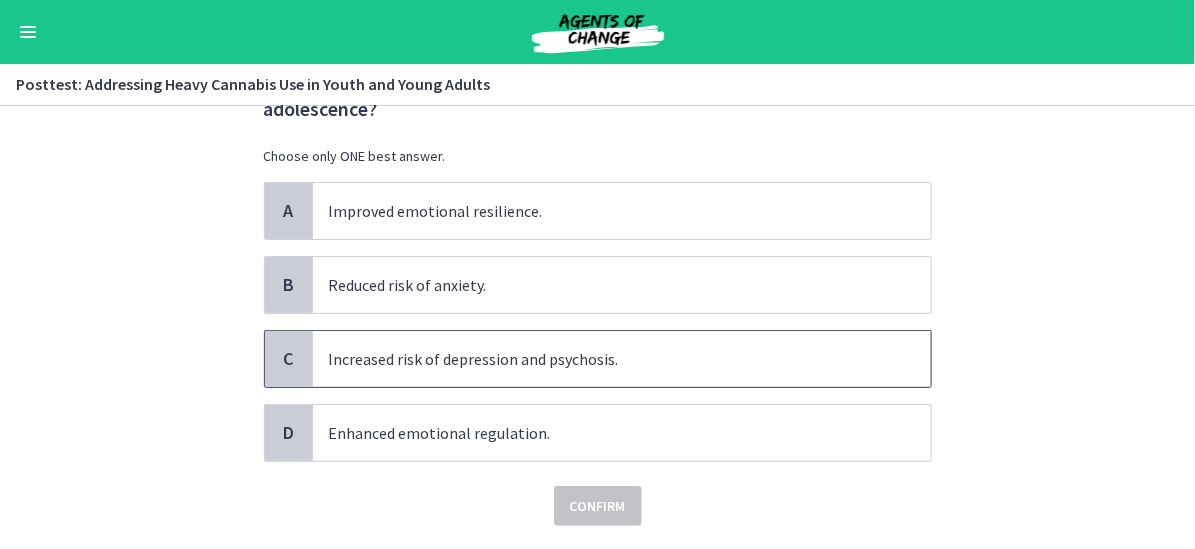 click on "Increased risk of depression and psychosis." at bounding box center (622, 359) 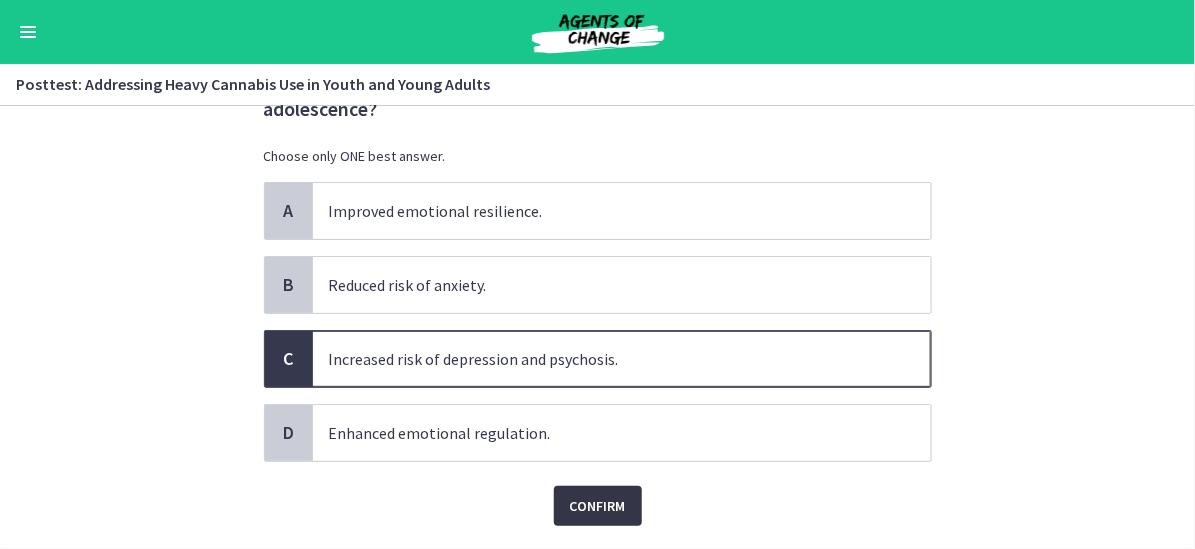 click on "Confirm" at bounding box center (598, 506) 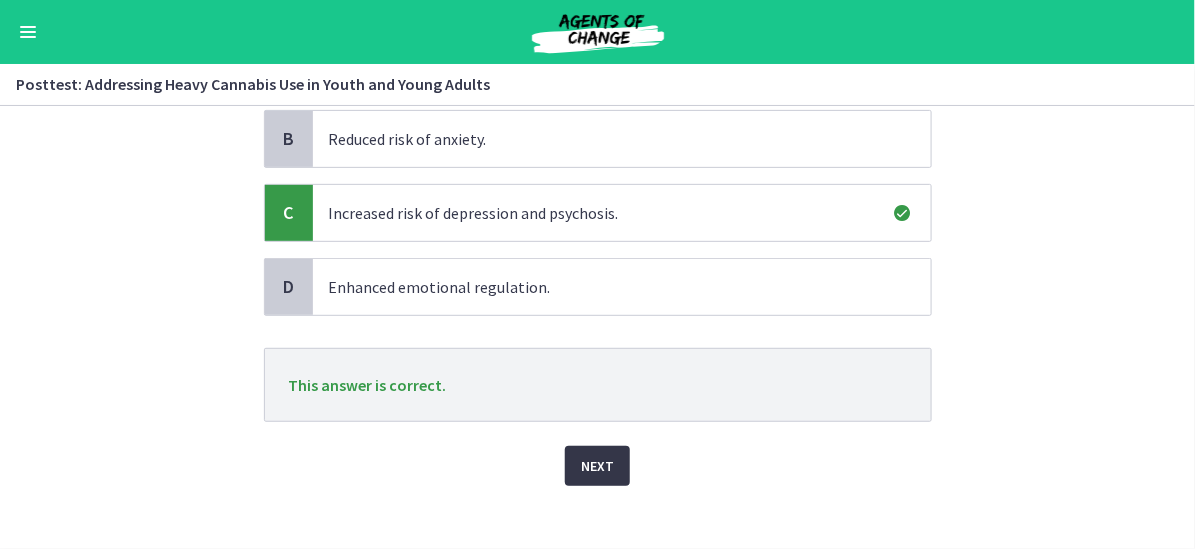 scroll, scrollTop: 260, scrollLeft: 0, axis: vertical 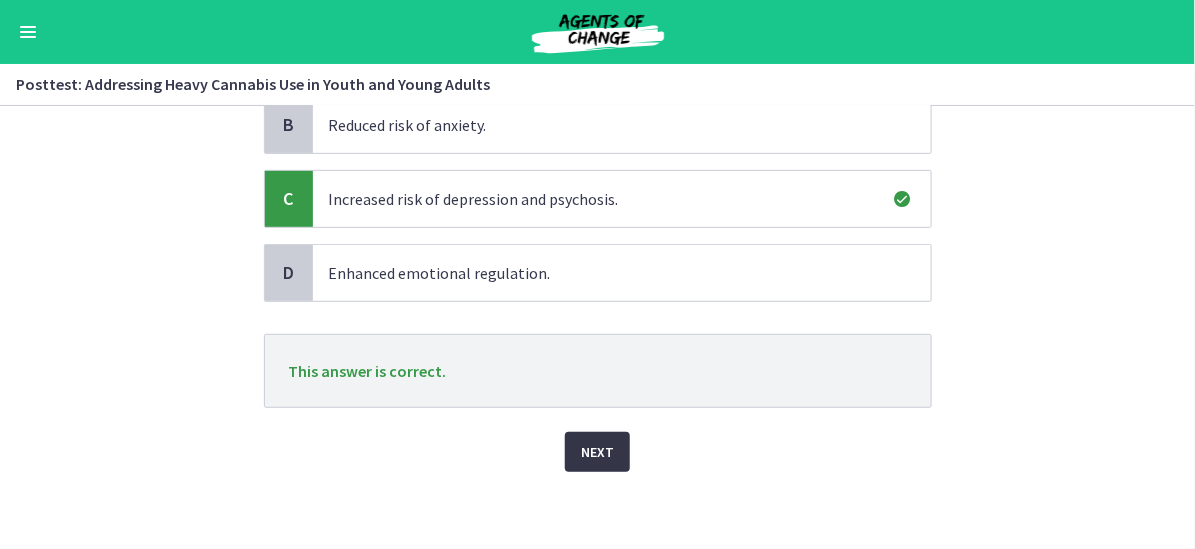 click on "Next" at bounding box center (597, 452) 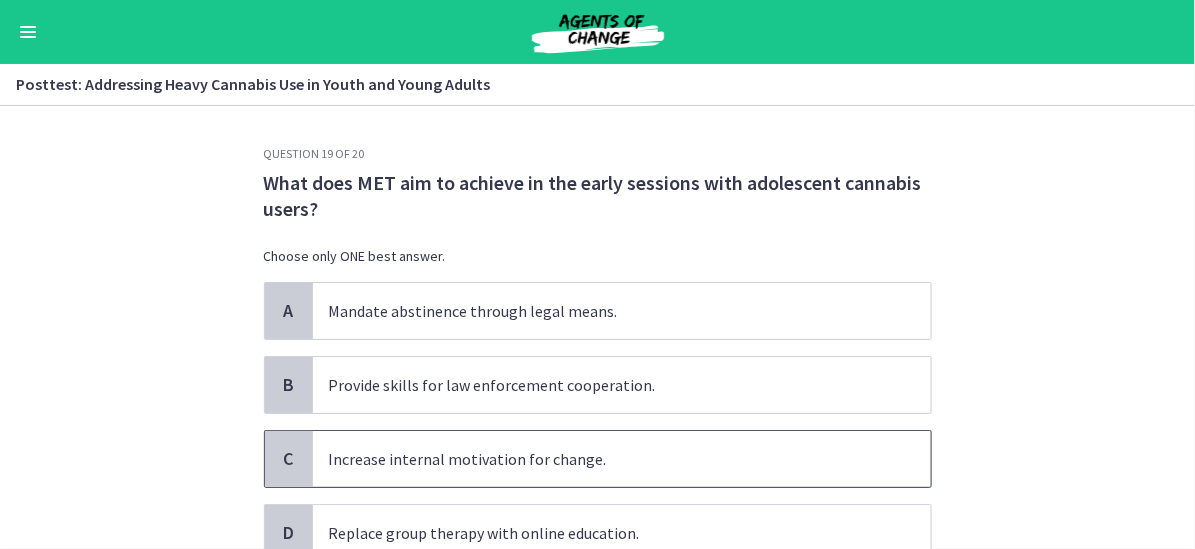 click on "Increase internal motivation for change." at bounding box center [622, 459] 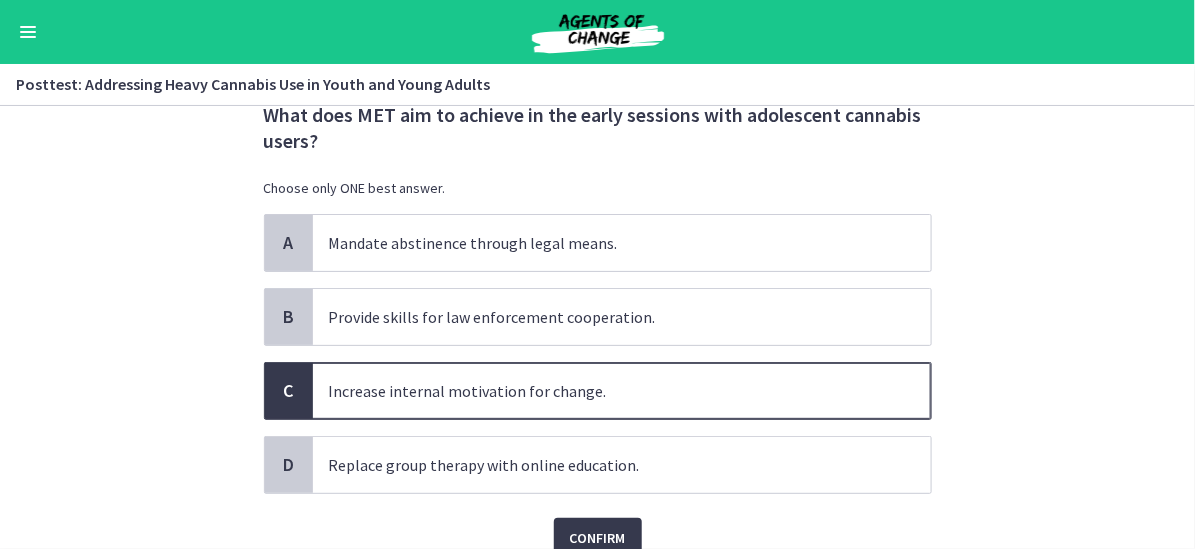 scroll, scrollTop: 100, scrollLeft: 0, axis: vertical 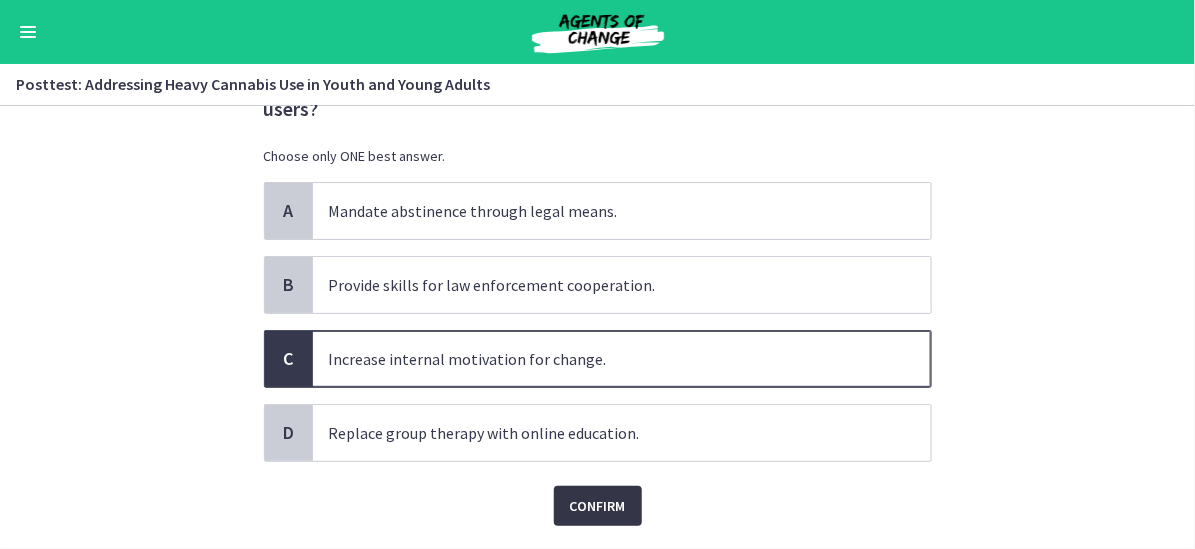click on "Confirm" at bounding box center (598, 506) 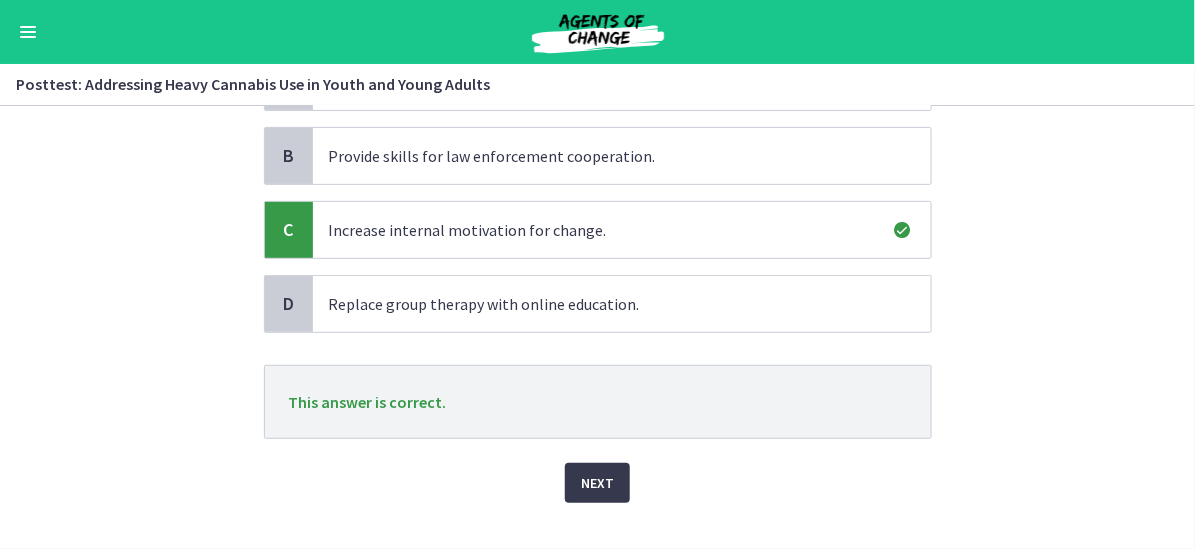 scroll, scrollTop: 260, scrollLeft: 0, axis: vertical 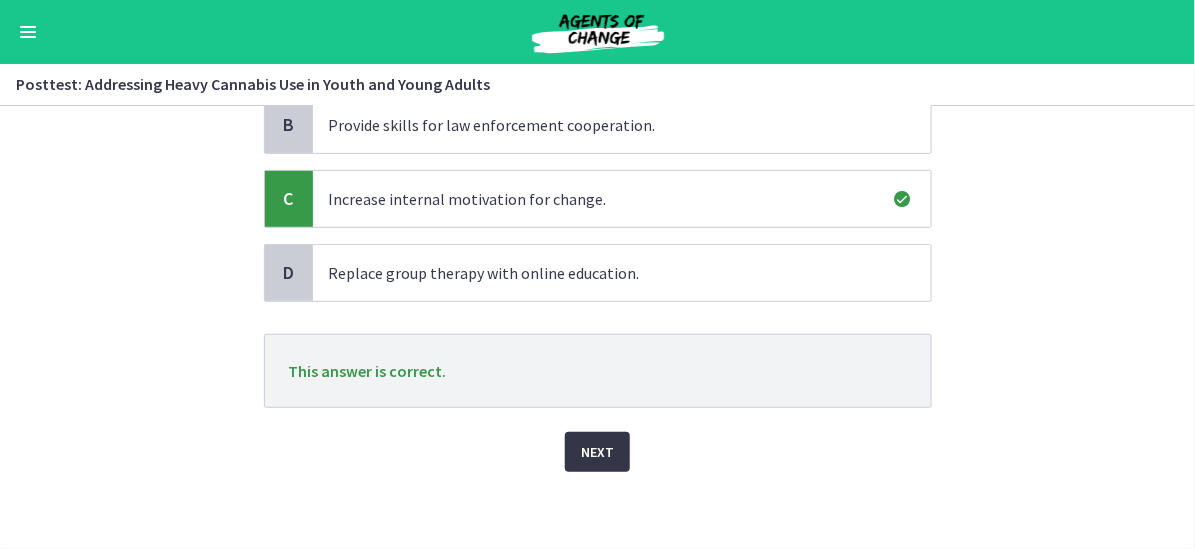 click on "Next" at bounding box center [597, 452] 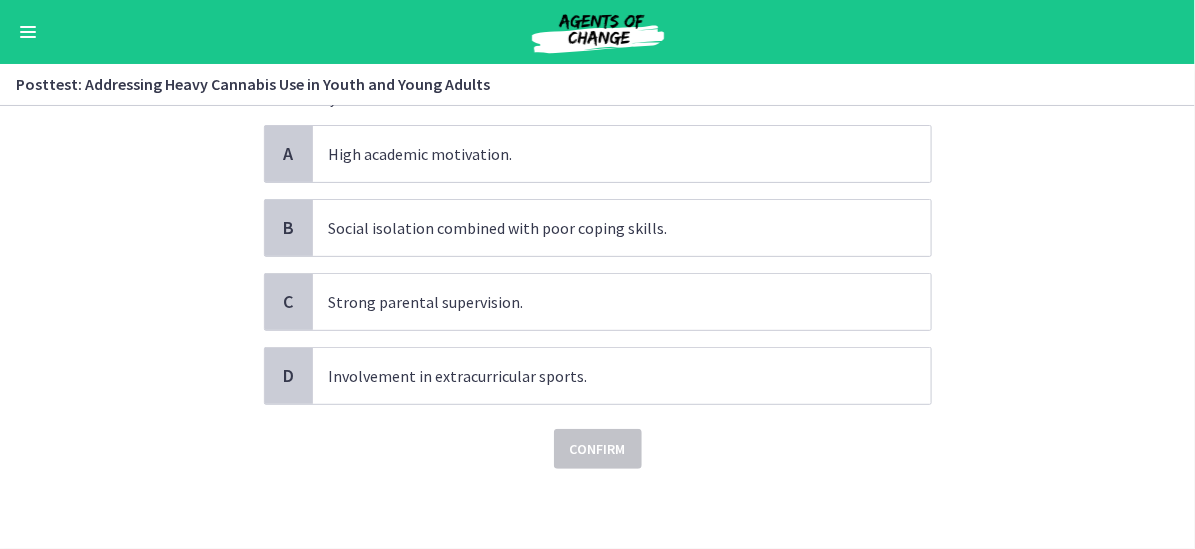 scroll, scrollTop: 0, scrollLeft: 0, axis: both 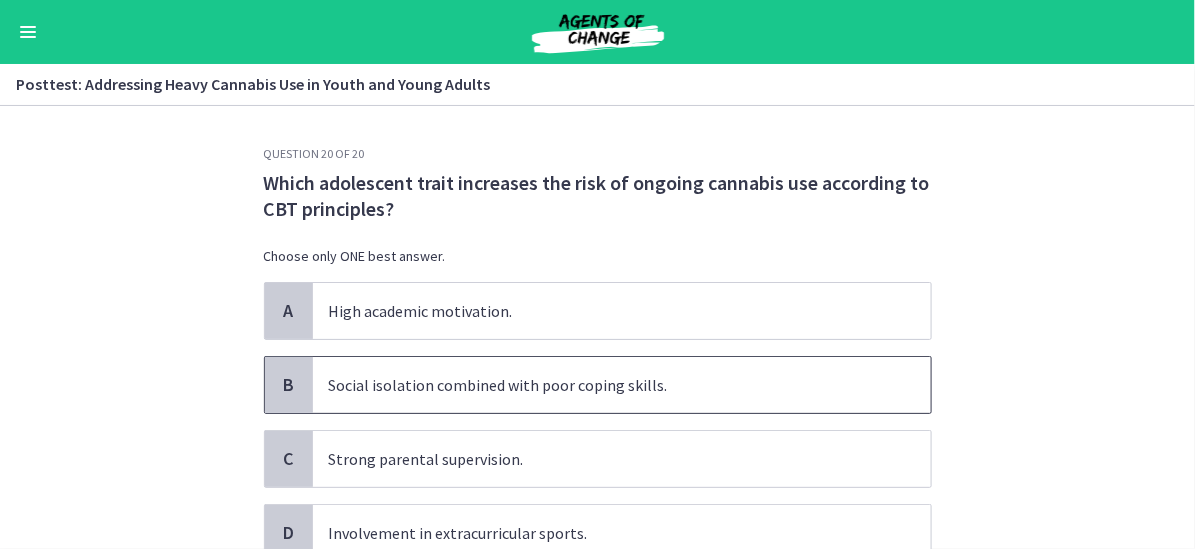 click on "Social isolation combined with poor coping skills." at bounding box center [622, 385] 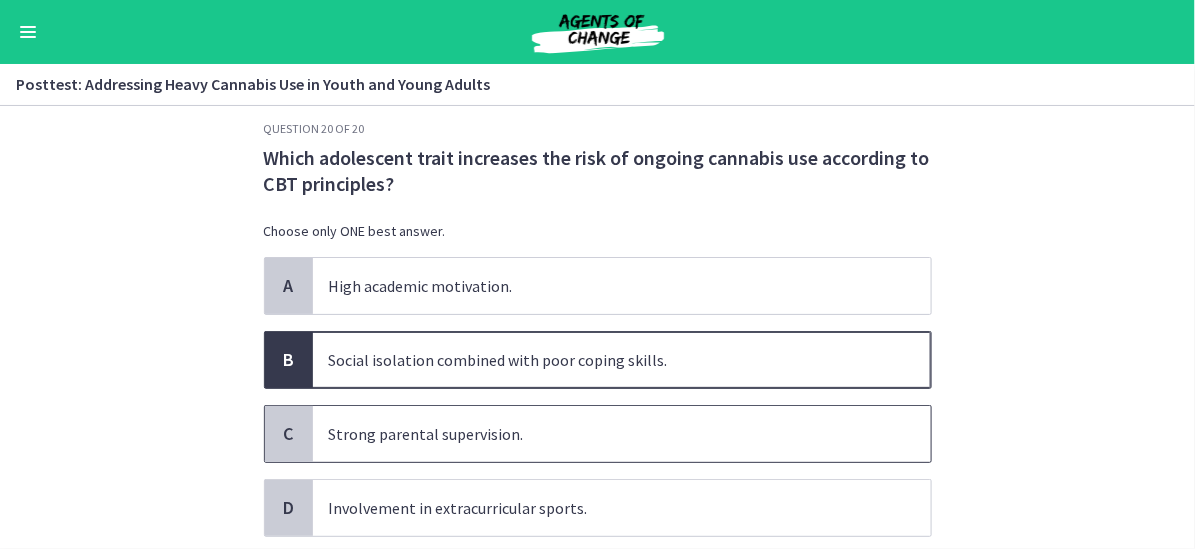 scroll, scrollTop: 100, scrollLeft: 0, axis: vertical 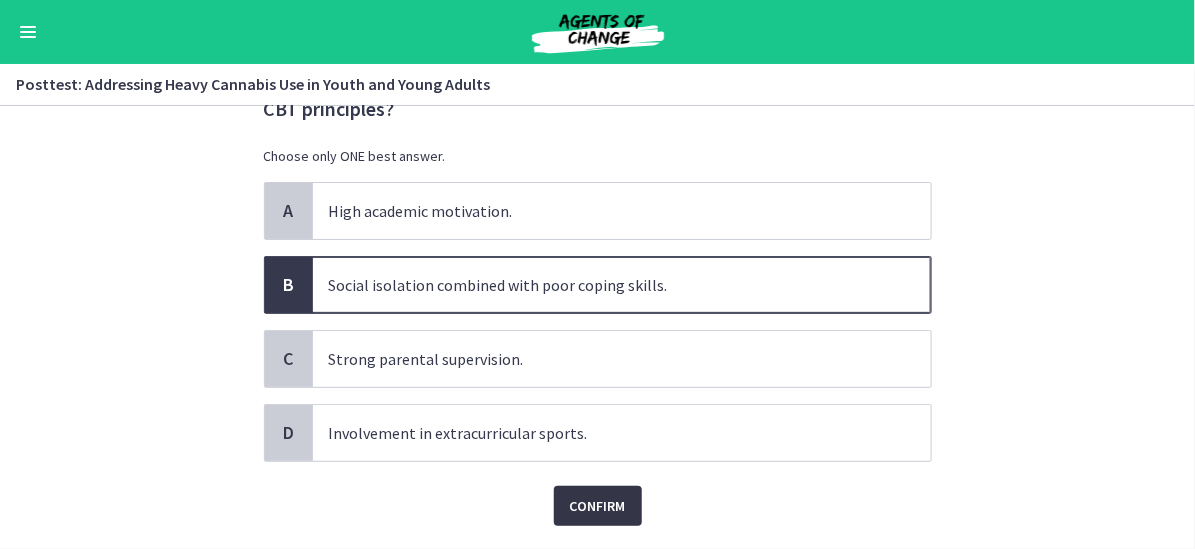 click on "Confirm" at bounding box center (598, 506) 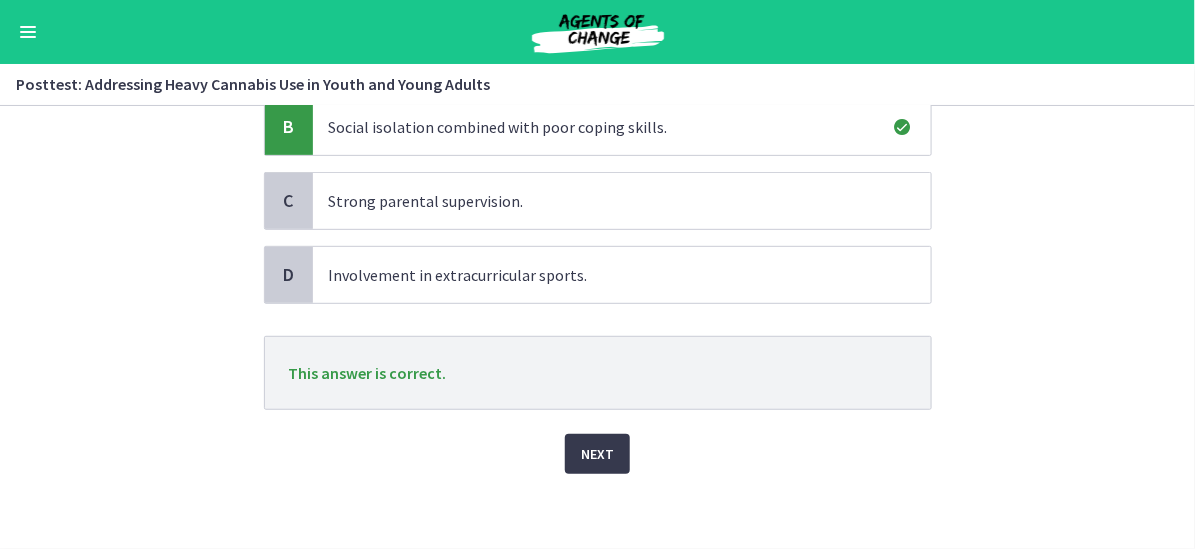 scroll, scrollTop: 260, scrollLeft: 0, axis: vertical 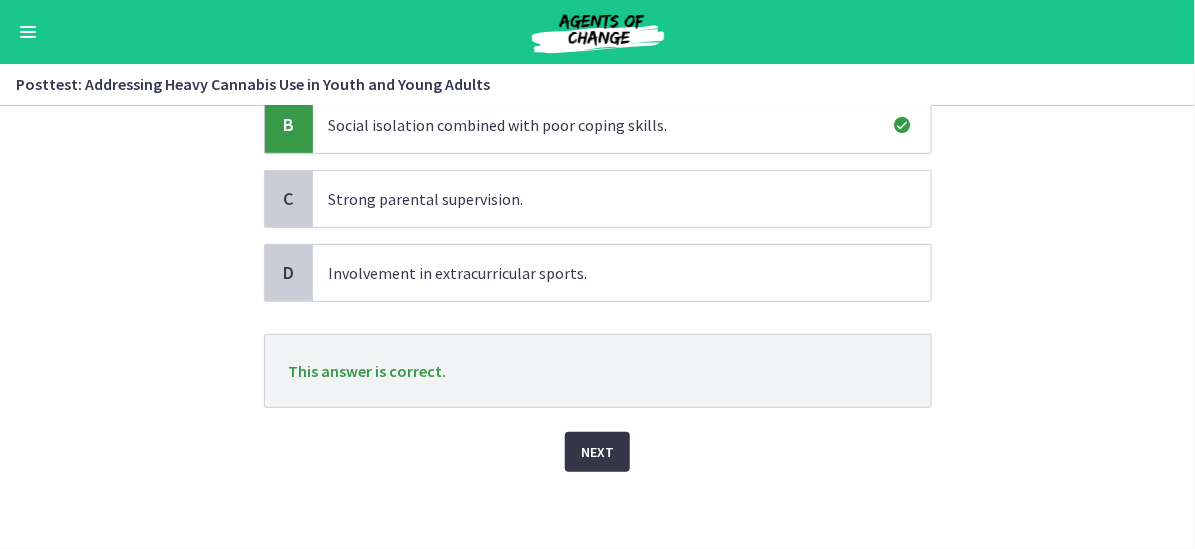 click on "Next" at bounding box center (597, 452) 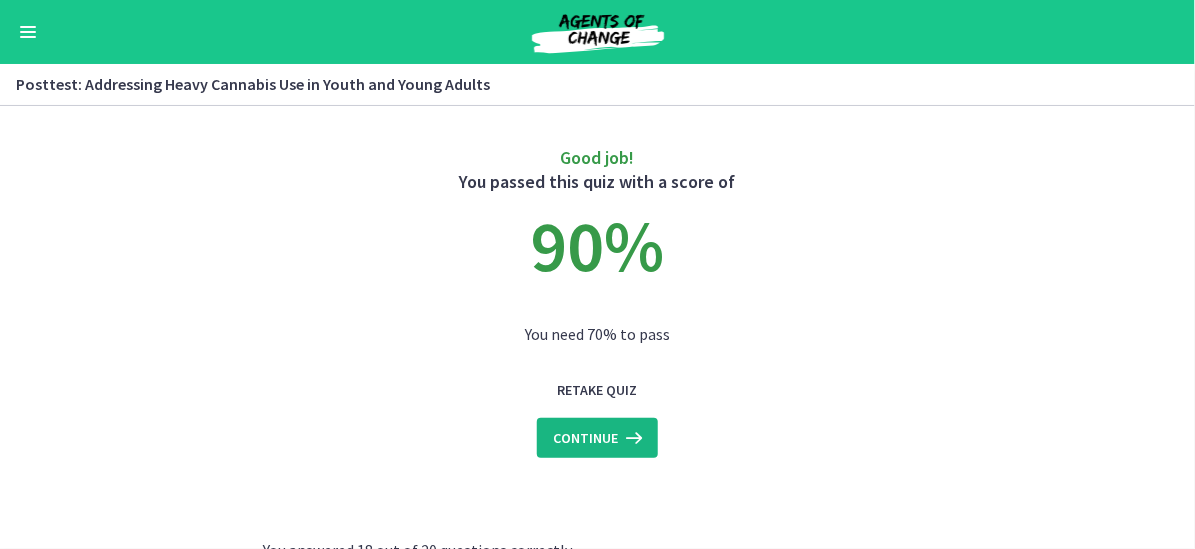 click on "Continue" at bounding box center [585, 438] 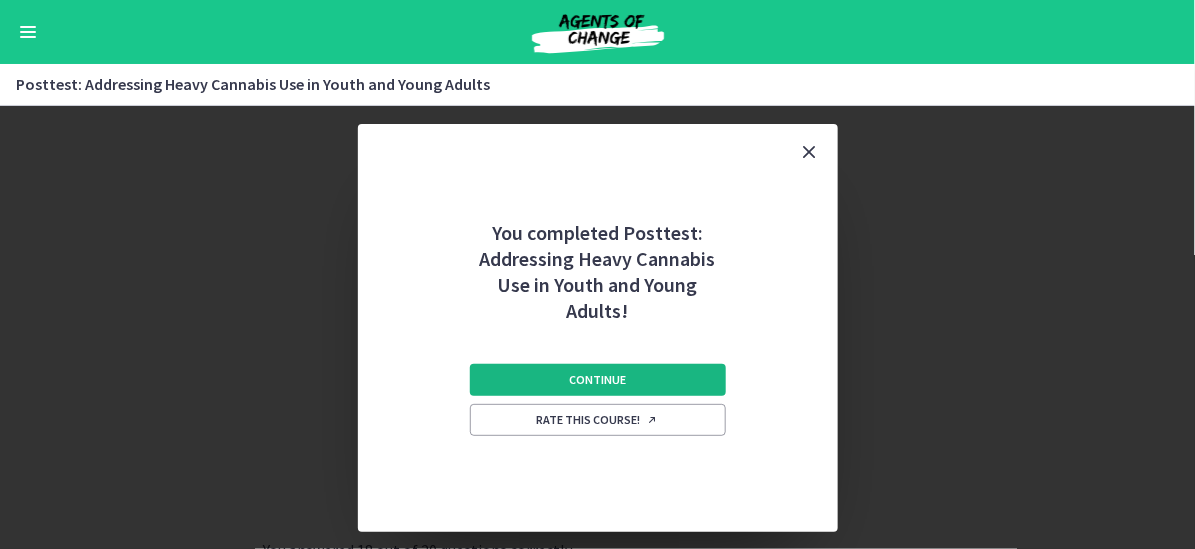 click on "Continue" at bounding box center (597, 380) 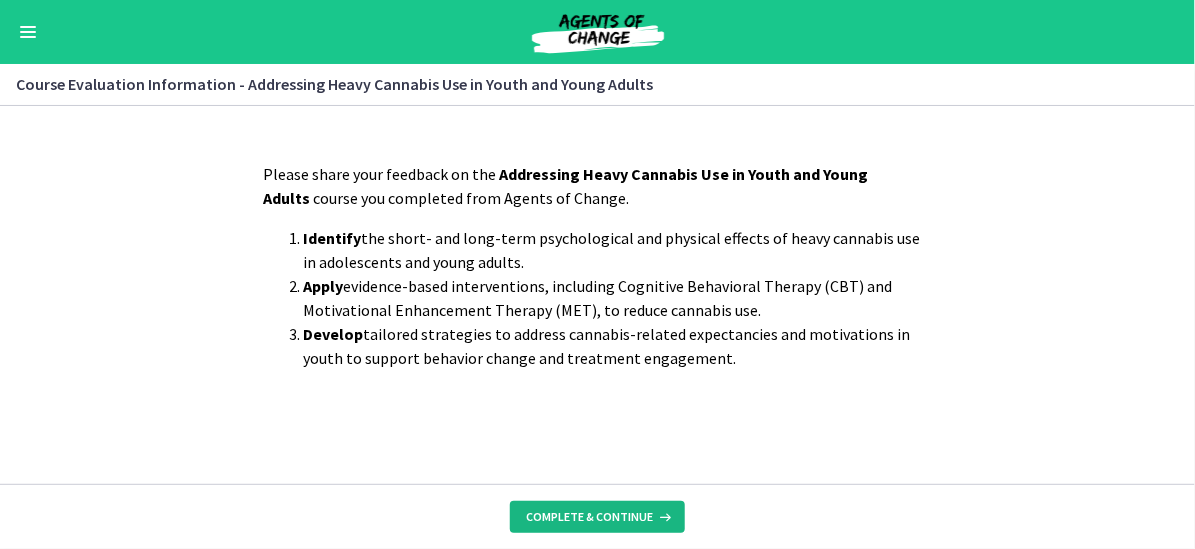 click on "Complete & continue" at bounding box center [589, 517] 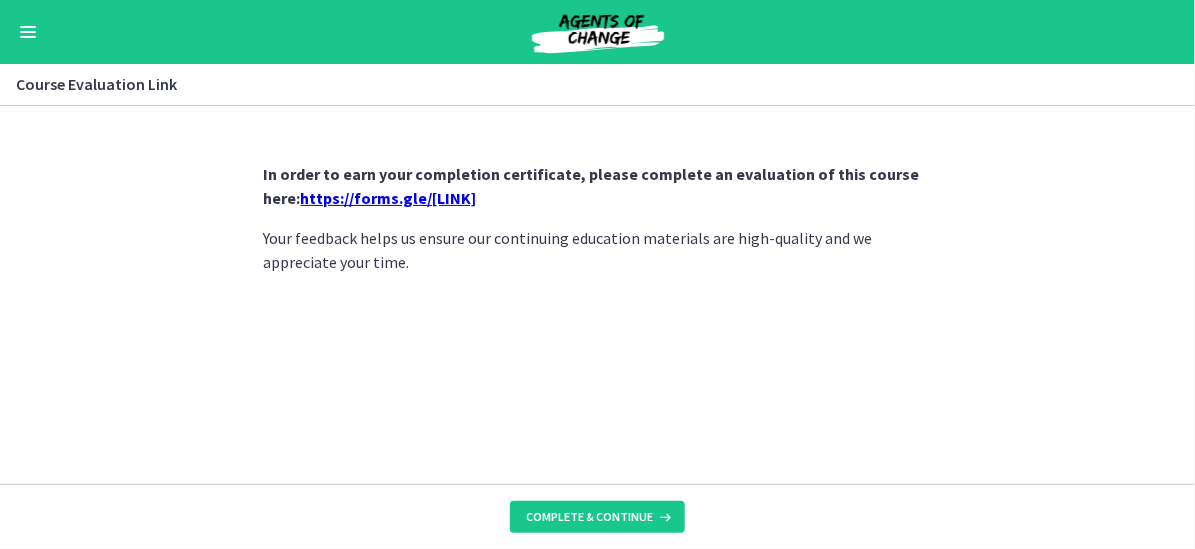 click on "https://forms.gle/Zn4pkCM9YxLV1Nug7" at bounding box center [389, 198] 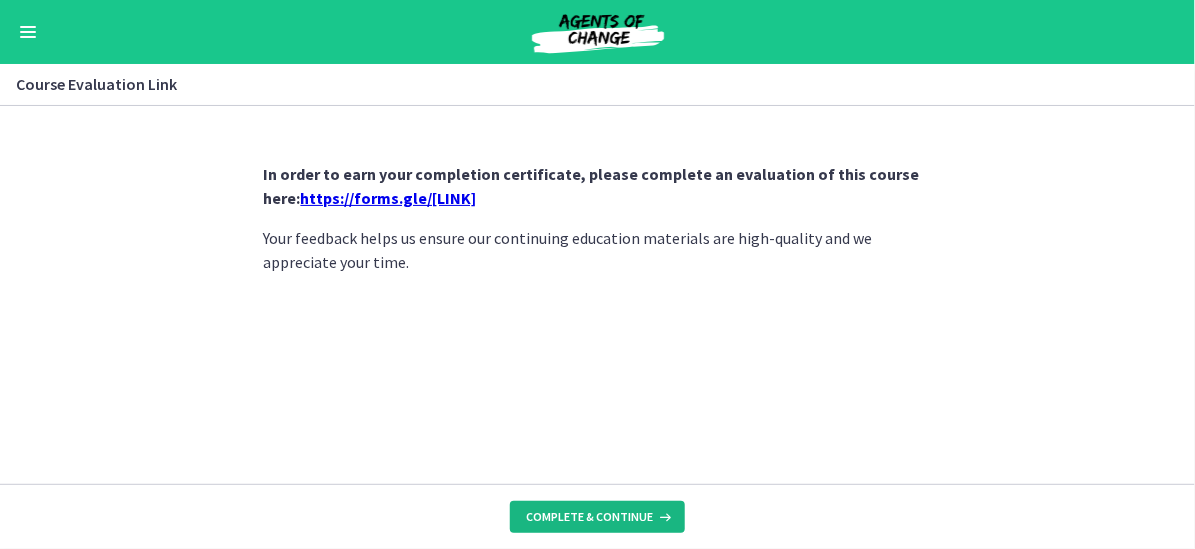 click on "Complete & continue" at bounding box center (597, 517) 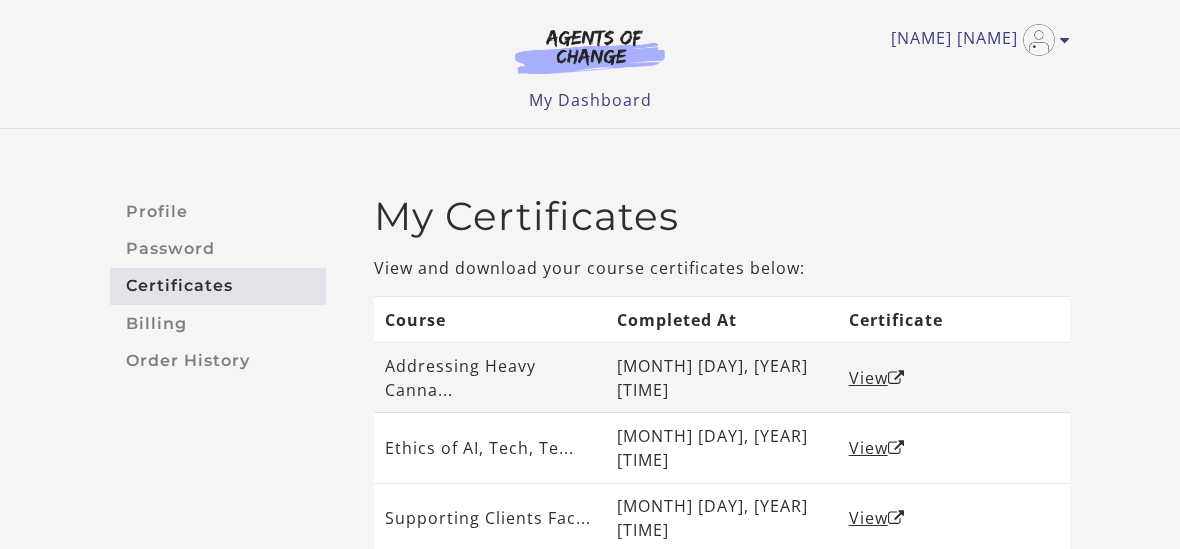 scroll, scrollTop: 0, scrollLeft: 0, axis: both 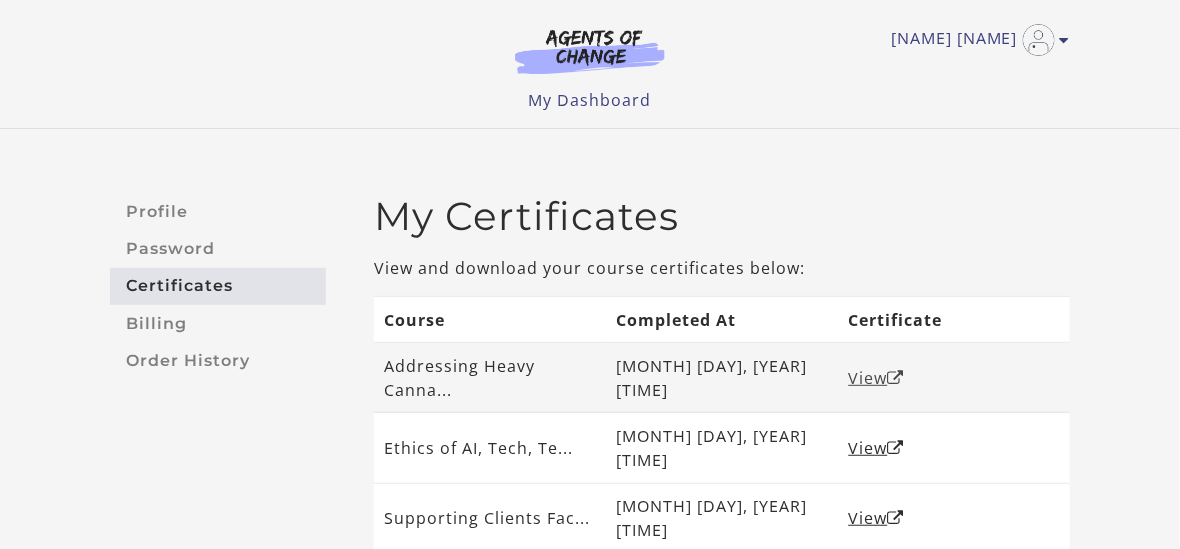 click on "View" at bounding box center [877, 378] 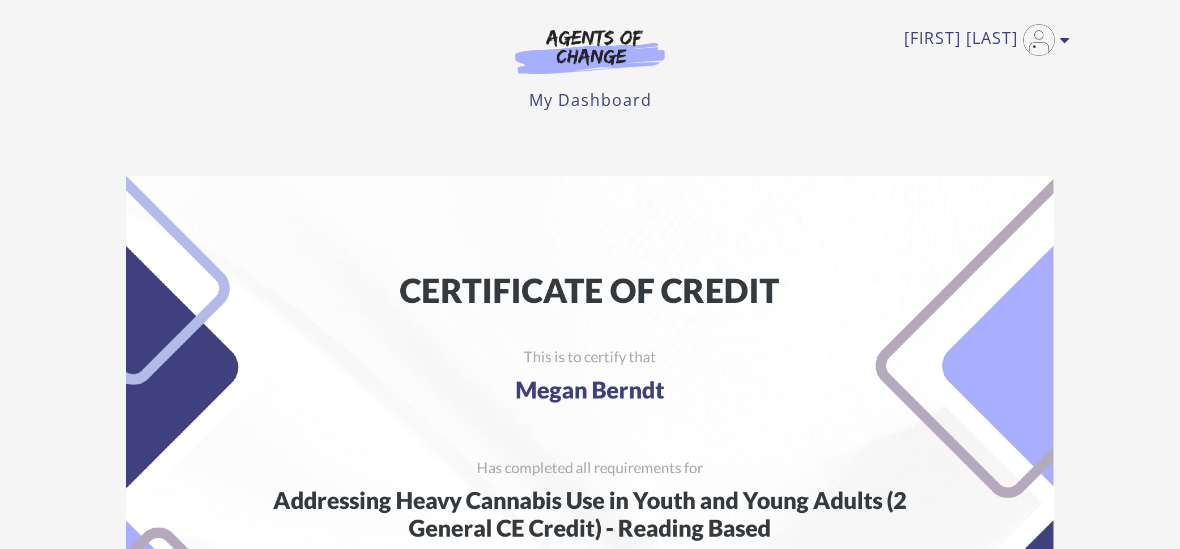 scroll, scrollTop: 100, scrollLeft: 0, axis: vertical 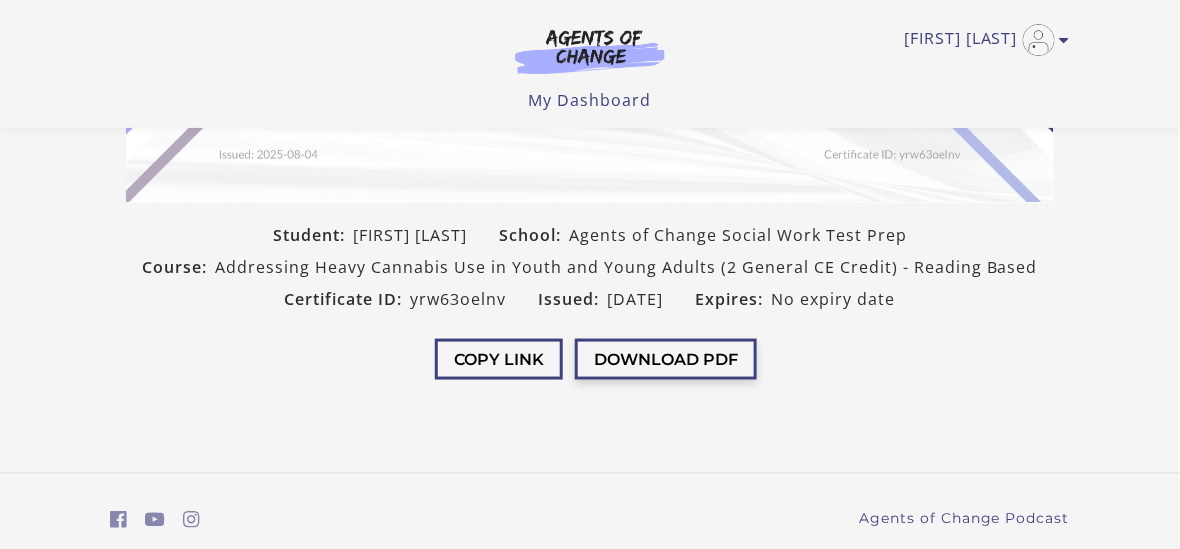 click on "Download PDF" at bounding box center (666, 359) 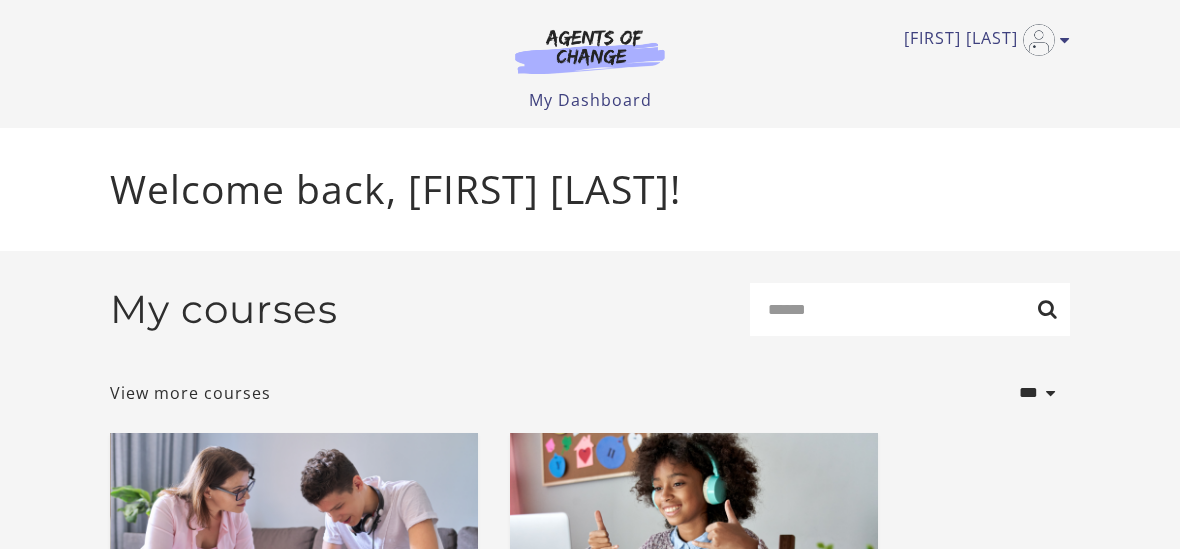 scroll, scrollTop: 0, scrollLeft: 0, axis: both 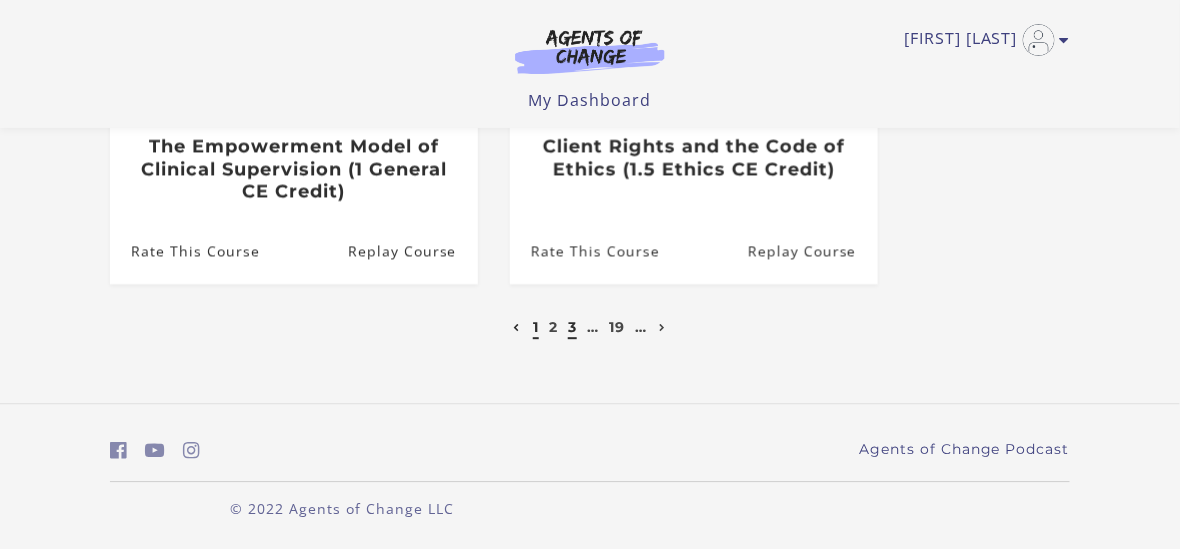 click on "3" at bounding box center [572, 327] 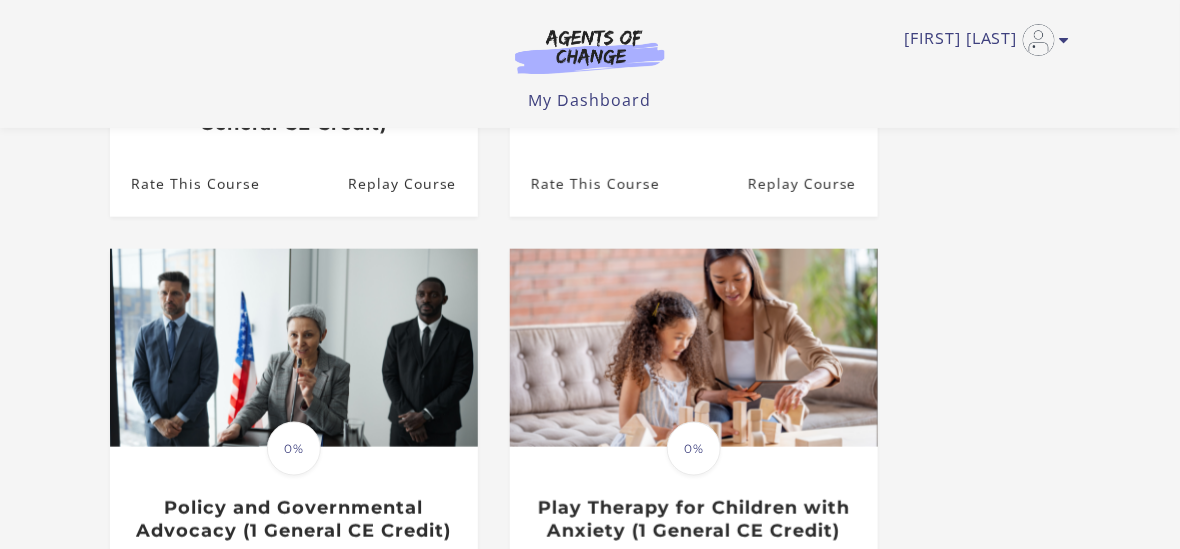 scroll, scrollTop: 0, scrollLeft: 0, axis: both 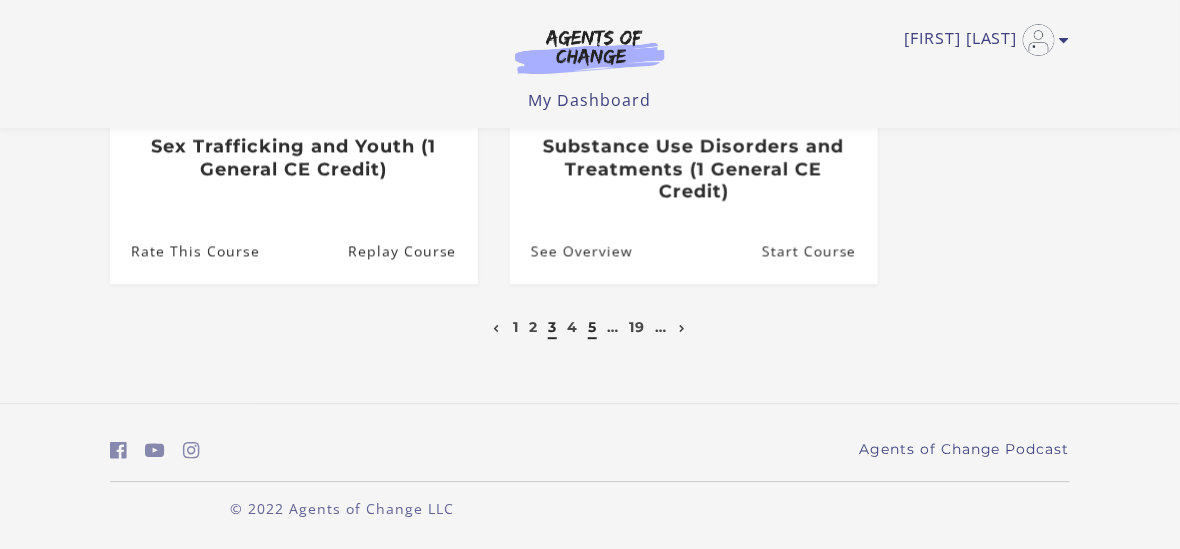 click on "5" at bounding box center [592, 327] 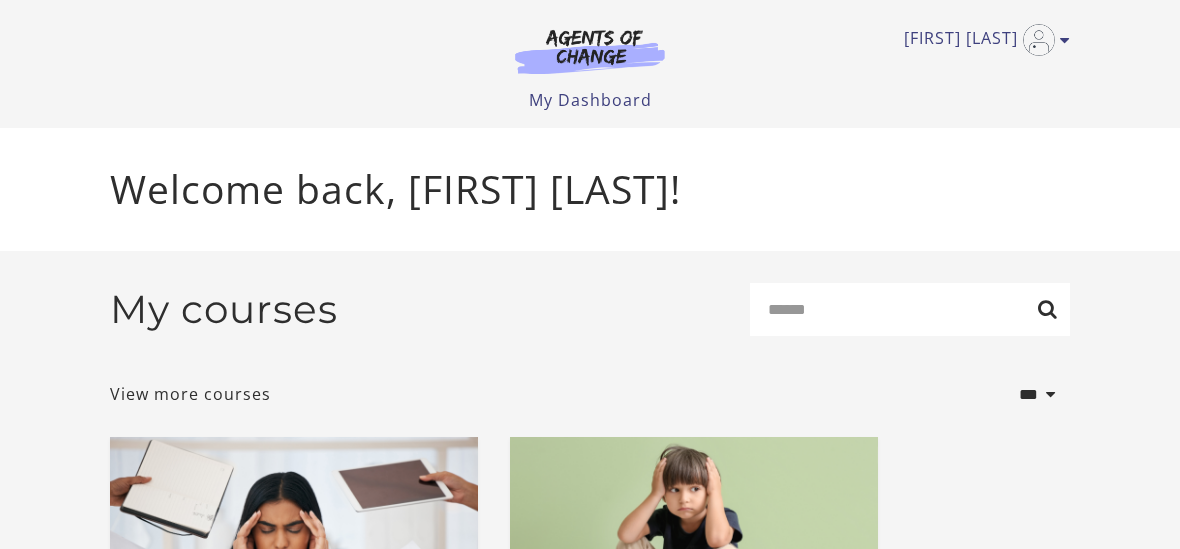 scroll, scrollTop: 0, scrollLeft: 0, axis: both 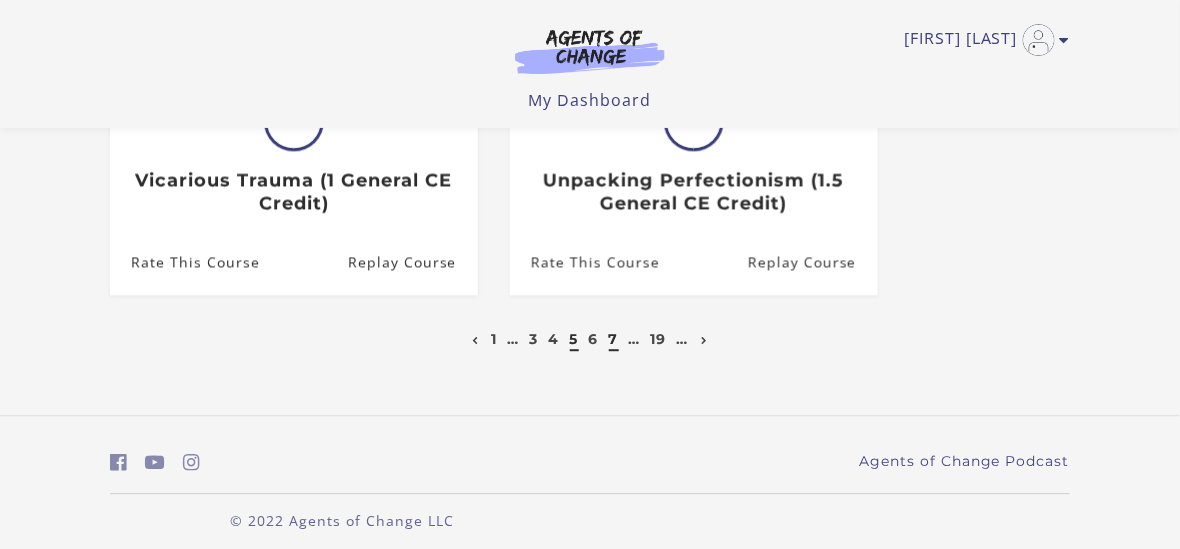 click on "7" at bounding box center (614, 339) 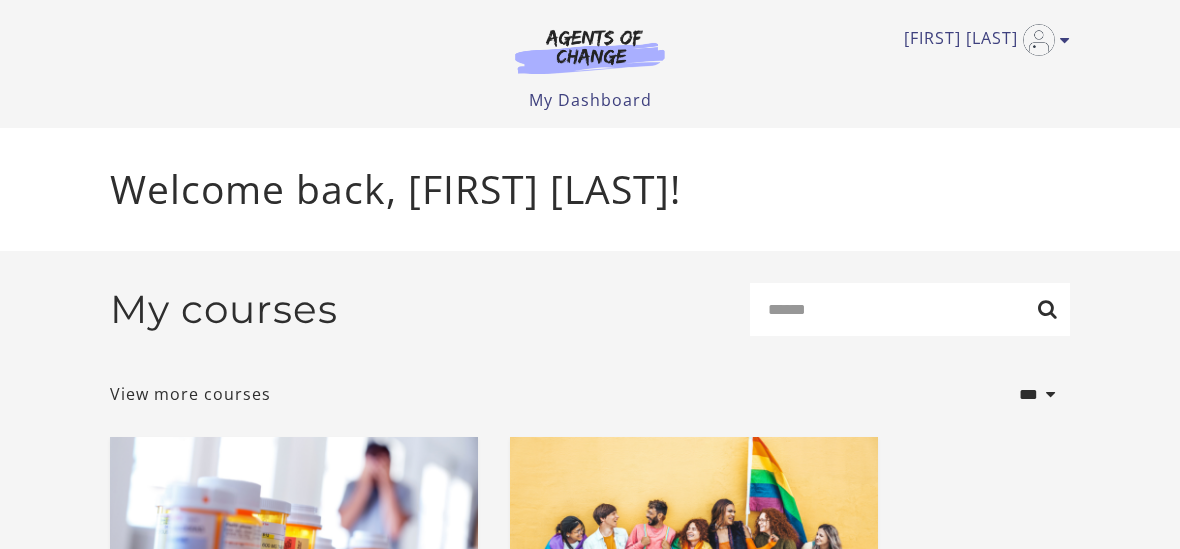 scroll, scrollTop: 0, scrollLeft: 0, axis: both 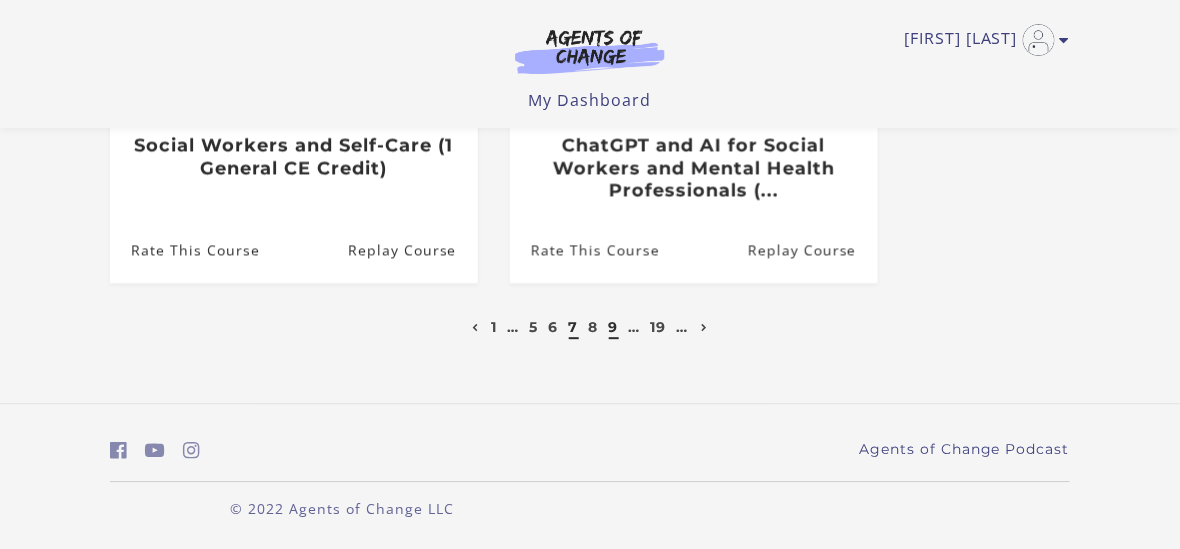 click on "9" at bounding box center [614, 327] 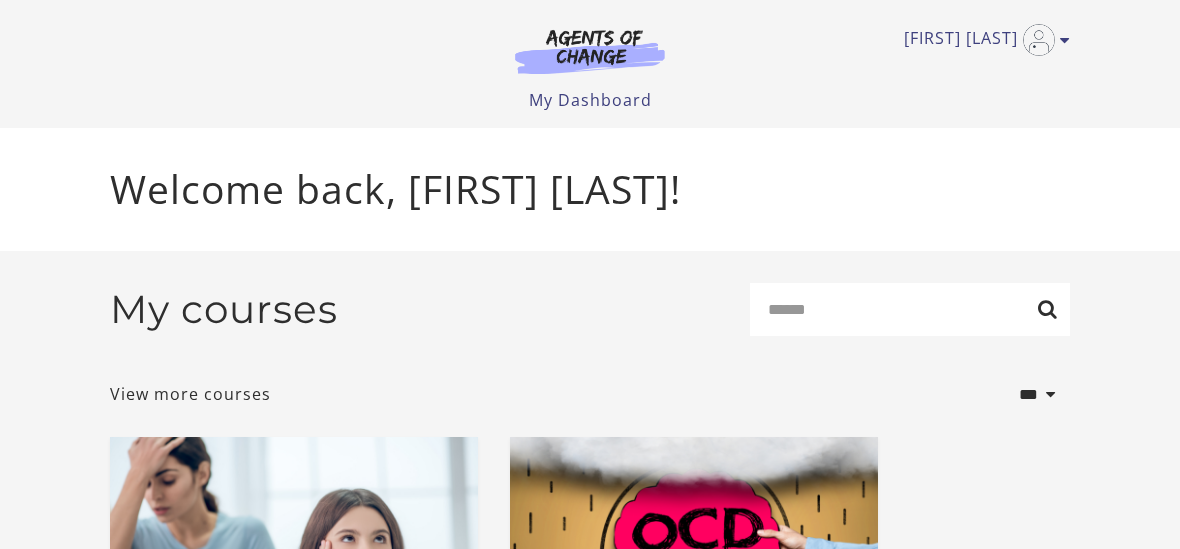 scroll, scrollTop: 0, scrollLeft: 0, axis: both 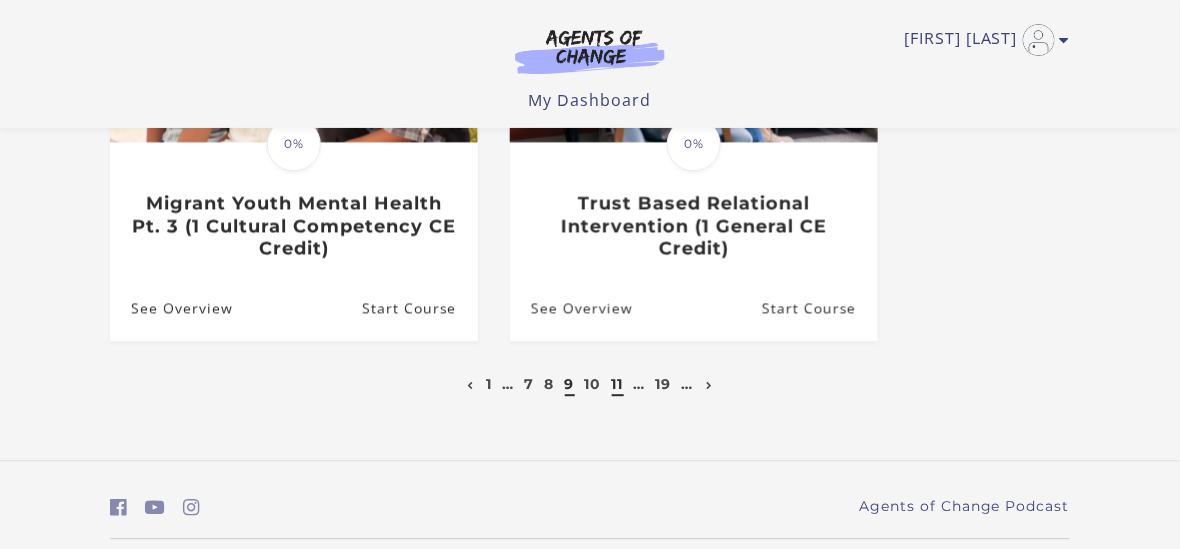 click on "11" at bounding box center (618, 384) 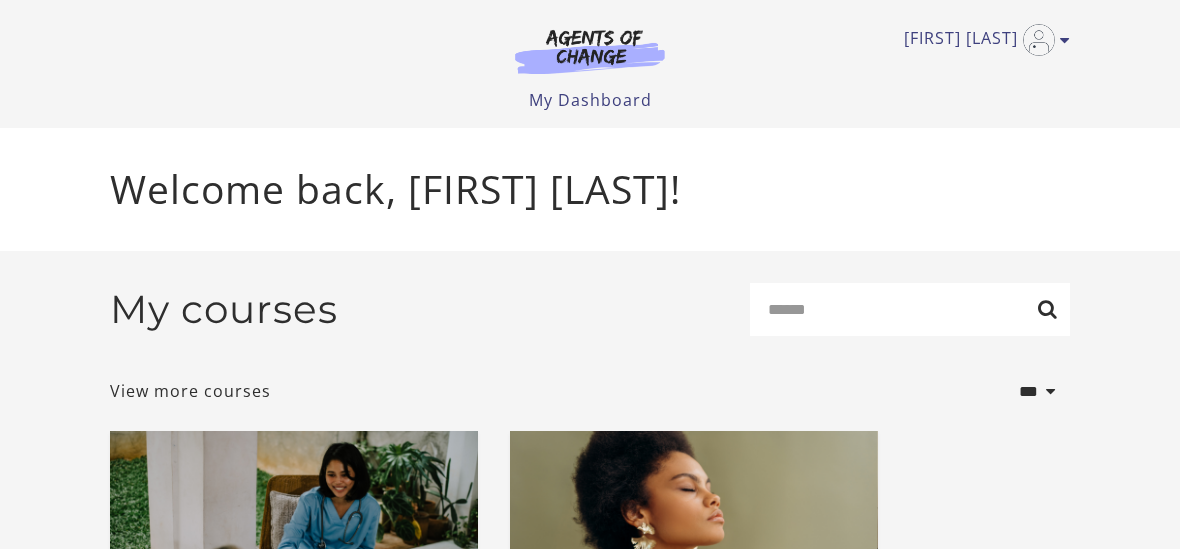 scroll, scrollTop: 0, scrollLeft: 0, axis: both 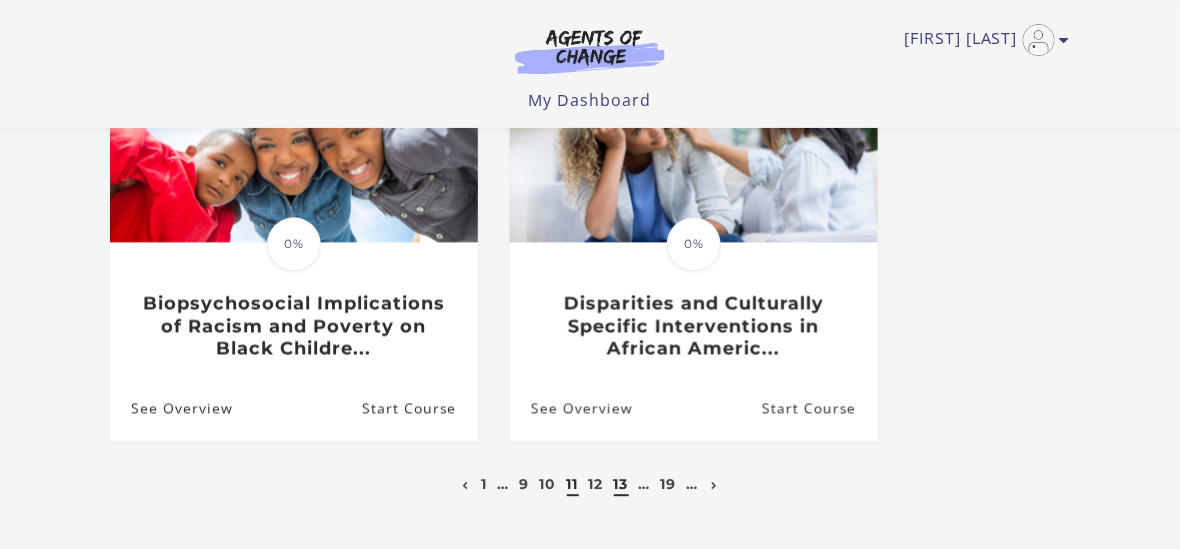 click on "13" at bounding box center (621, 484) 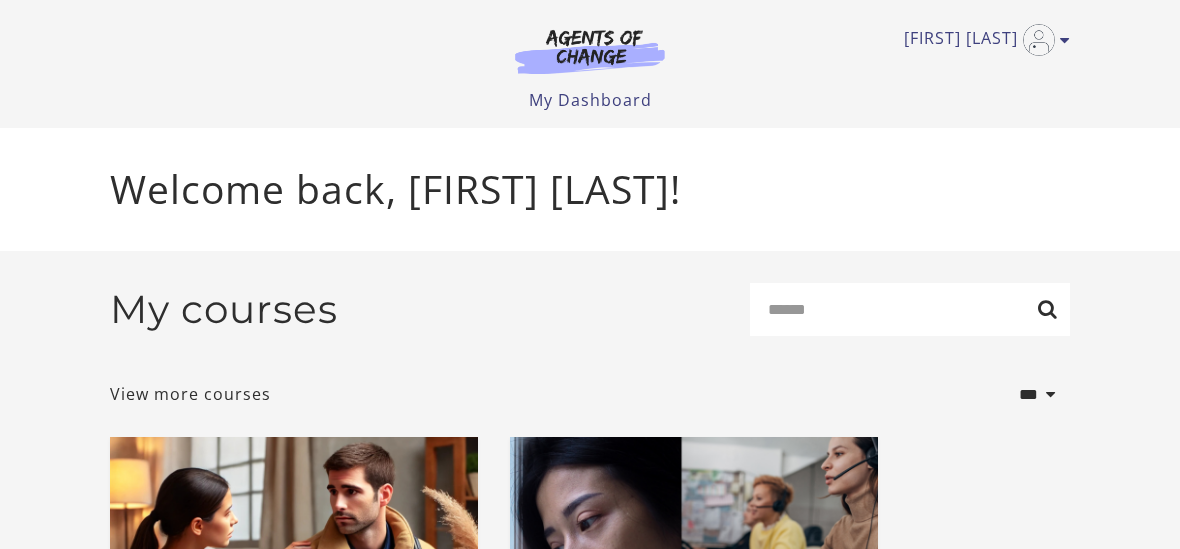 scroll, scrollTop: 0, scrollLeft: 0, axis: both 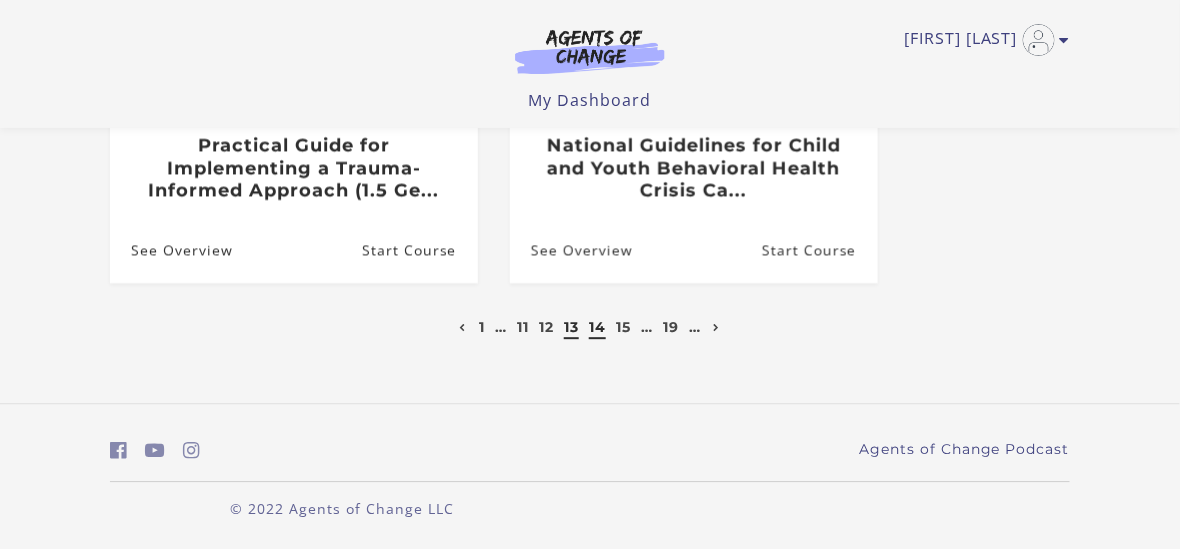 click on "14" at bounding box center [597, 327] 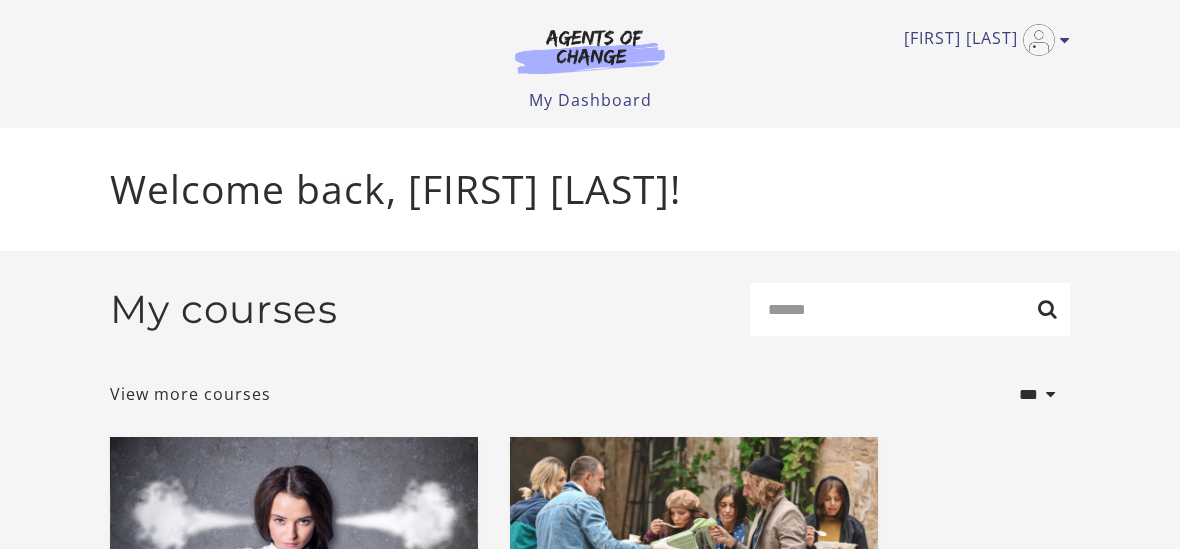 scroll, scrollTop: 0, scrollLeft: 0, axis: both 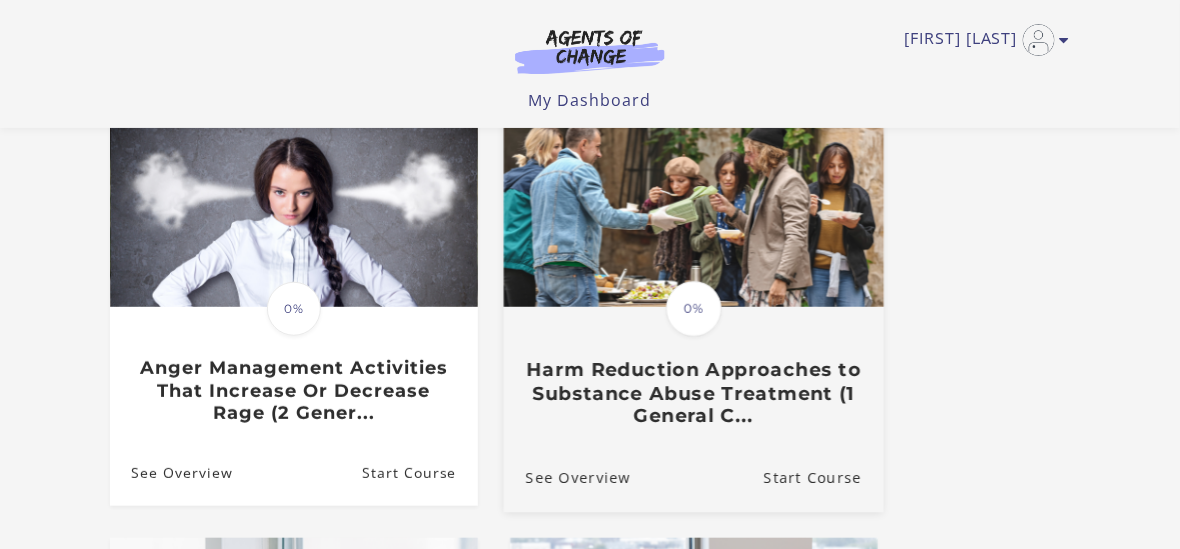 click on "Harm Reduction Approaches to Substance Abuse Treatment (1 General C..." at bounding box center [694, 394] 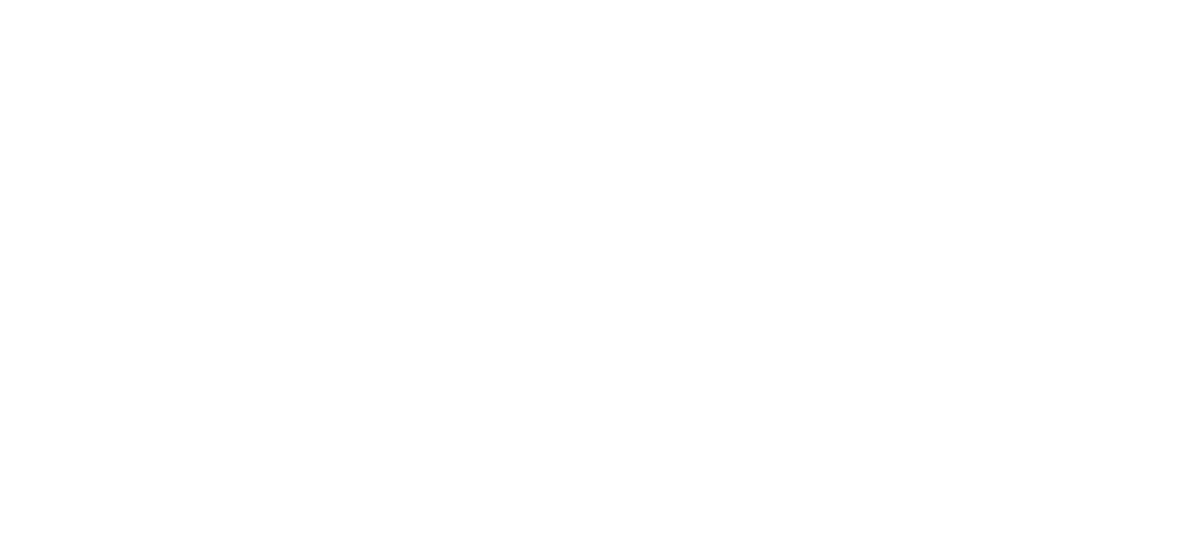 scroll, scrollTop: 0, scrollLeft: 0, axis: both 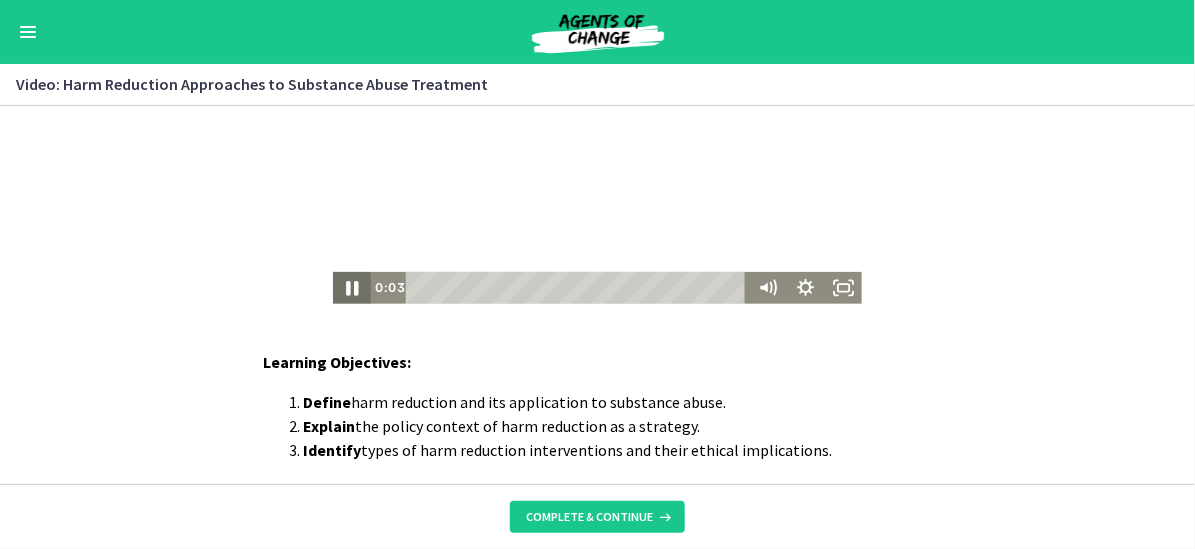 click 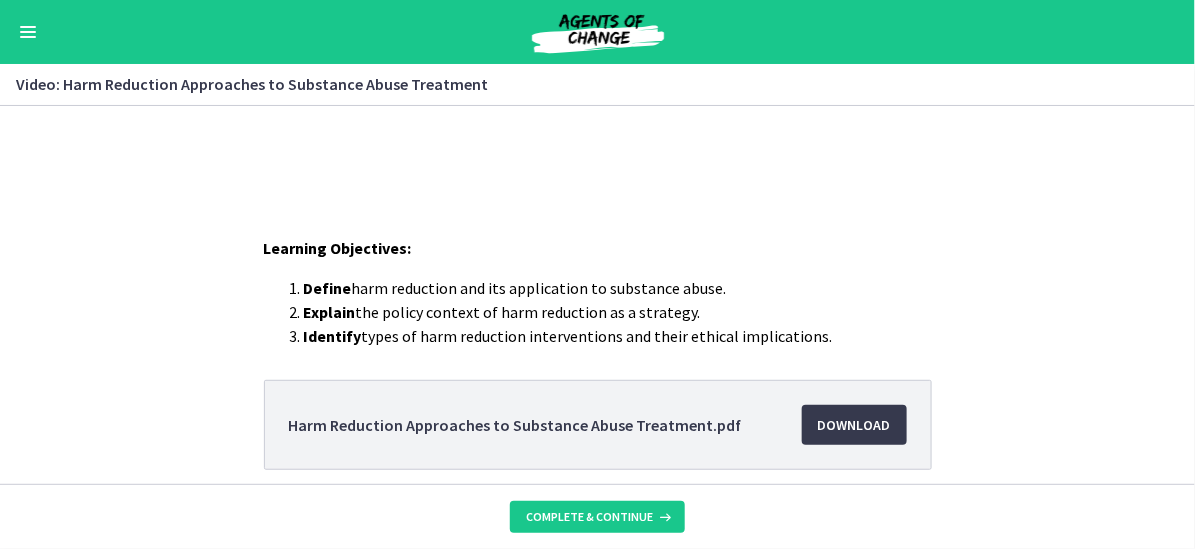 scroll, scrollTop: 296, scrollLeft: 0, axis: vertical 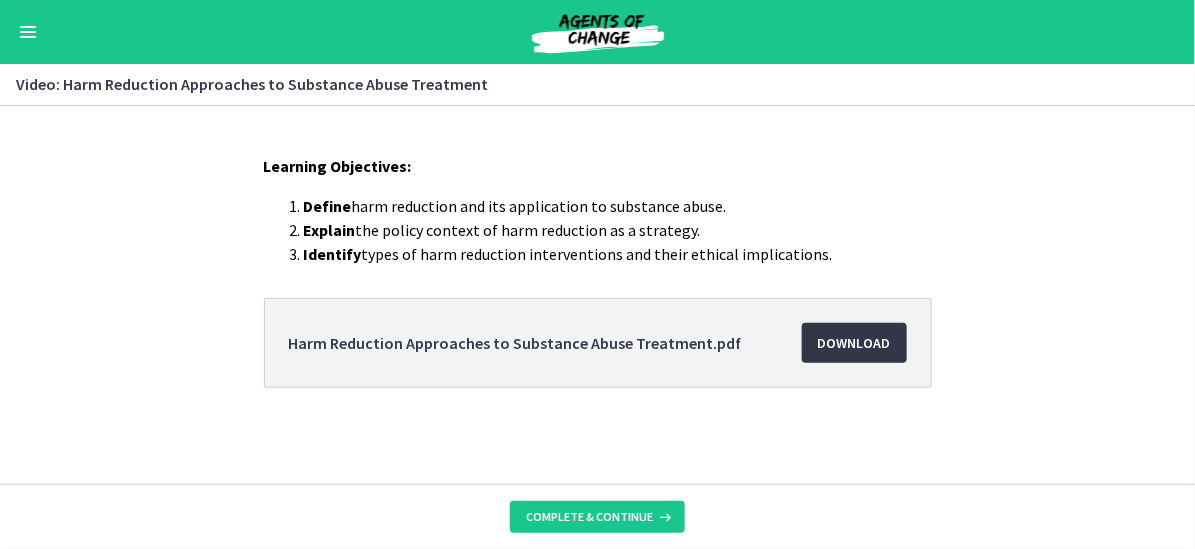 click on "Download
Opens in a new window" at bounding box center (854, 343) 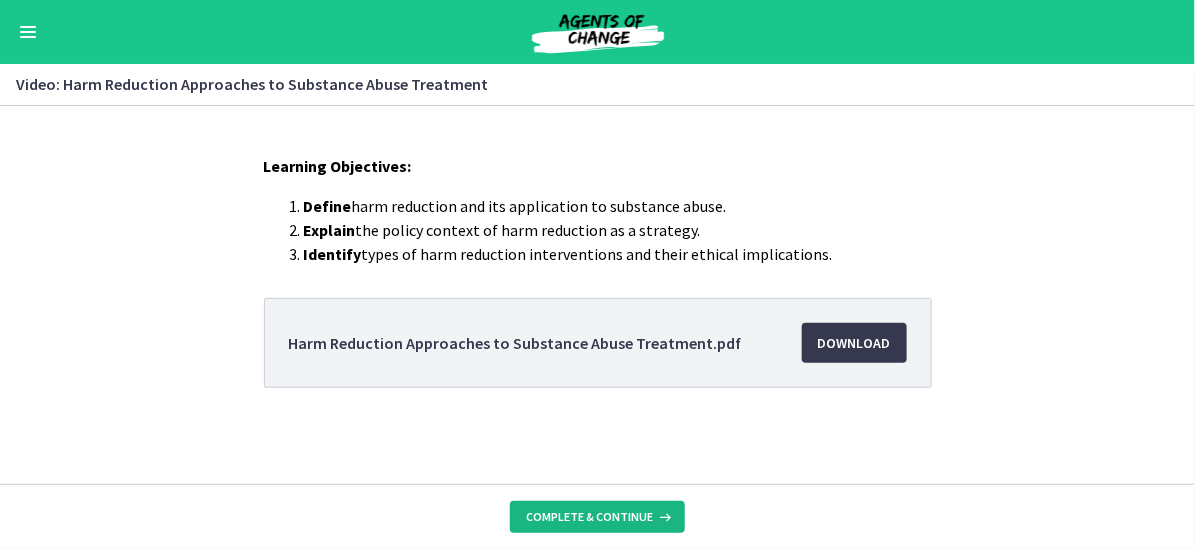 click on "Complete & continue" at bounding box center [589, 517] 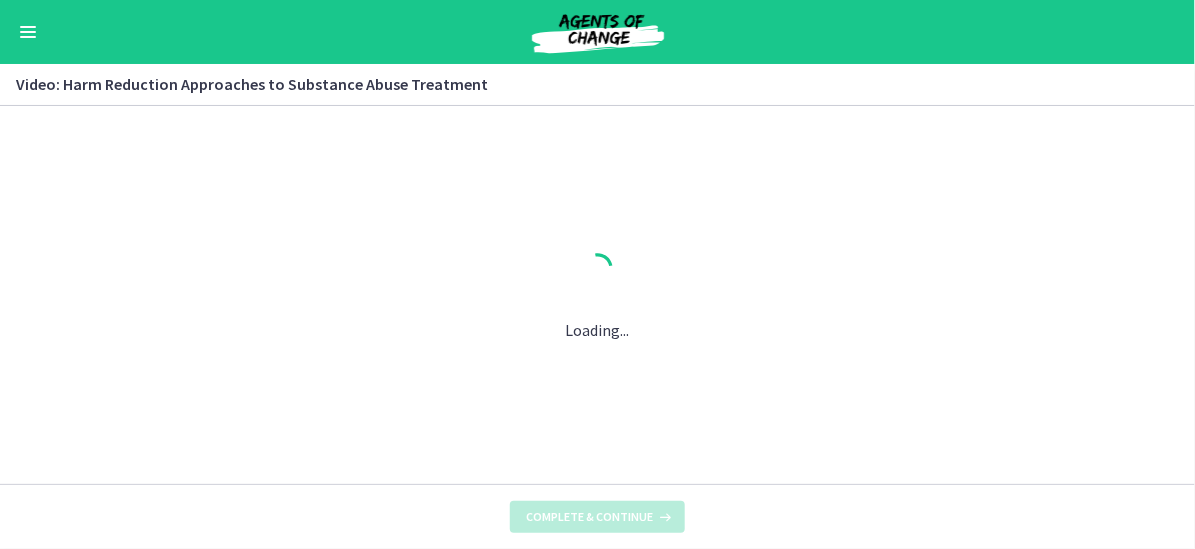 scroll, scrollTop: 0, scrollLeft: 0, axis: both 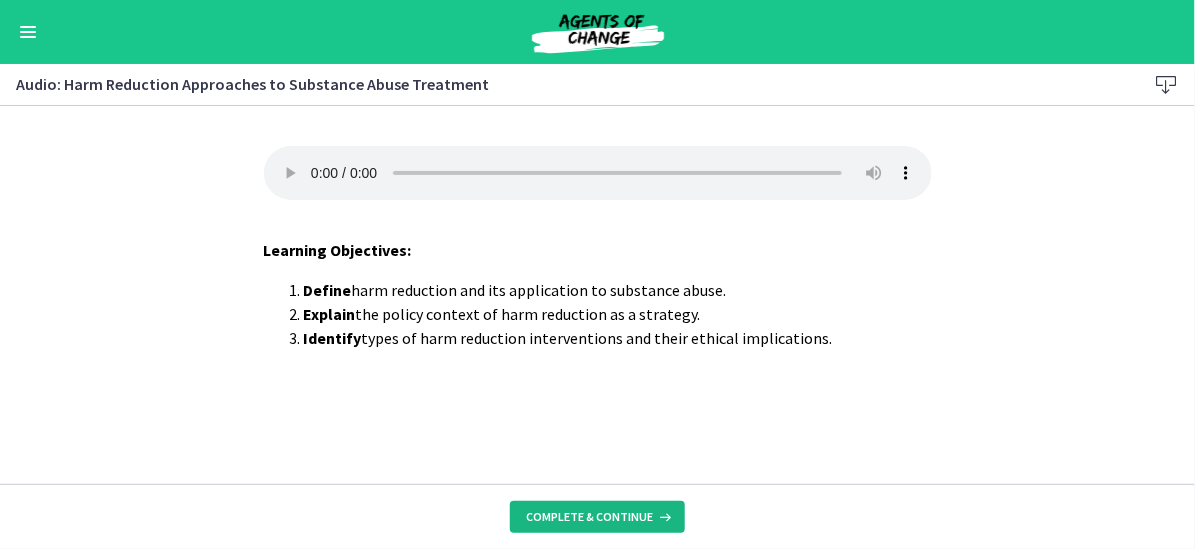 click on "Complete & continue" at bounding box center [597, 517] 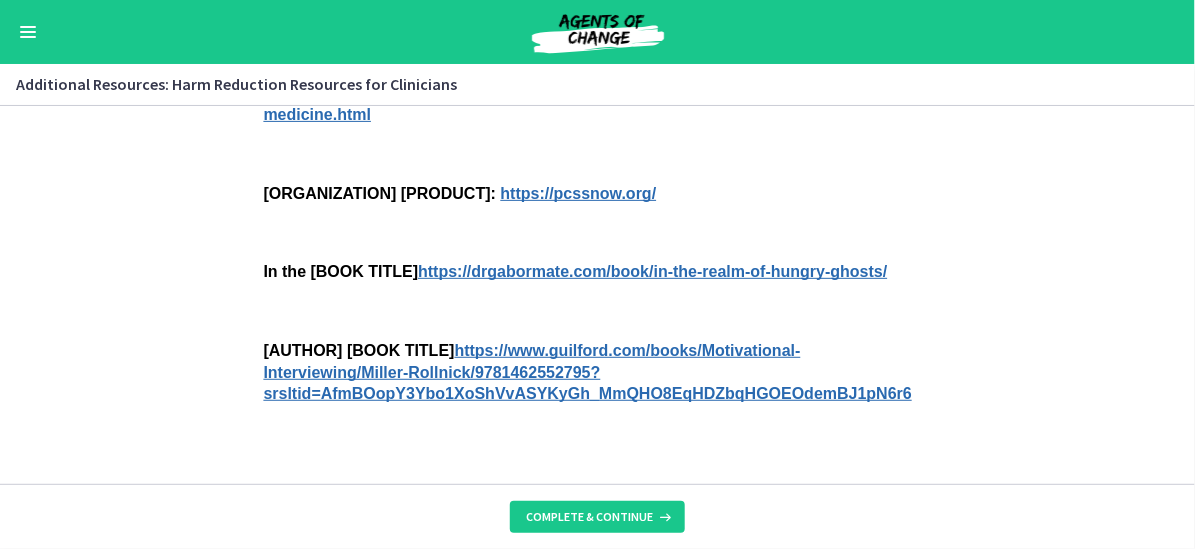 scroll, scrollTop: 267, scrollLeft: 0, axis: vertical 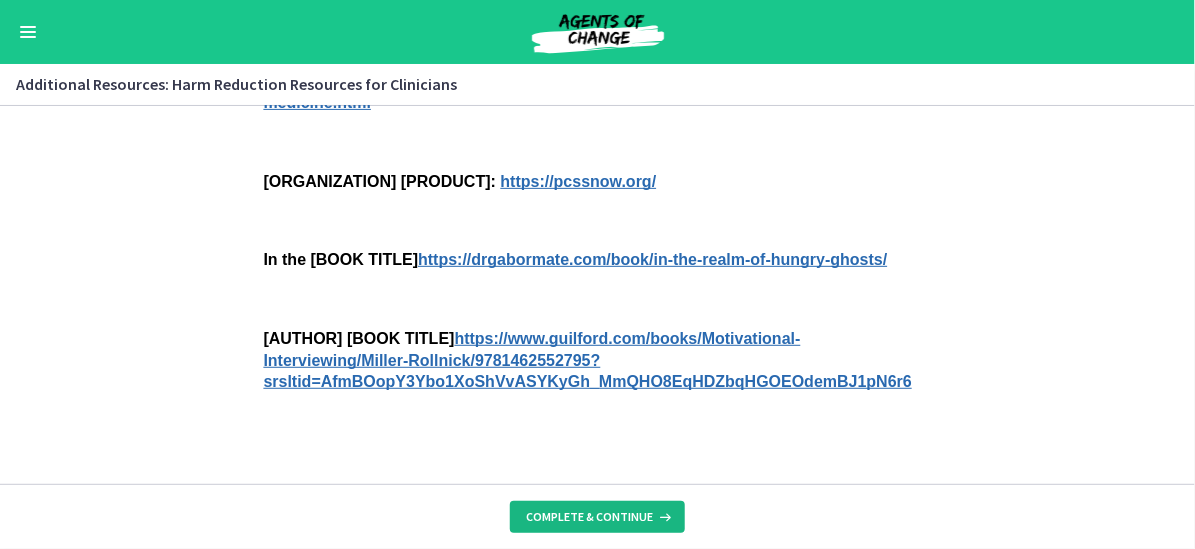 click on "Complete & continue" at bounding box center [589, 517] 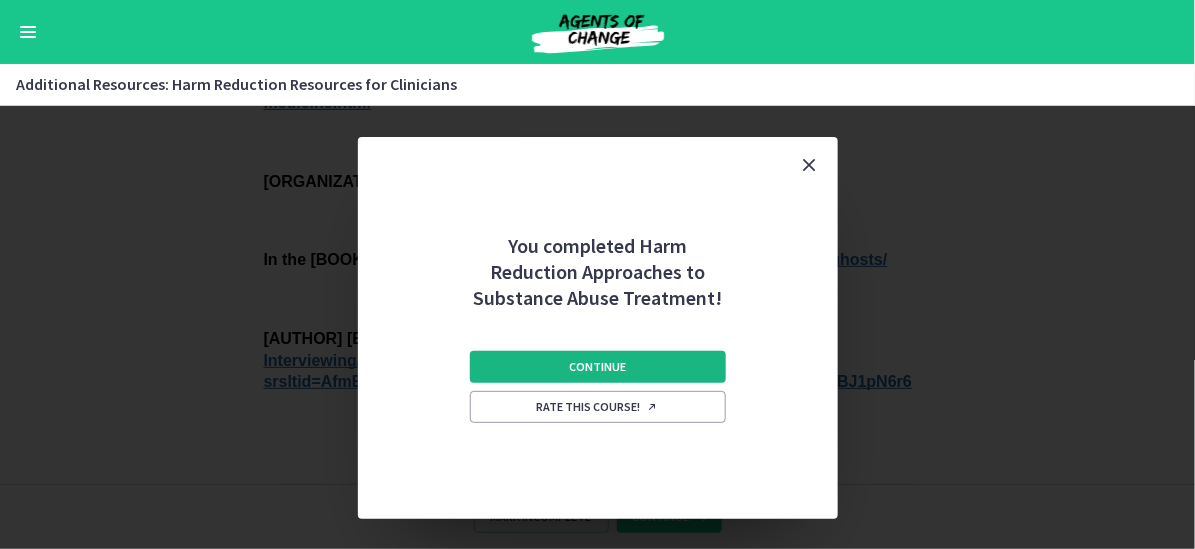 click on "Continue" at bounding box center [598, 367] 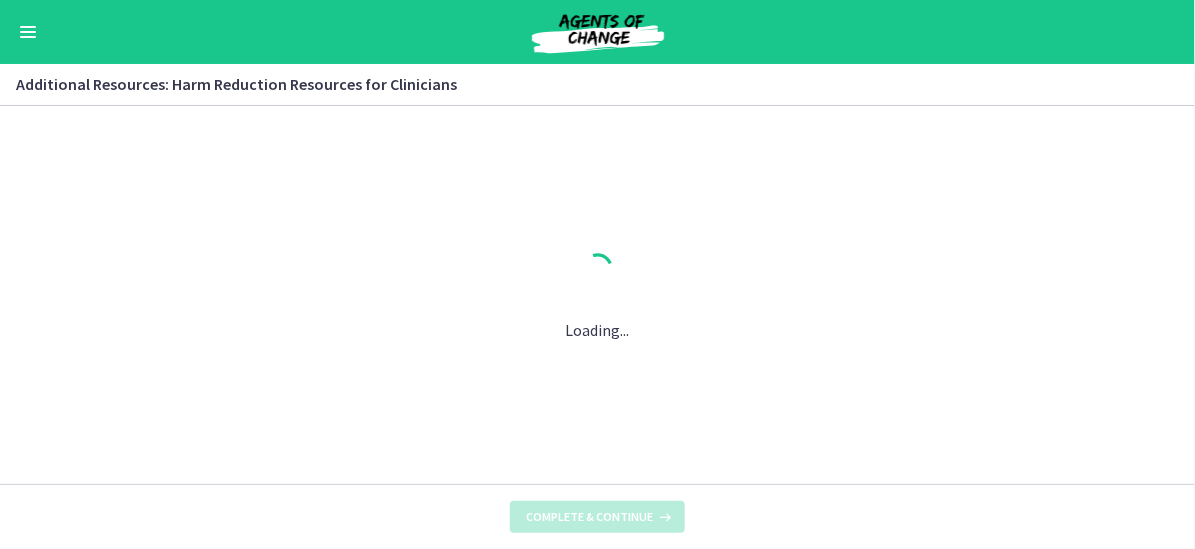 scroll, scrollTop: 0, scrollLeft: 0, axis: both 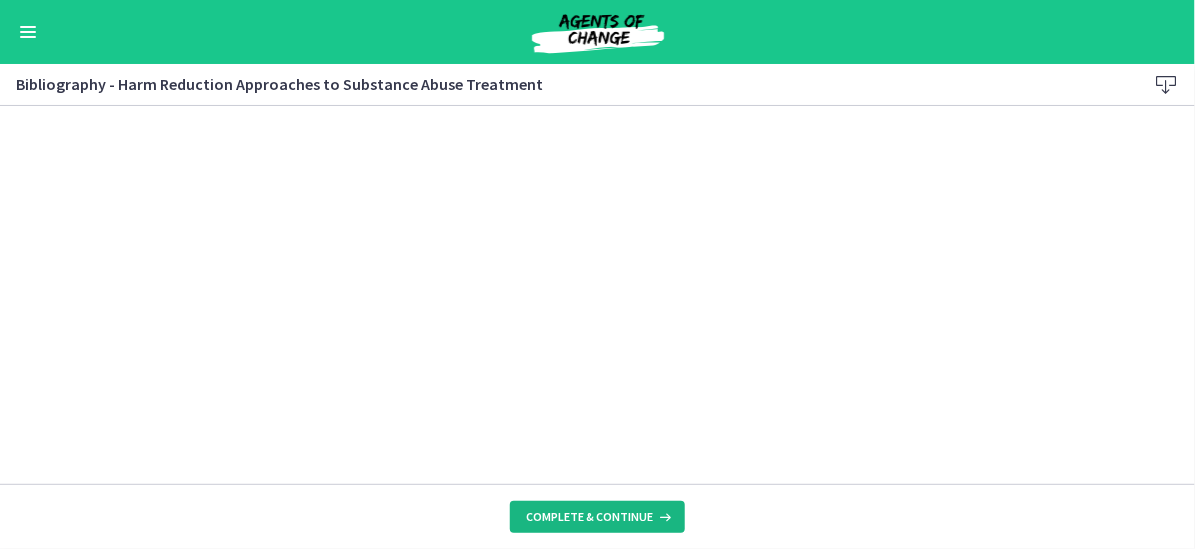 click on "Complete & continue" at bounding box center [589, 517] 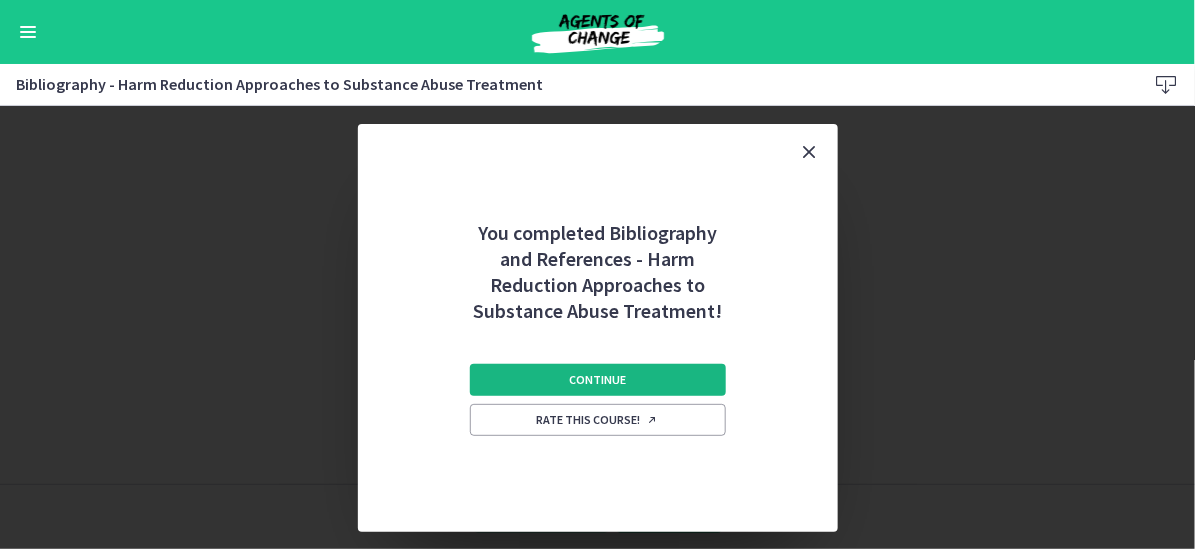 click on "Continue" at bounding box center [598, 380] 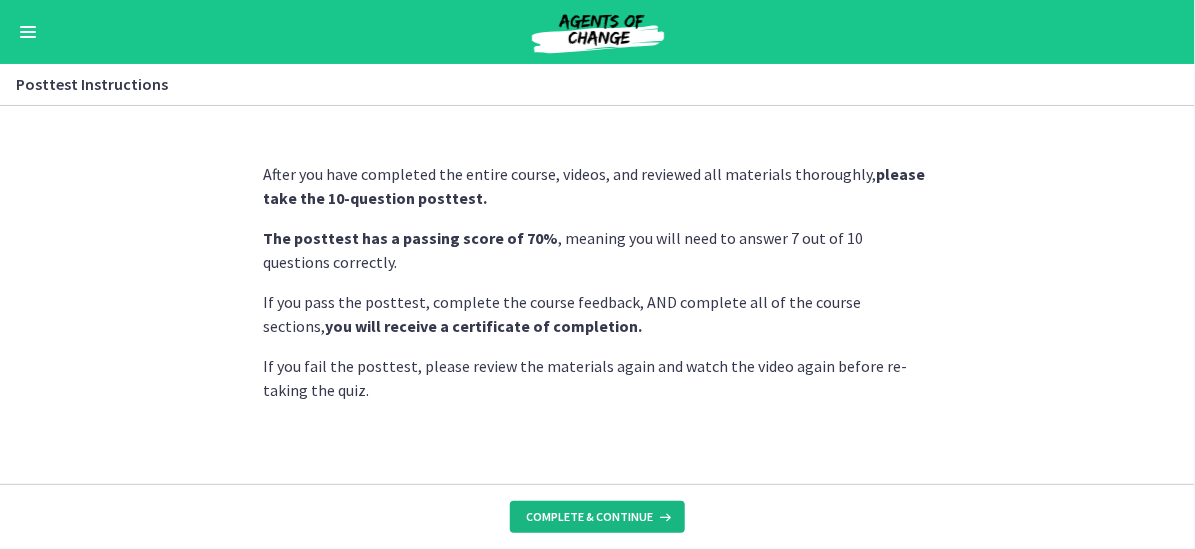 click on "Complete & continue" at bounding box center (589, 517) 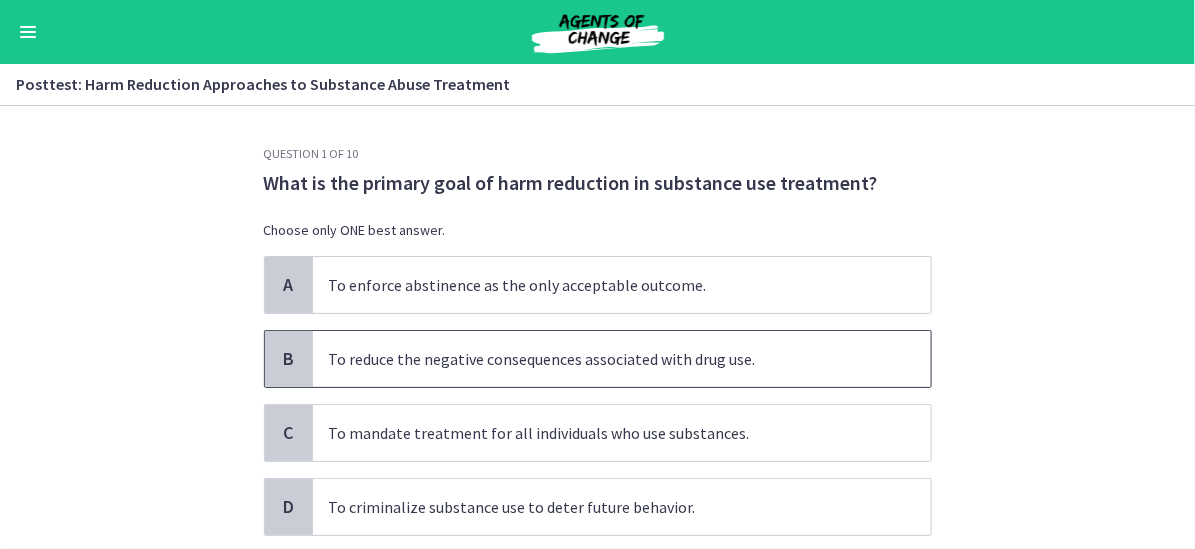 click on "To reduce the negative consequences associated with drug use." at bounding box center [622, 359] 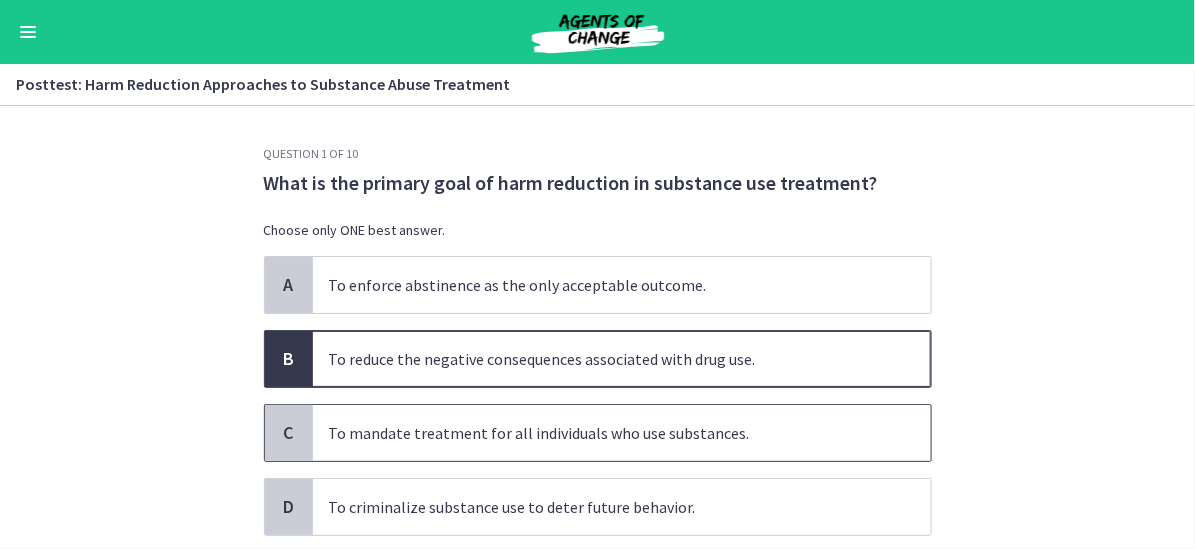 scroll, scrollTop: 100, scrollLeft: 0, axis: vertical 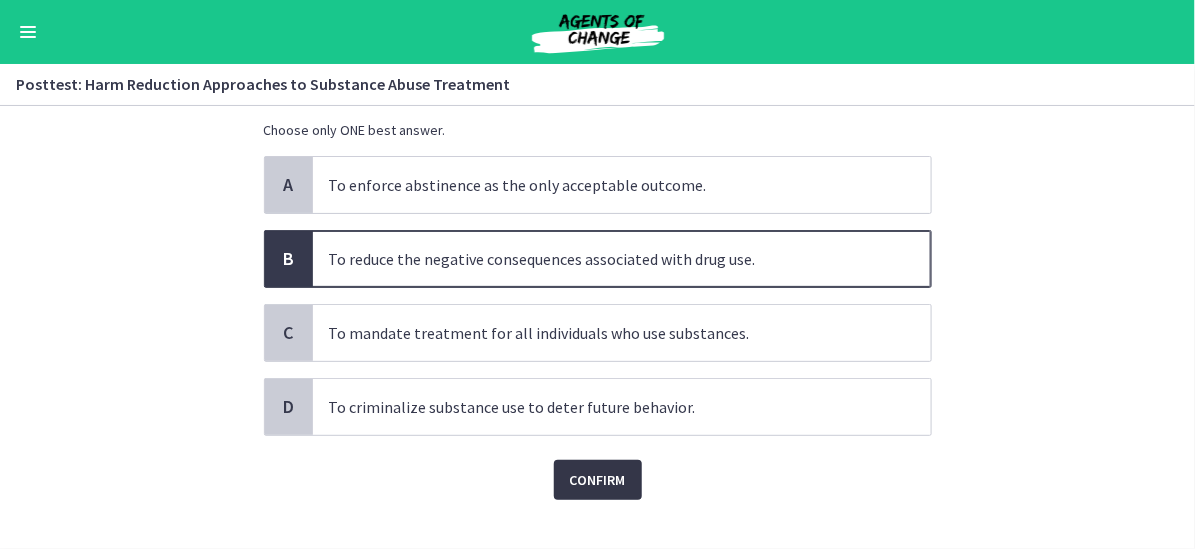 click on "Confirm" at bounding box center (598, 480) 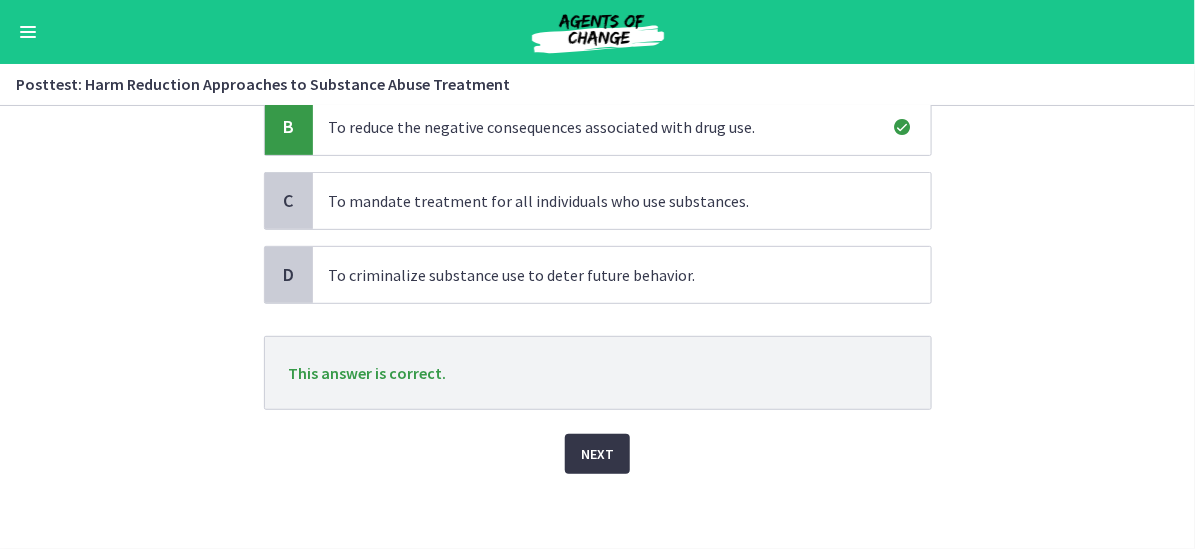 scroll, scrollTop: 234, scrollLeft: 0, axis: vertical 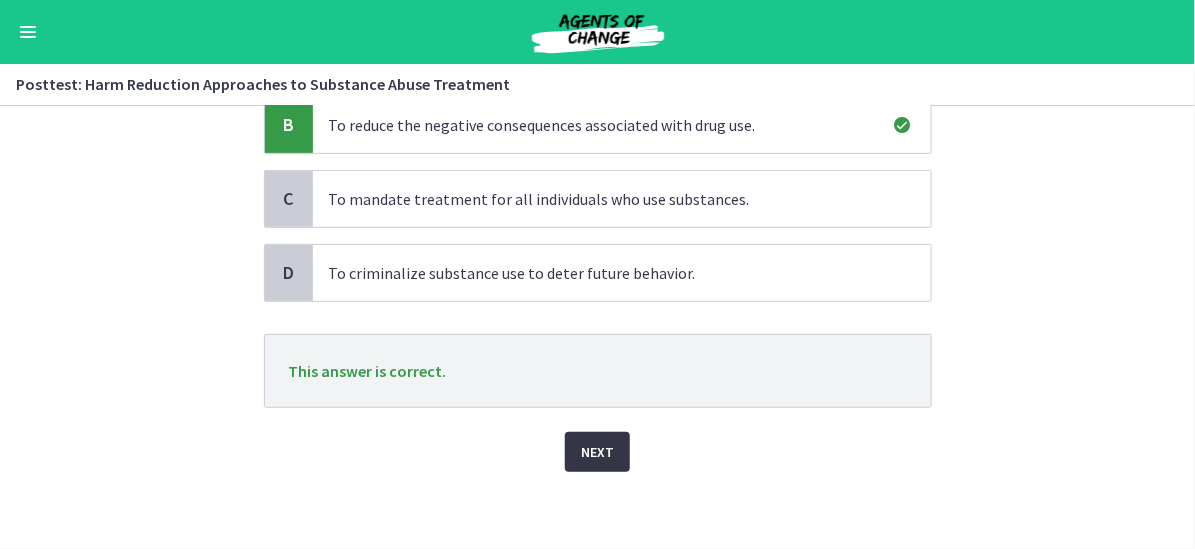 click on "Next" at bounding box center [597, 452] 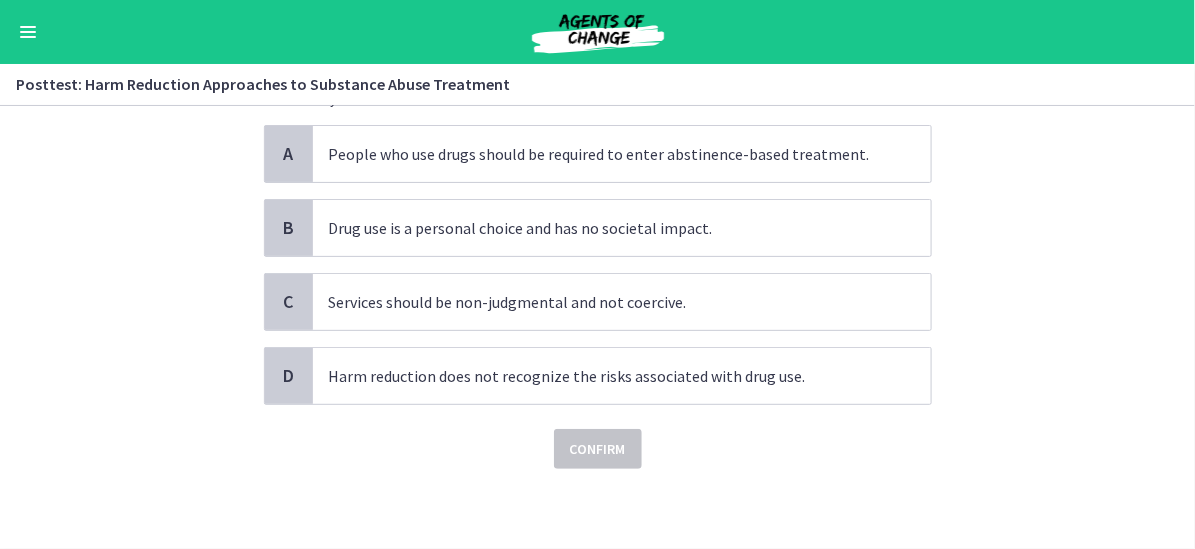 scroll, scrollTop: 0, scrollLeft: 0, axis: both 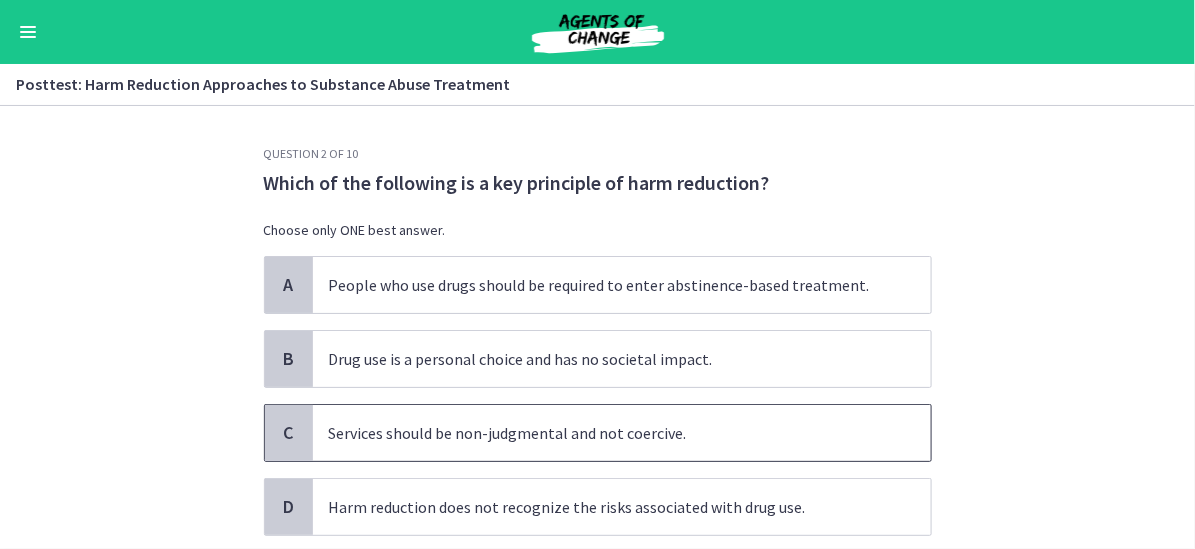 click on "Services should be non-judgmental and not coercive." at bounding box center [622, 433] 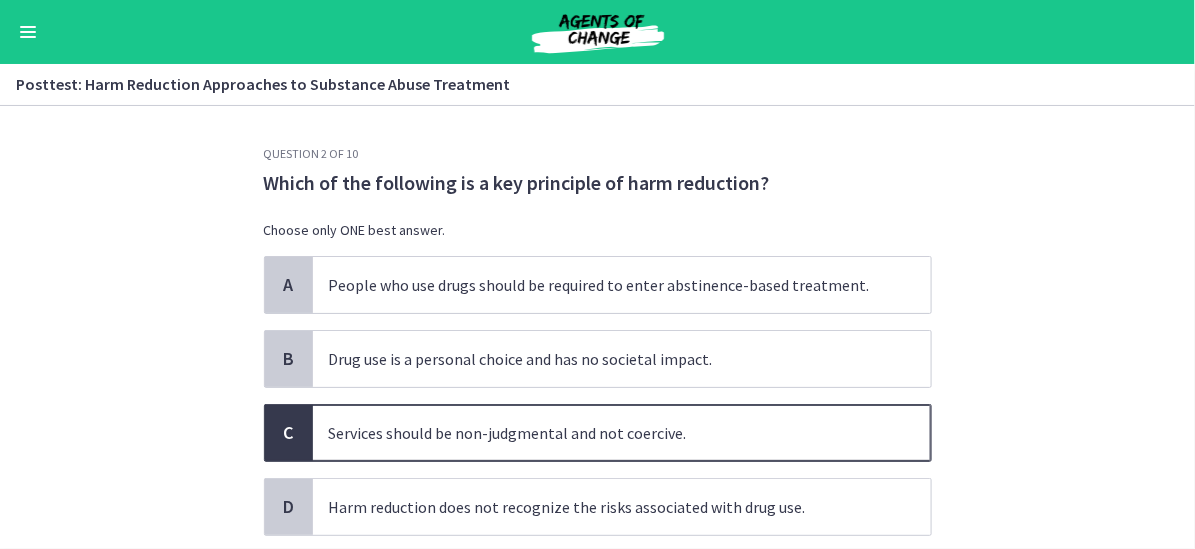 scroll, scrollTop: 100, scrollLeft: 0, axis: vertical 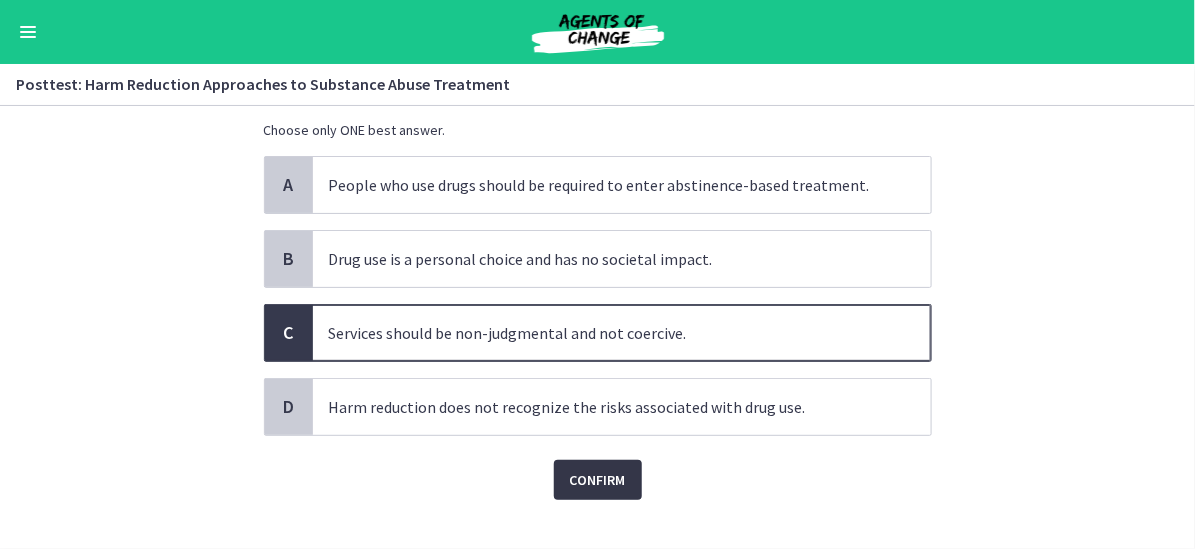 click on "Confirm" at bounding box center (598, 480) 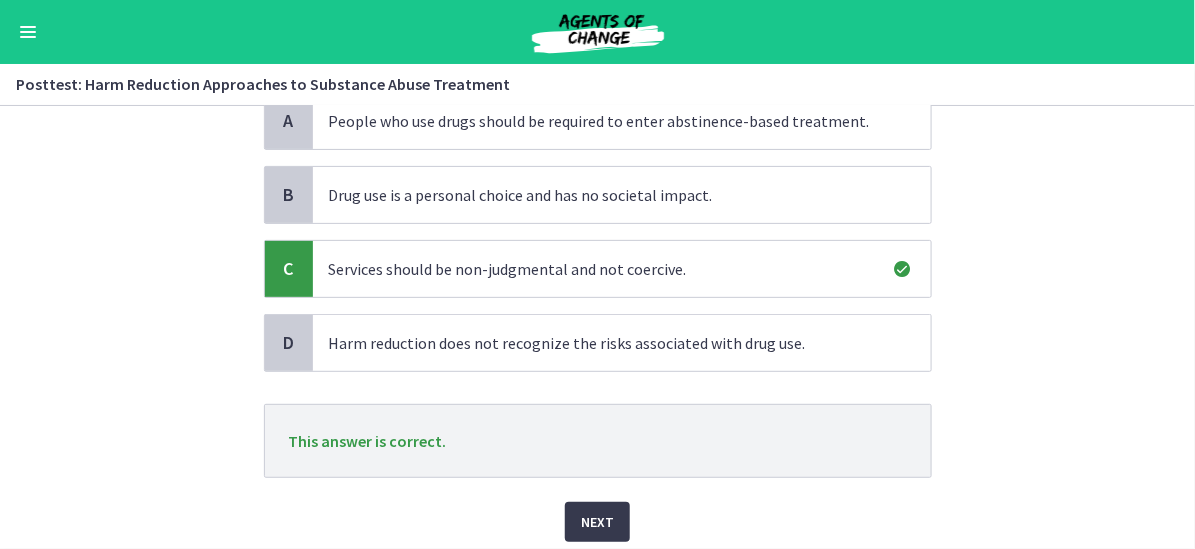 scroll, scrollTop: 234, scrollLeft: 0, axis: vertical 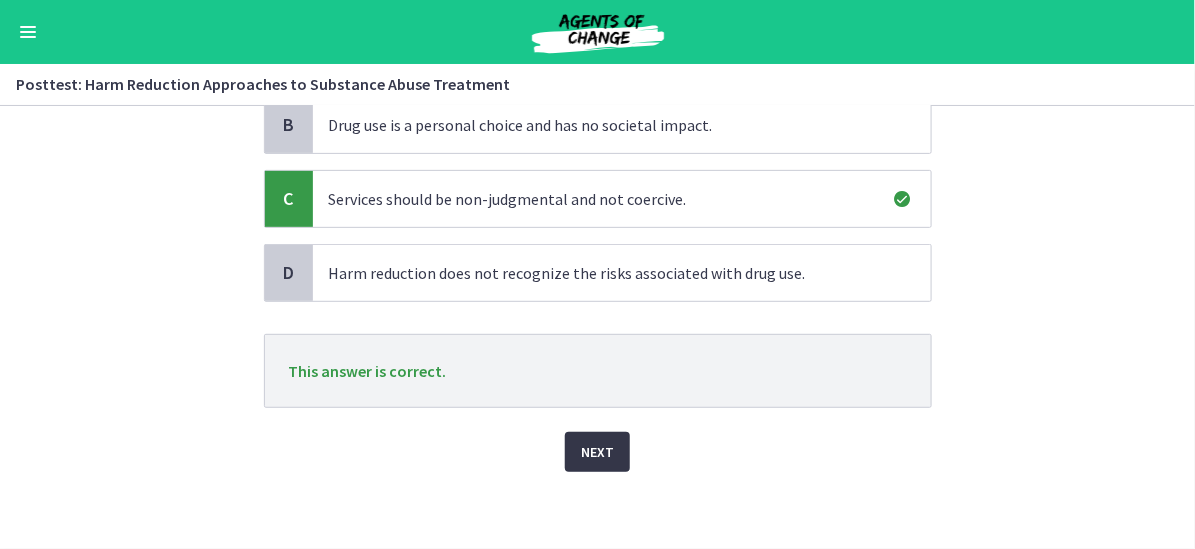 click on "Next" at bounding box center [597, 452] 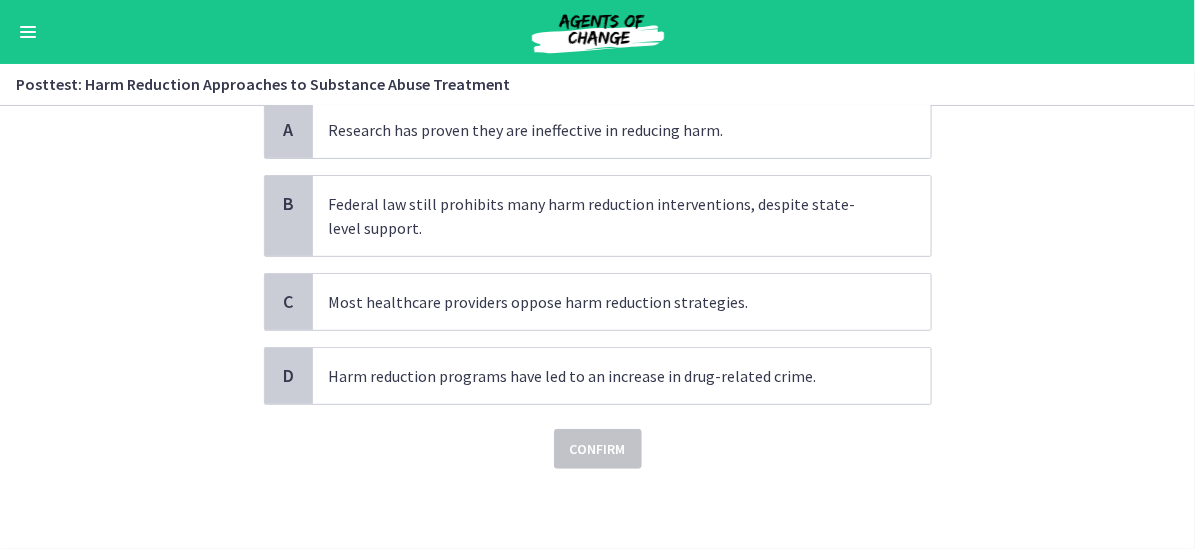scroll, scrollTop: 0, scrollLeft: 0, axis: both 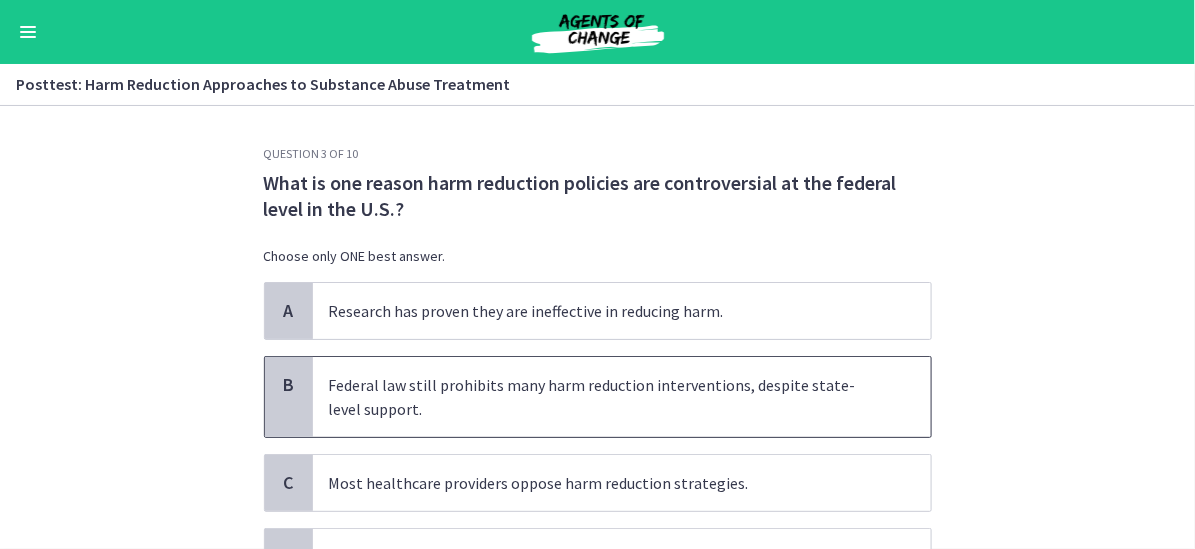 click on "Federal law still prohibits many harm reduction interventions, despite state-level support." at bounding box center [622, 397] 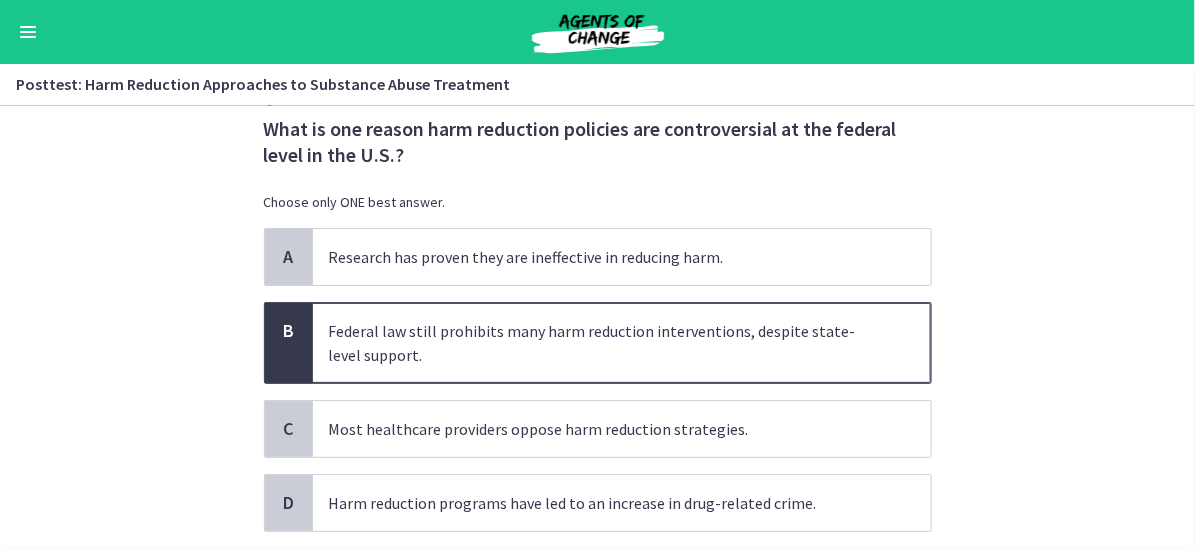 scroll, scrollTop: 100, scrollLeft: 0, axis: vertical 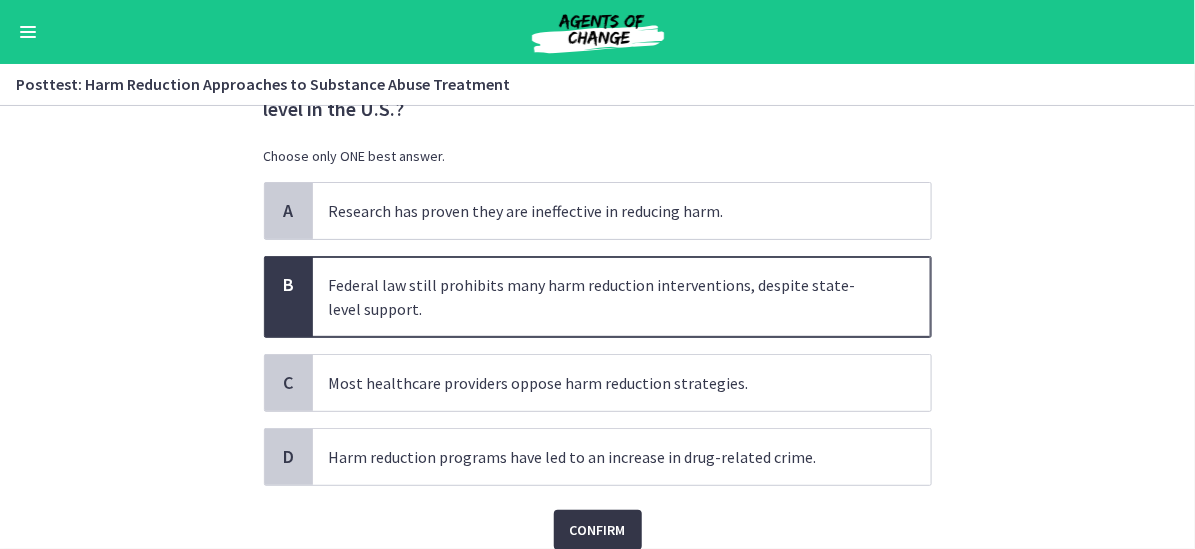 click on "Confirm" at bounding box center [598, 530] 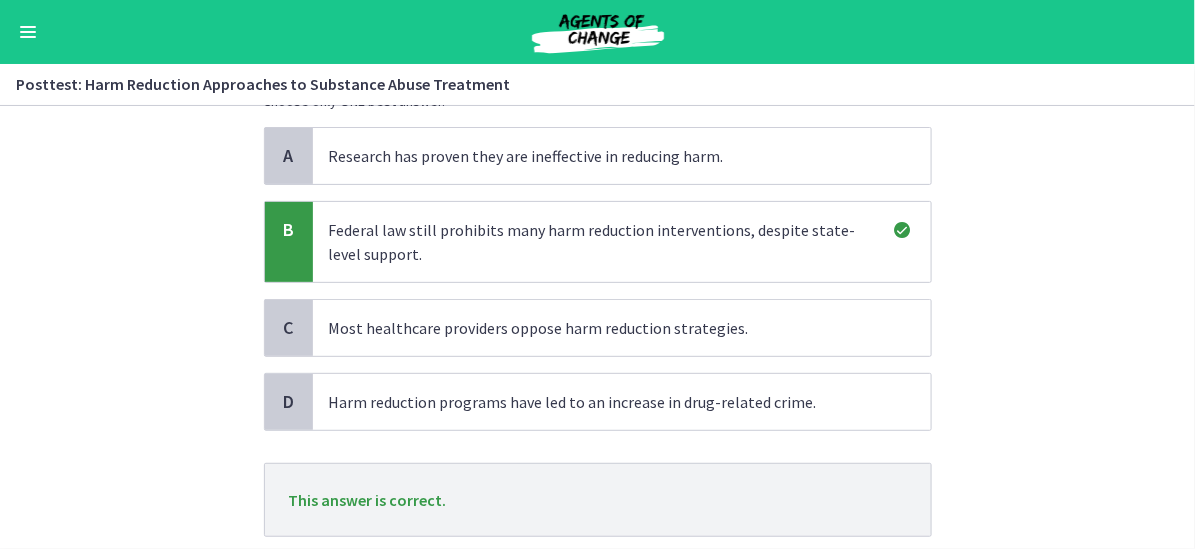 scroll, scrollTop: 200, scrollLeft: 0, axis: vertical 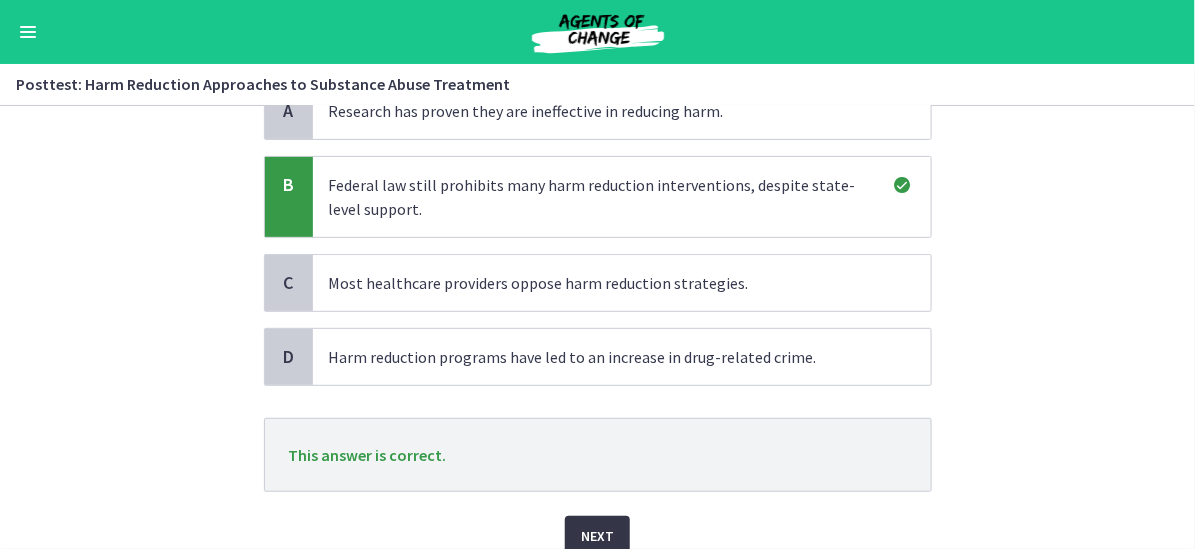 click on "Next" at bounding box center [597, 536] 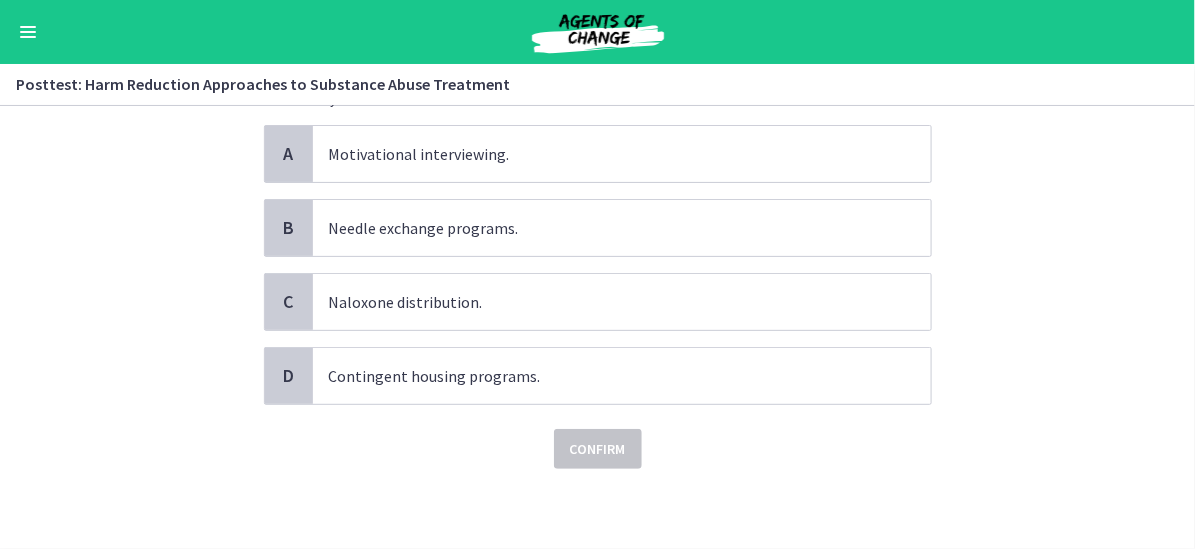 scroll, scrollTop: 0, scrollLeft: 0, axis: both 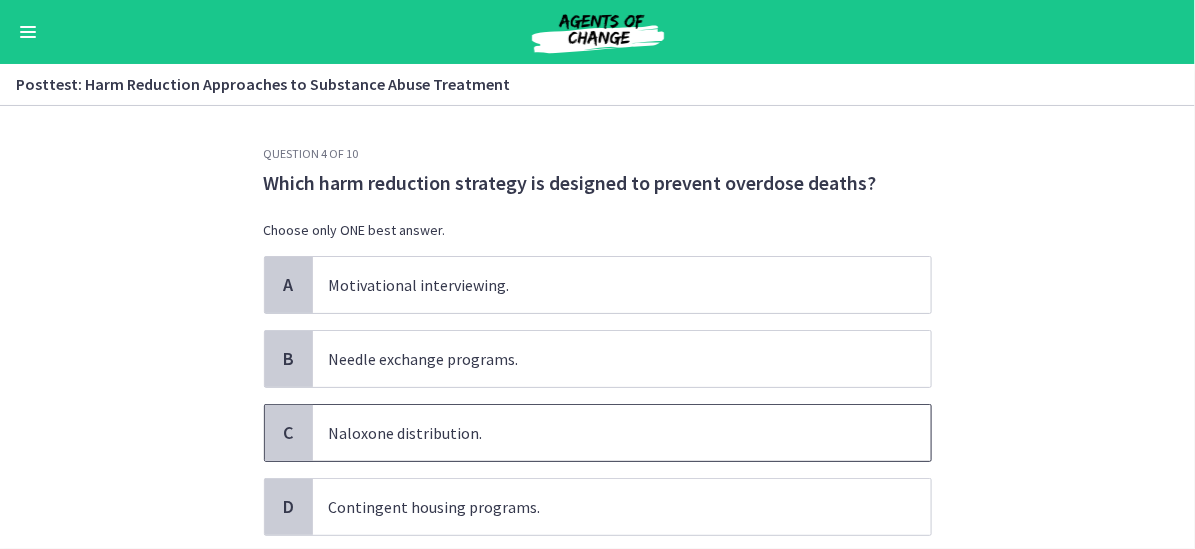 click on "Naloxone distribution." at bounding box center (622, 433) 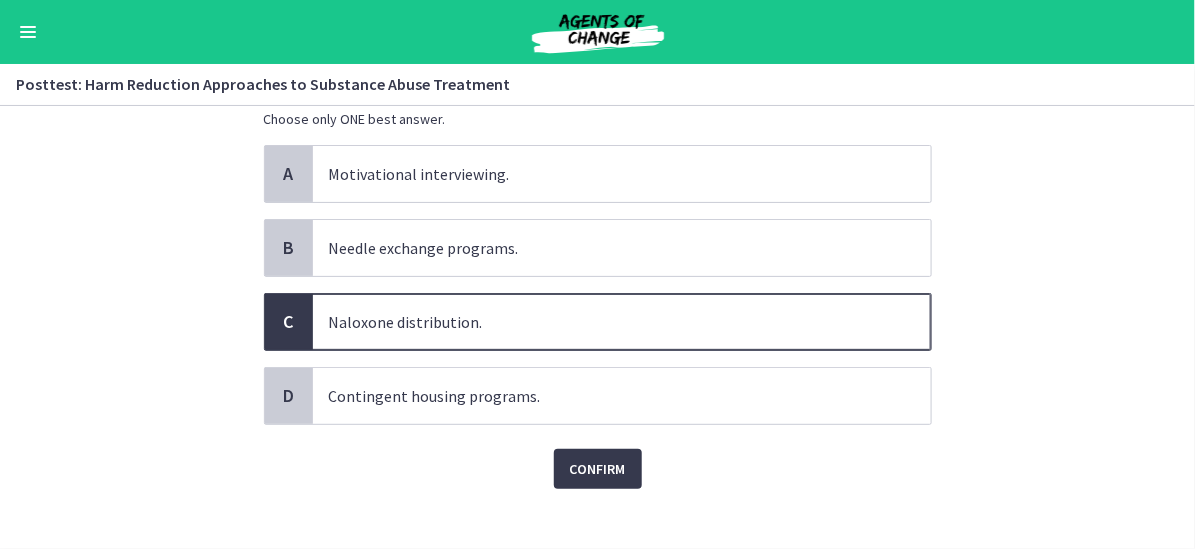 scroll, scrollTop: 128, scrollLeft: 0, axis: vertical 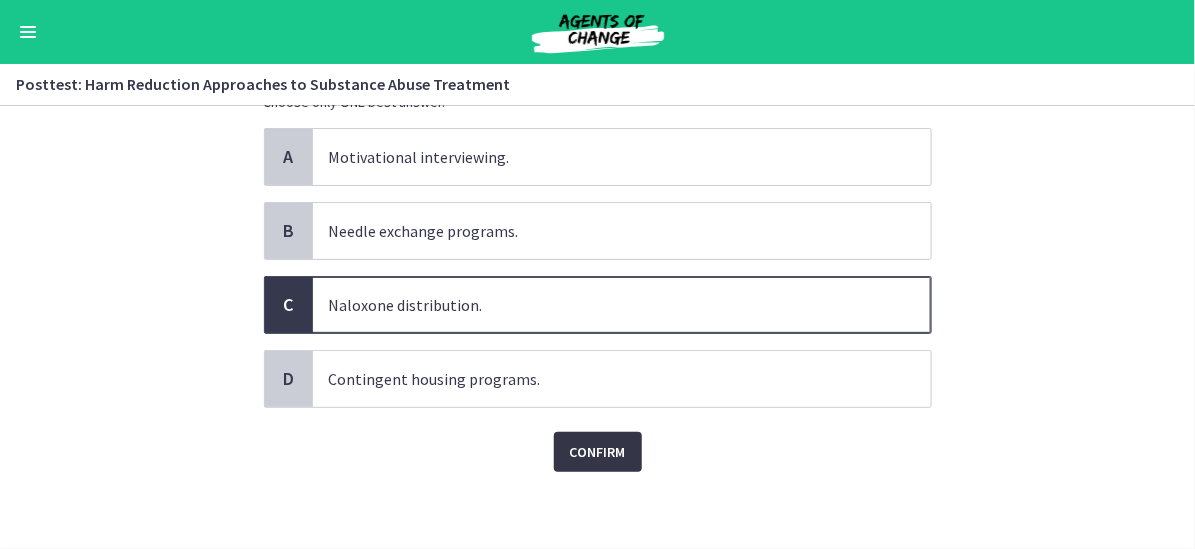 click on "Confirm" at bounding box center [598, 452] 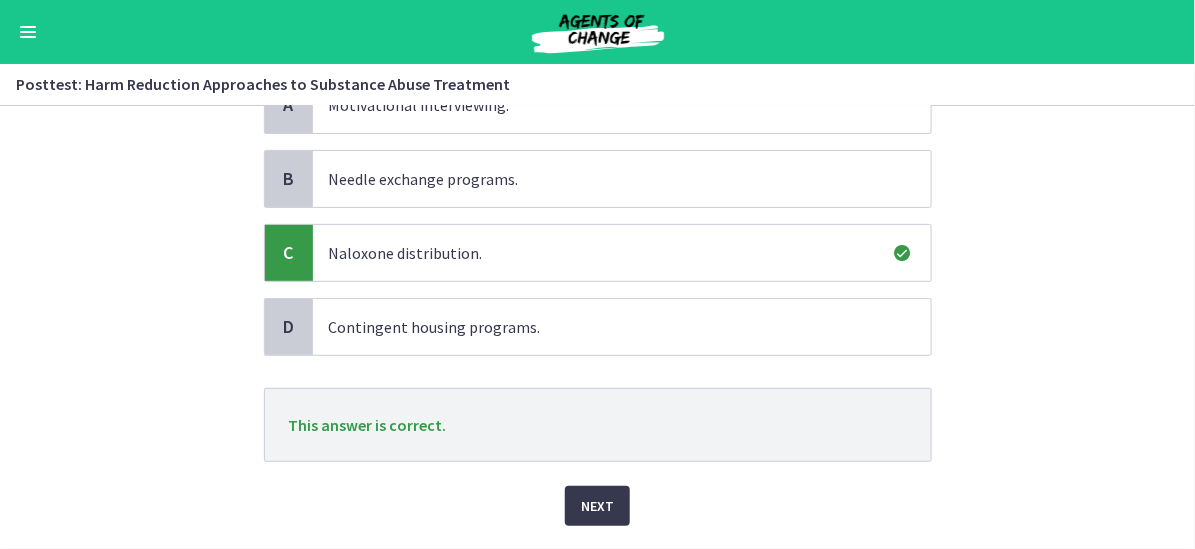 scroll, scrollTop: 228, scrollLeft: 0, axis: vertical 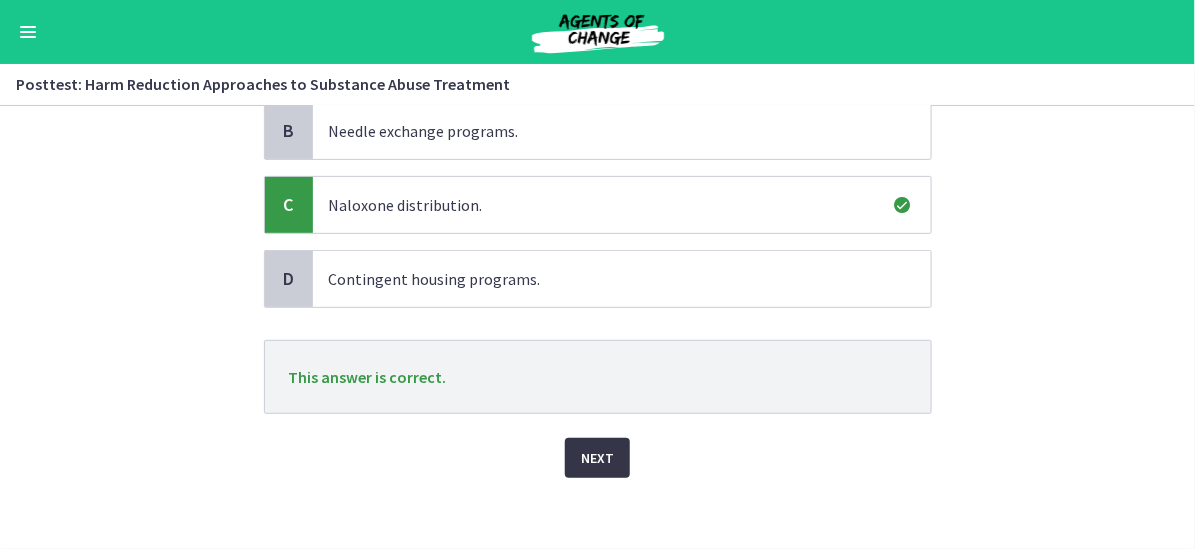 click on "Next" at bounding box center [597, 458] 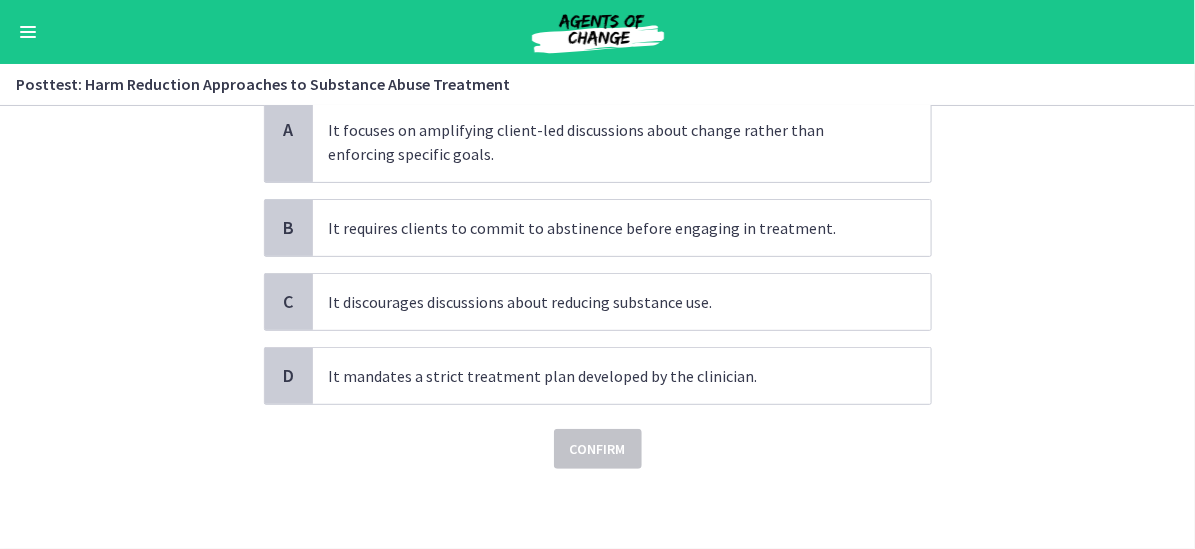 scroll, scrollTop: 0, scrollLeft: 0, axis: both 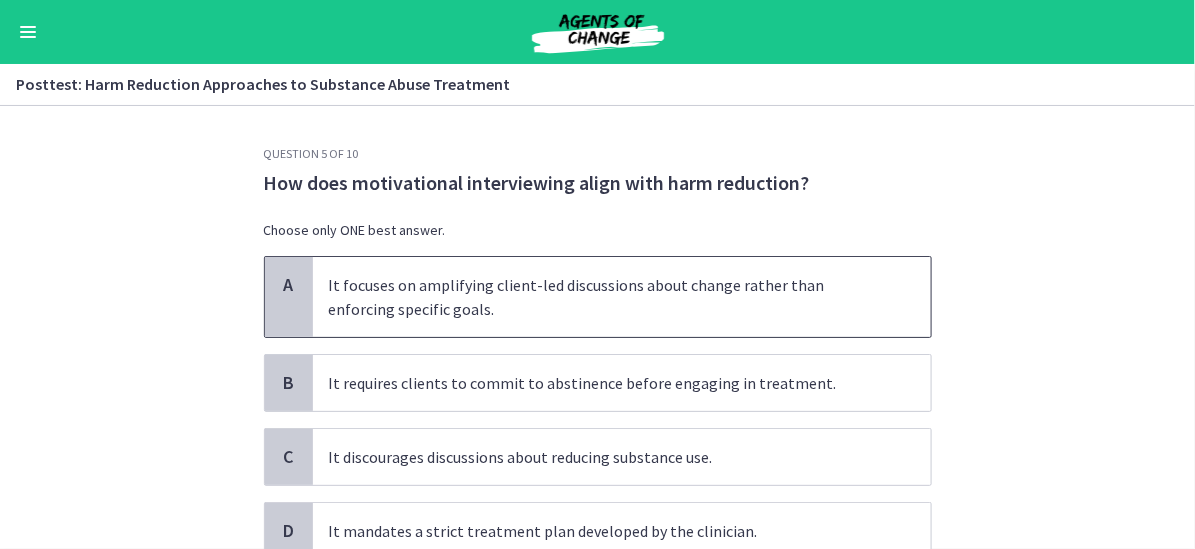 click on "It focuses on amplifying client-led discussions about change rather than enforcing specific goals." at bounding box center (622, 297) 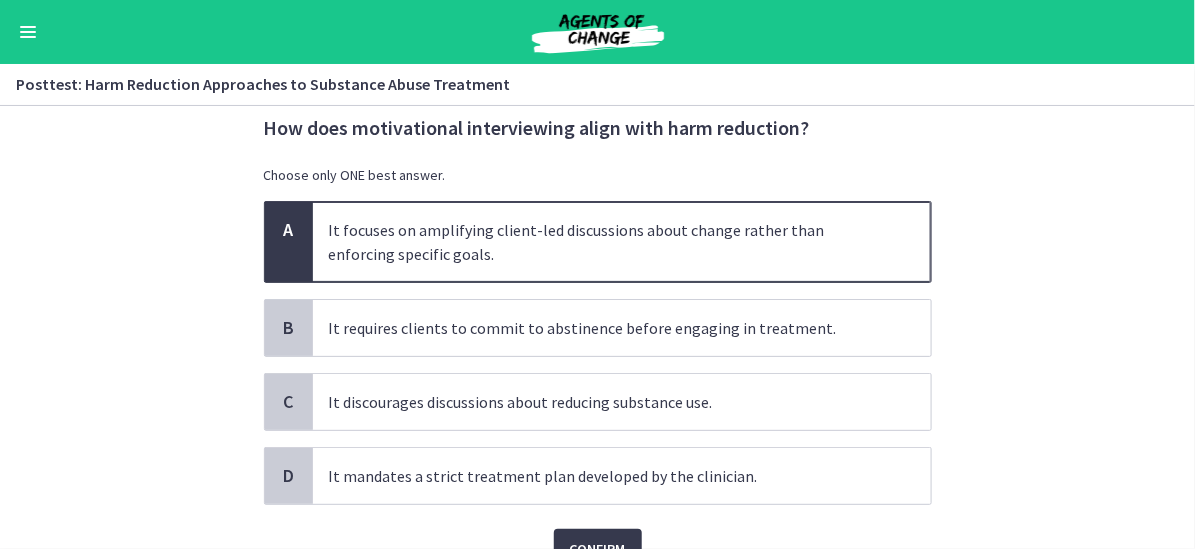 scroll, scrollTop: 100, scrollLeft: 0, axis: vertical 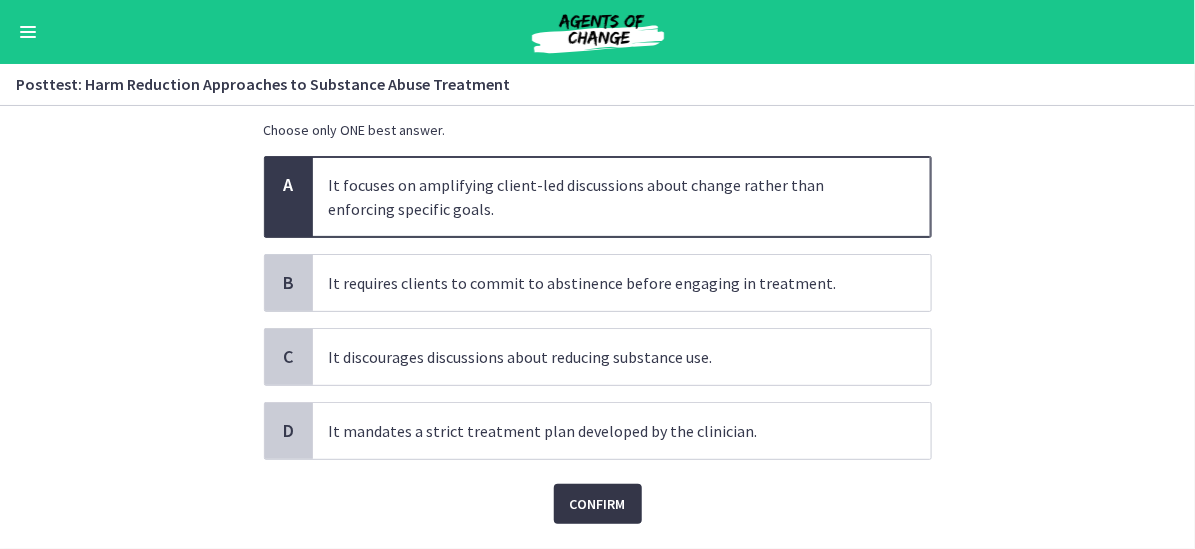 click on "Confirm" at bounding box center (598, 504) 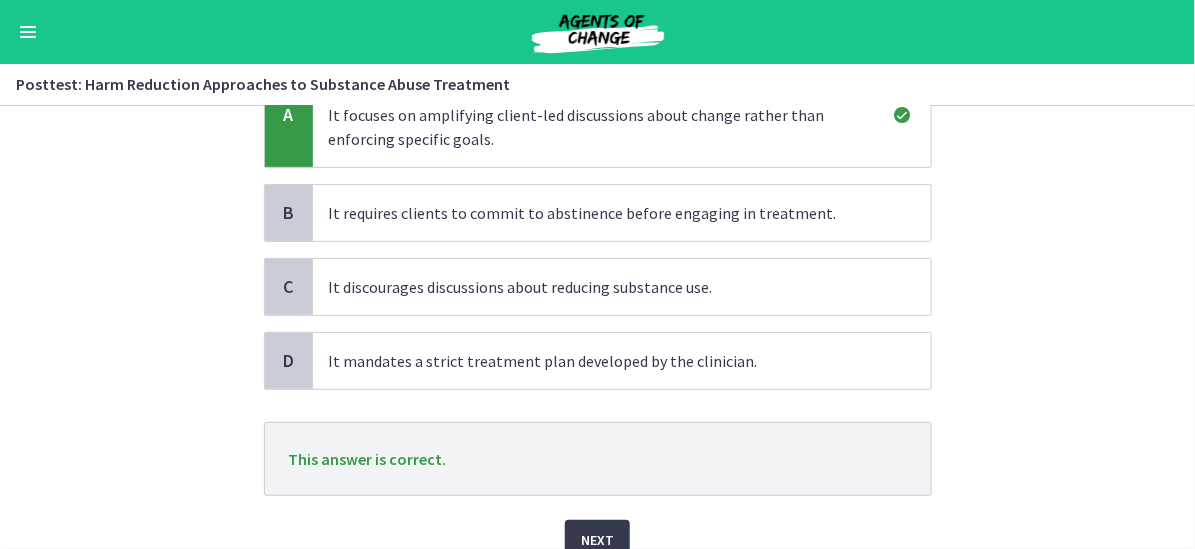 scroll, scrollTop: 200, scrollLeft: 0, axis: vertical 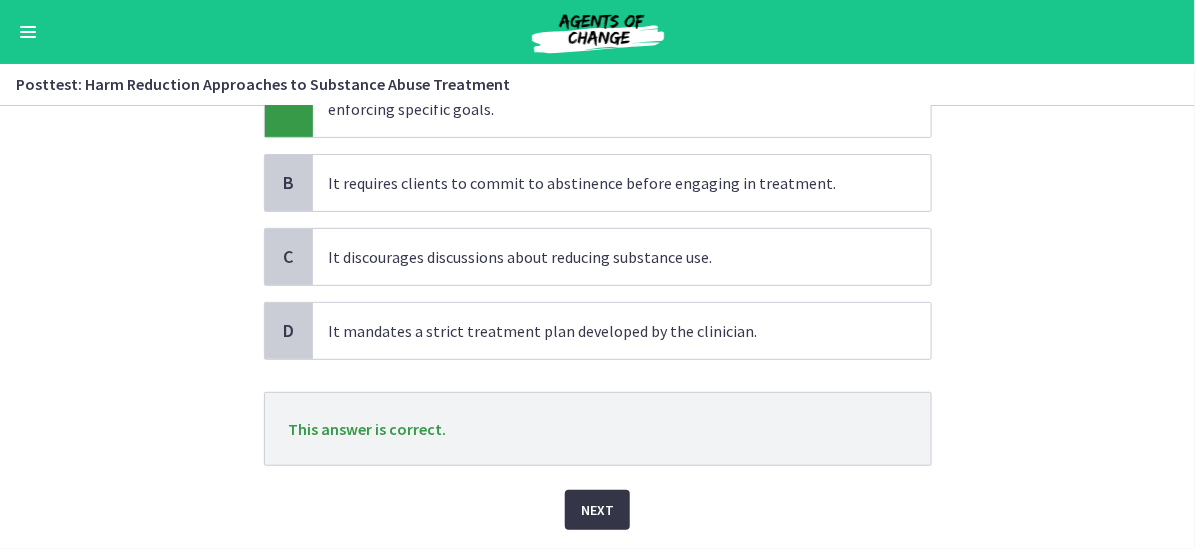 click on "Next" at bounding box center (597, 510) 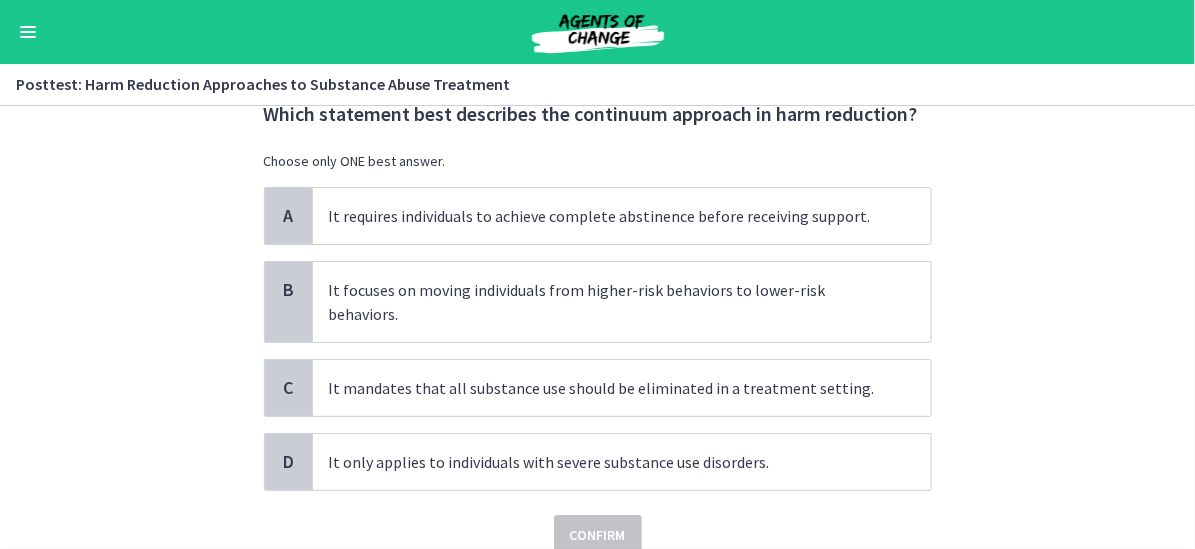 scroll, scrollTop: 100, scrollLeft: 0, axis: vertical 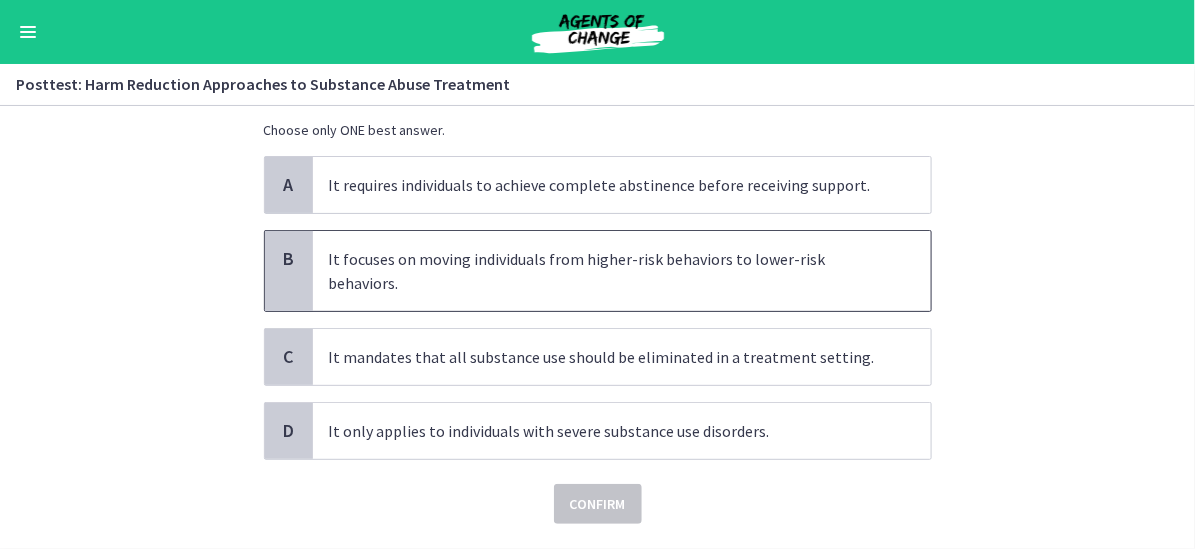 click on "It focuses on moving individuals from higher-risk behaviors to lower-risk behaviors." at bounding box center (622, 271) 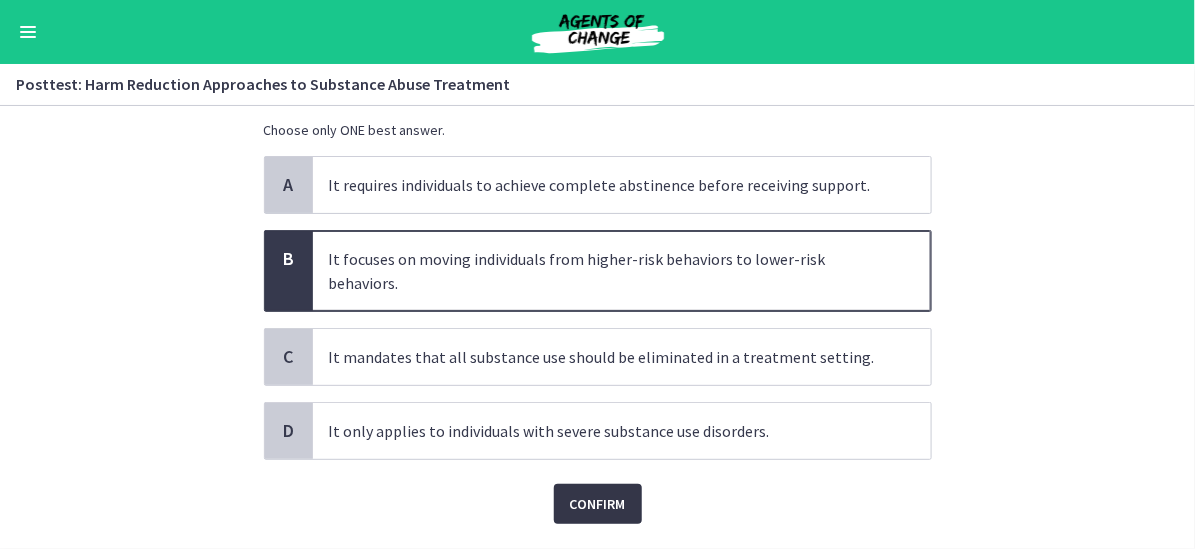 click on "Confirm" at bounding box center [598, 504] 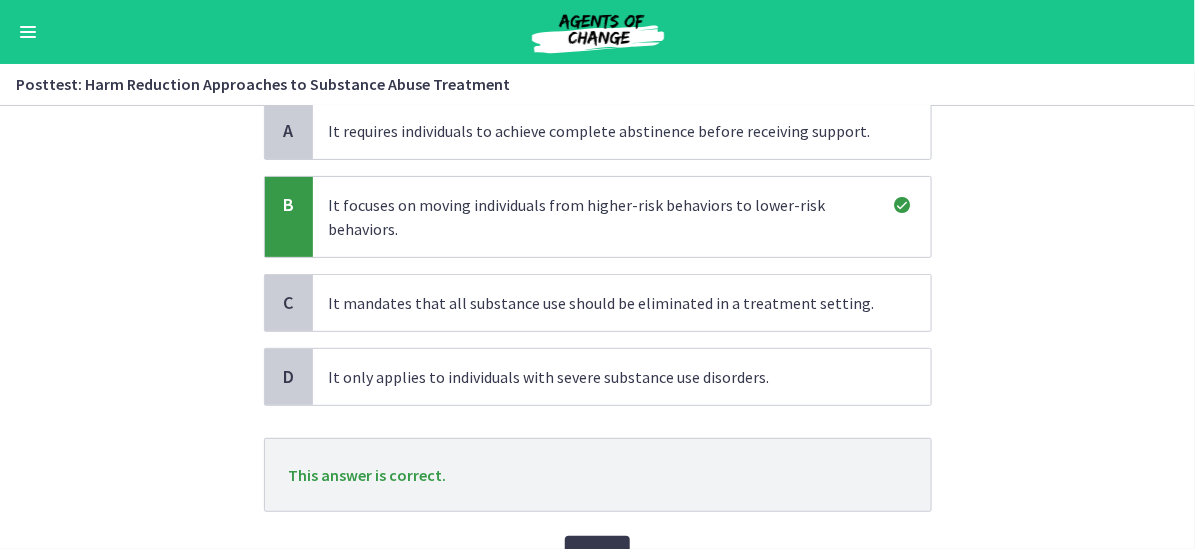 scroll, scrollTop: 200, scrollLeft: 0, axis: vertical 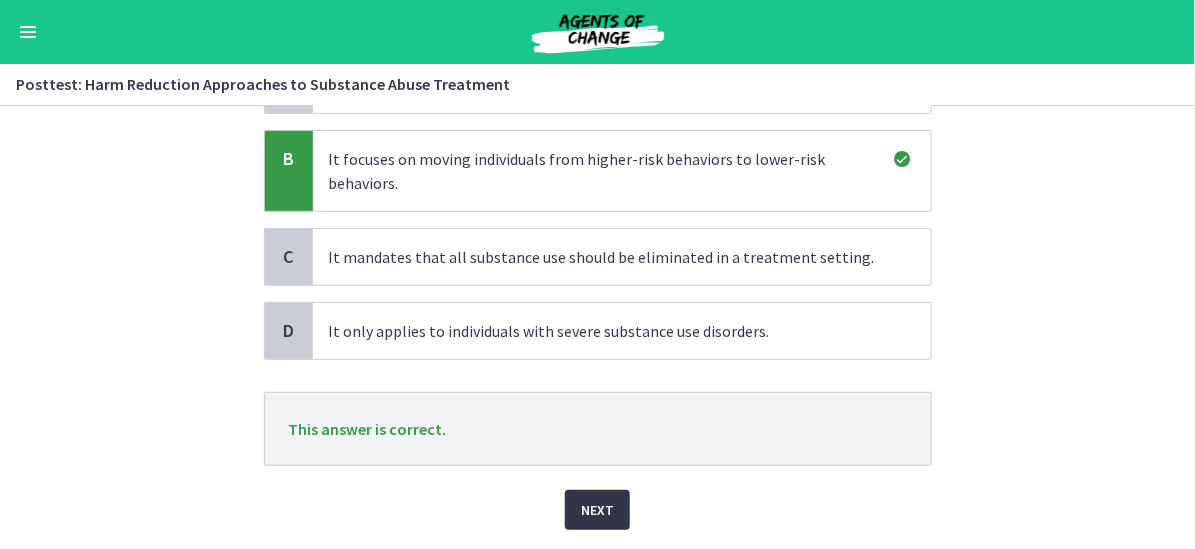 click on "Next" at bounding box center (597, 510) 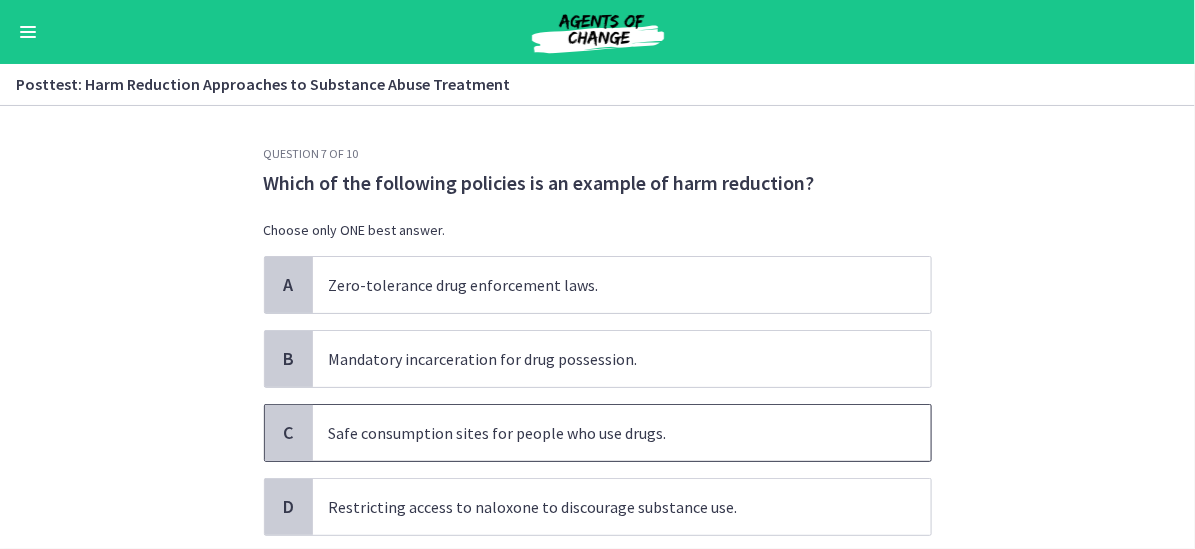 click on "Safe consumption sites for people who use drugs." at bounding box center [622, 433] 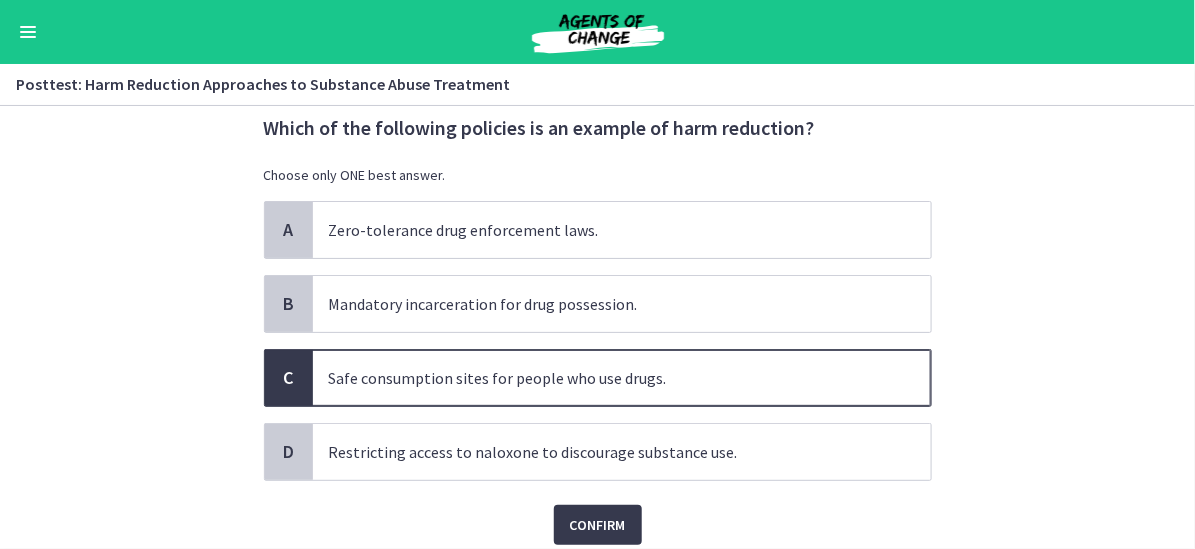scroll, scrollTop: 100, scrollLeft: 0, axis: vertical 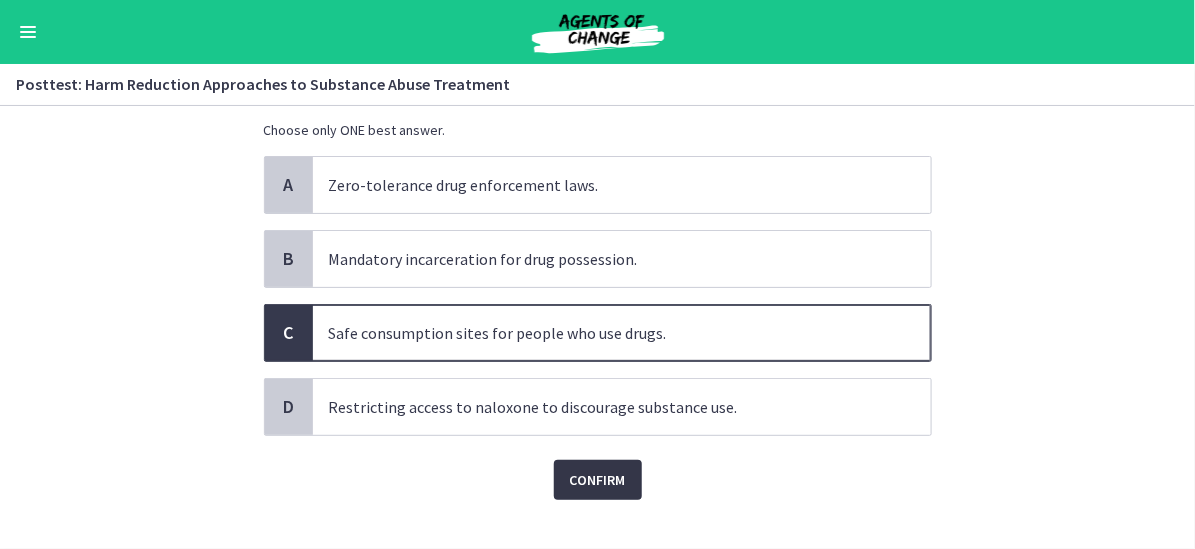 click on "Confirm" at bounding box center [598, 480] 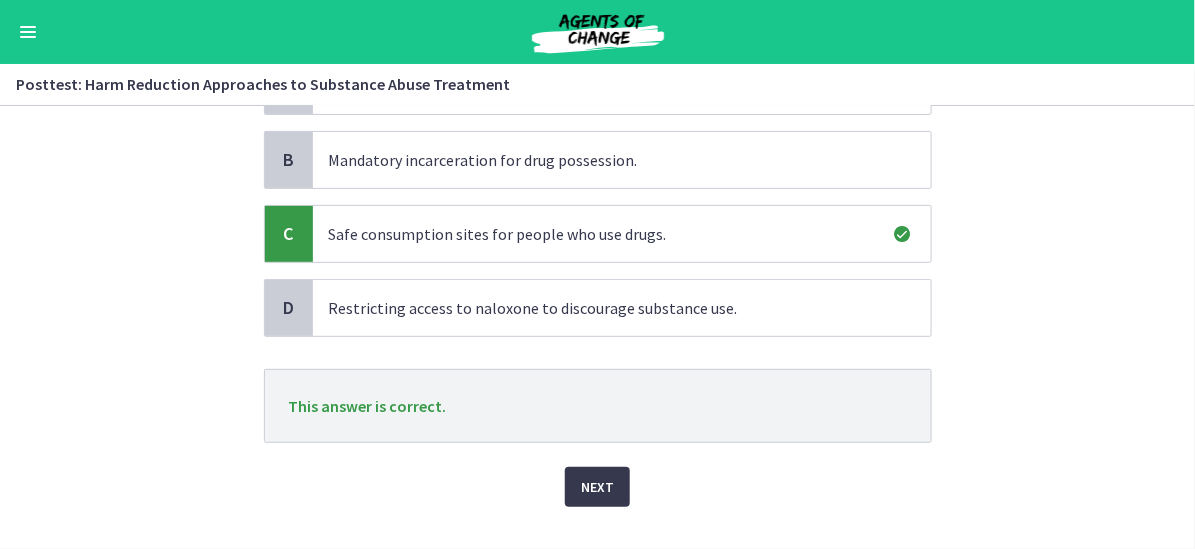 scroll, scrollTop: 200, scrollLeft: 0, axis: vertical 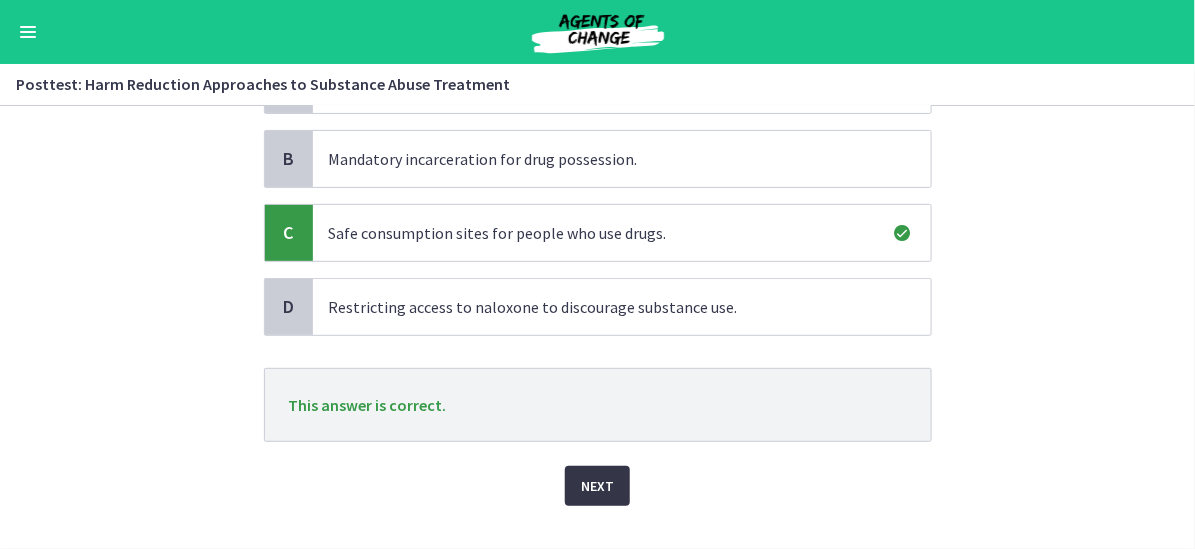 click on "Next" at bounding box center [597, 486] 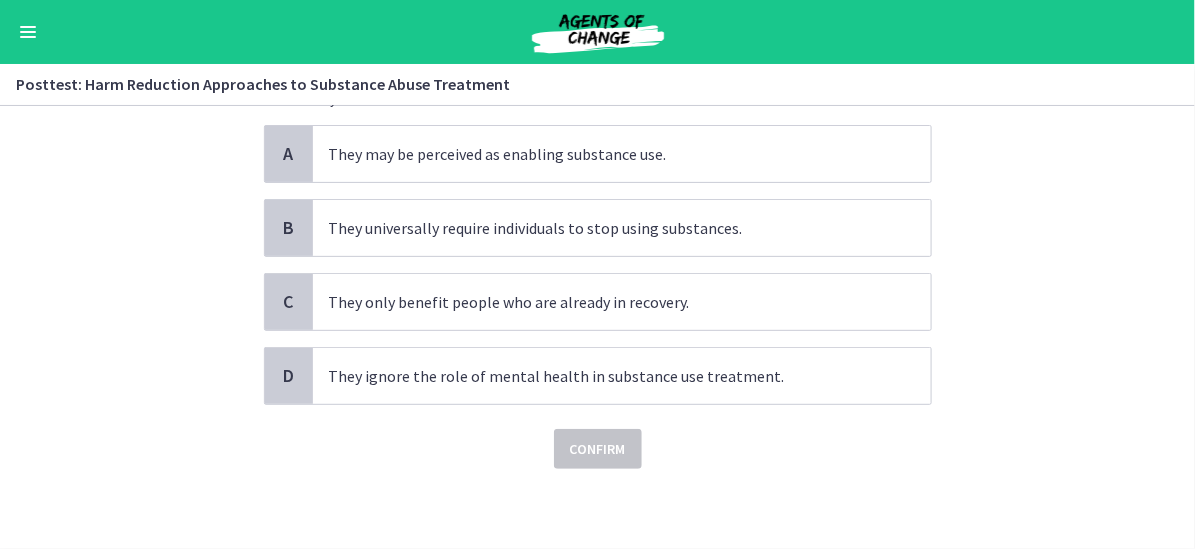 scroll, scrollTop: 0, scrollLeft: 0, axis: both 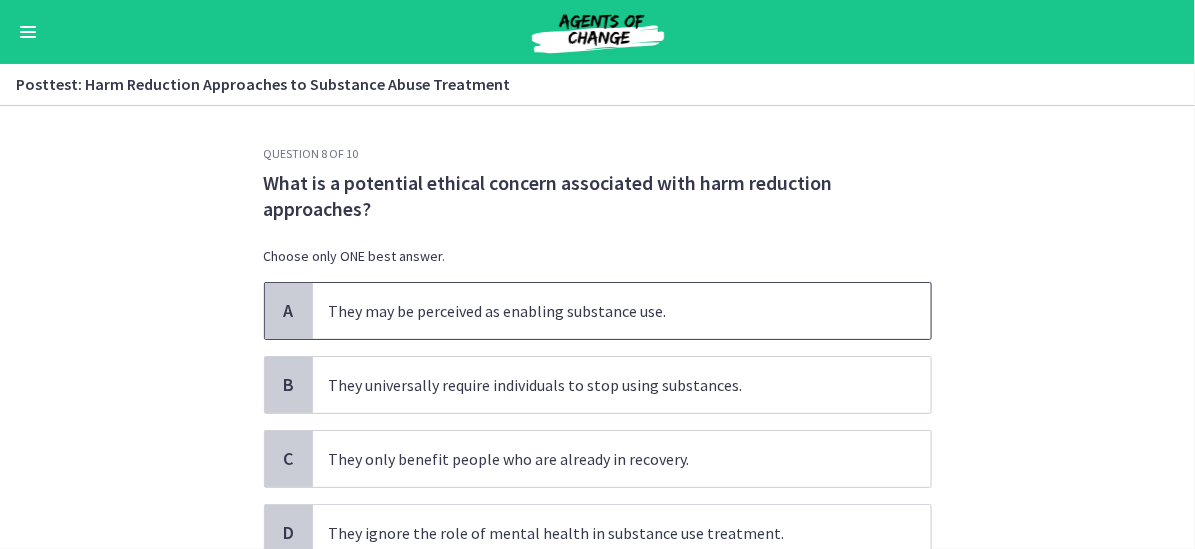 click on "They may be perceived as enabling substance use." at bounding box center [622, 311] 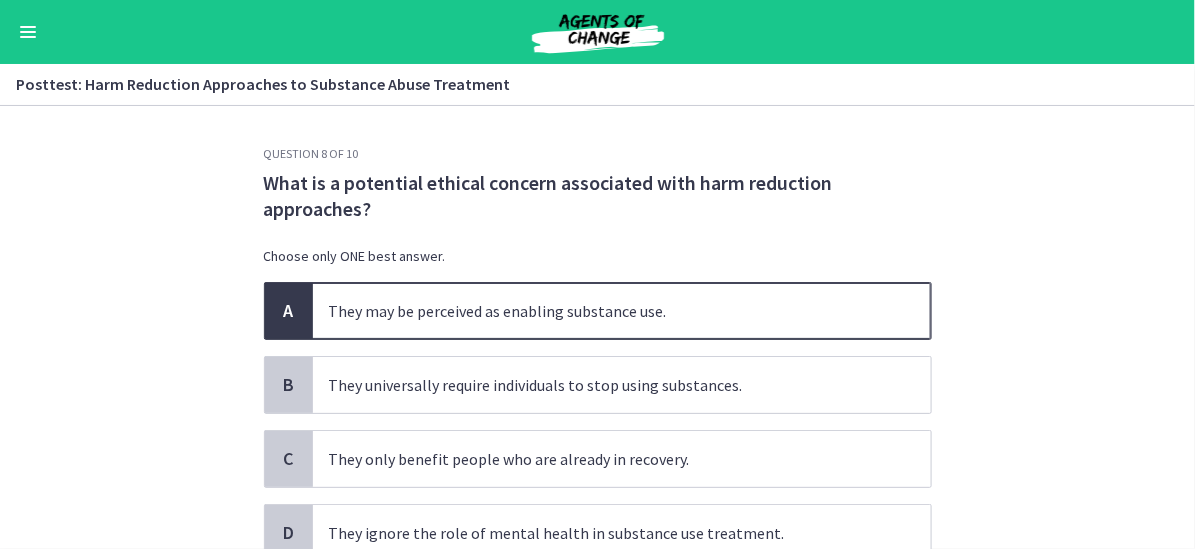 scroll, scrollTop: 100, scrollLeft: 0, axis: vertical 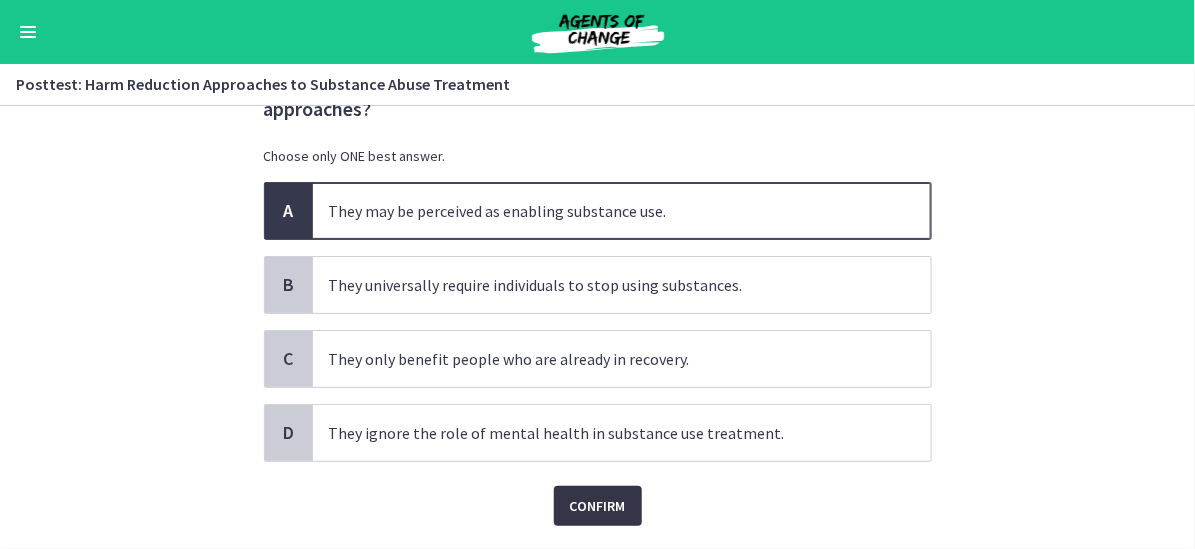 click on "Confirm" at bounding box center [598, 506] 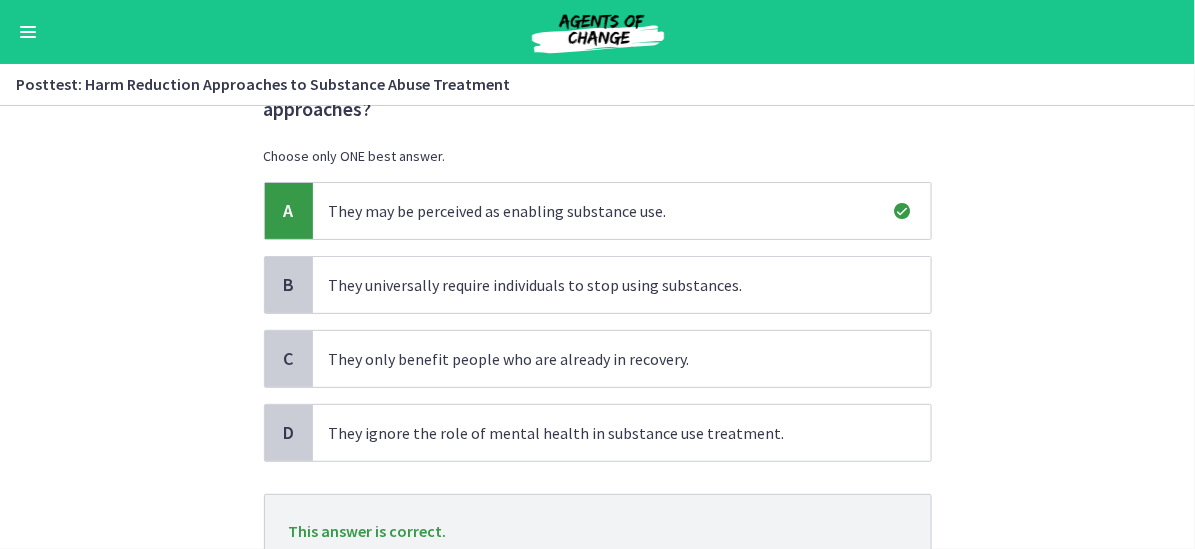 scroll, scrollTop: 200, scrollLeft: 0, axis: vertical 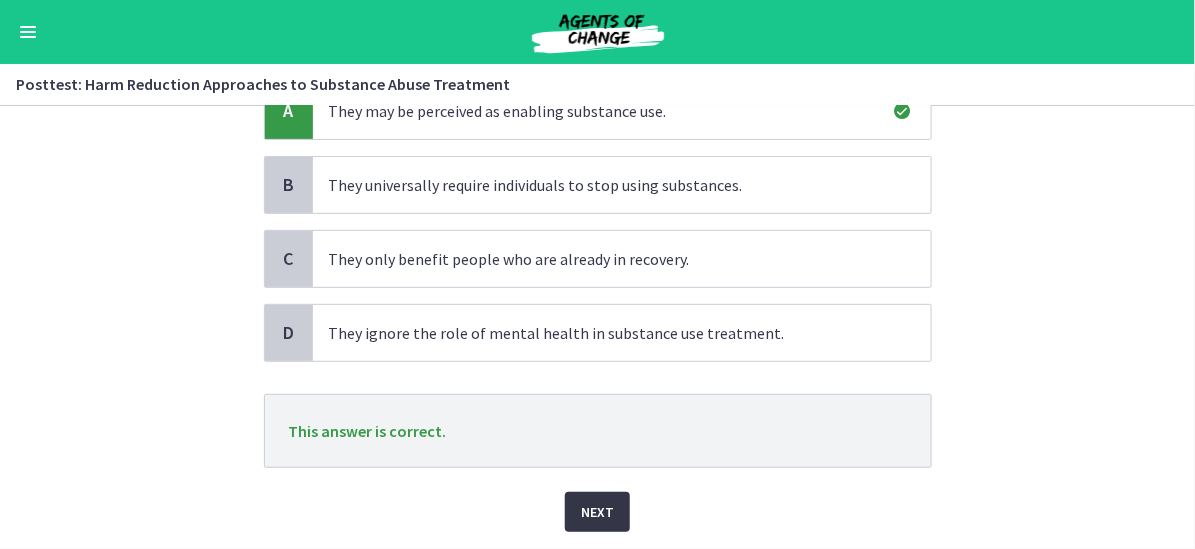 click on "Next" at bounding box center [597, 512] 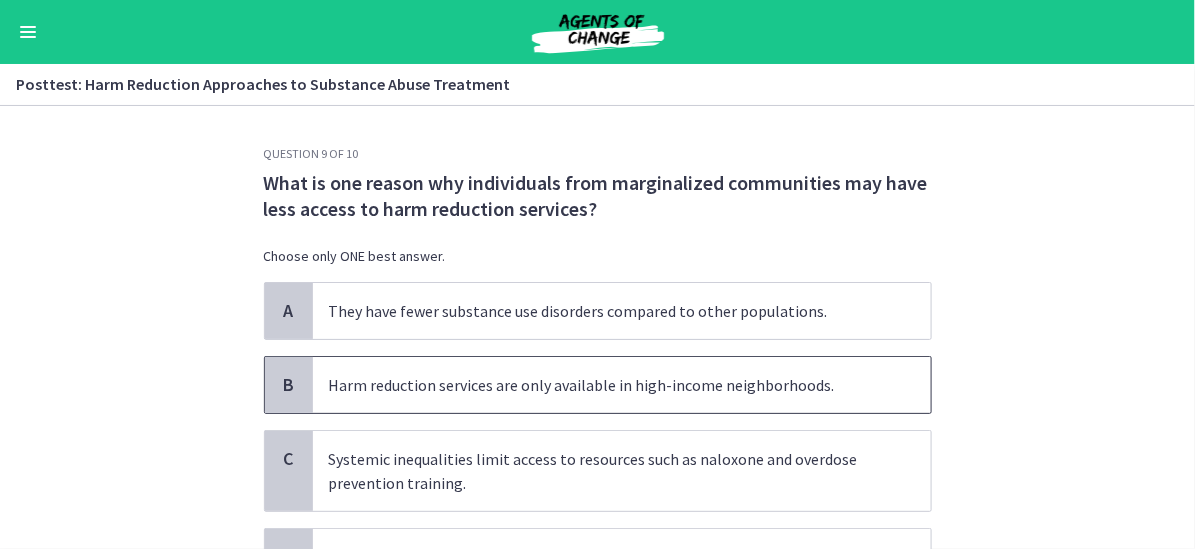 scroll, scrollTop: 100, scrollLeft: 0, axis: vertical 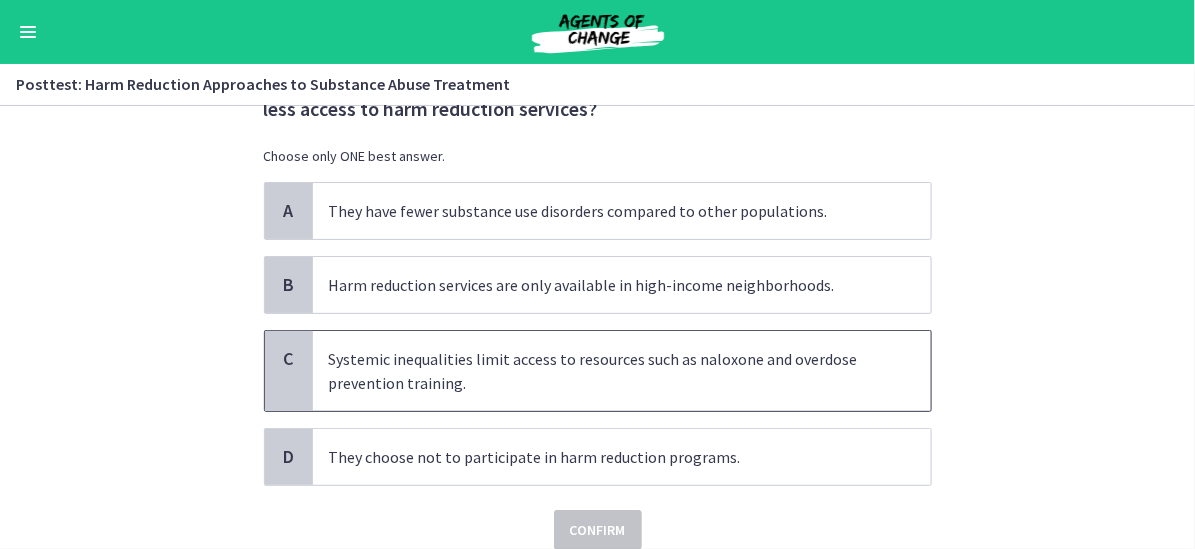 click on "Systemic inequalities limit access to resources such as naloxone and overdose prevention training." at bounding box center [622, 371] 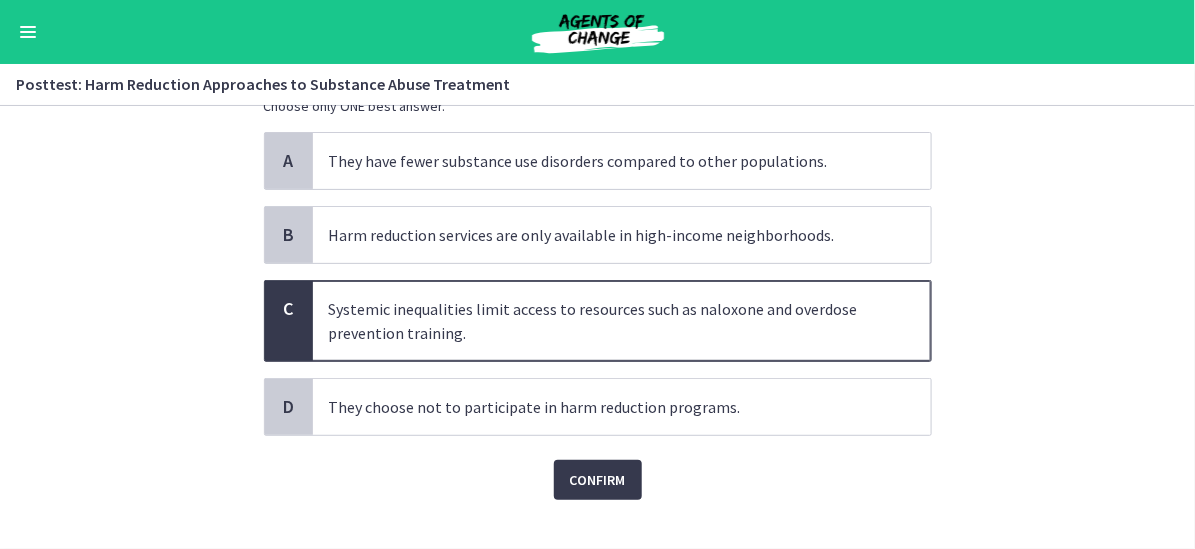 scroll, scrollTop: 178, scrollLeft: 0, axis: vertical 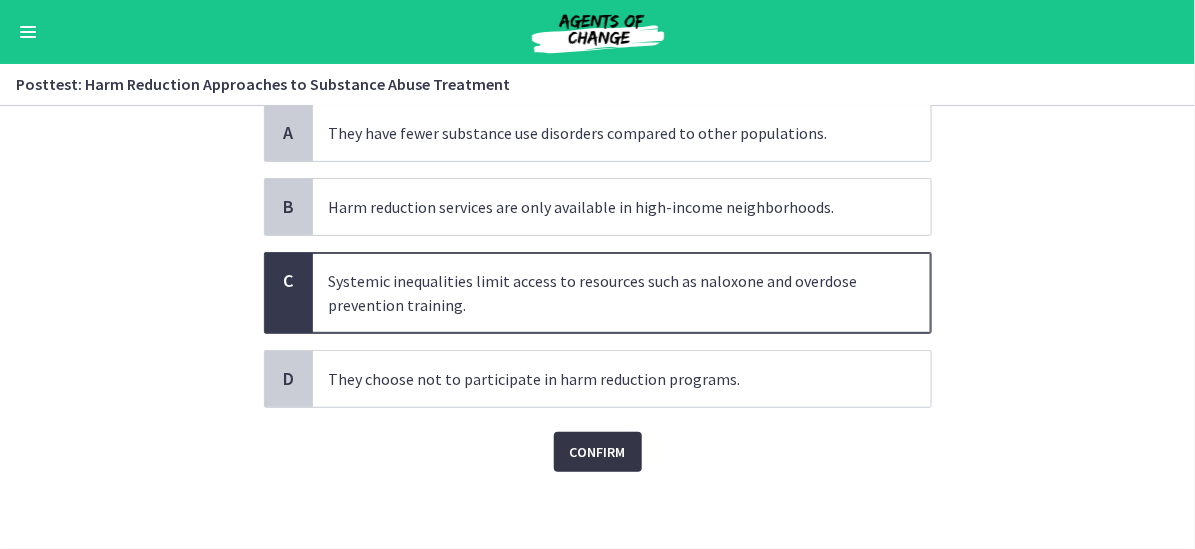 click on "Confirm" at bounding box center [598, 452] 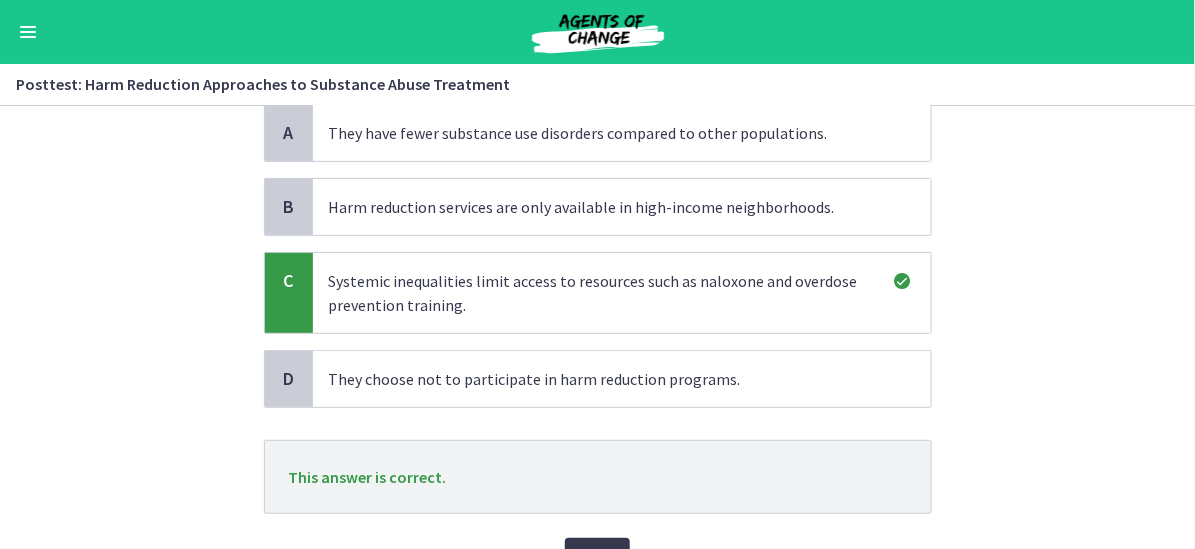 scroll, scrollTop: 278, scrollLeft: 0, axis: vertical 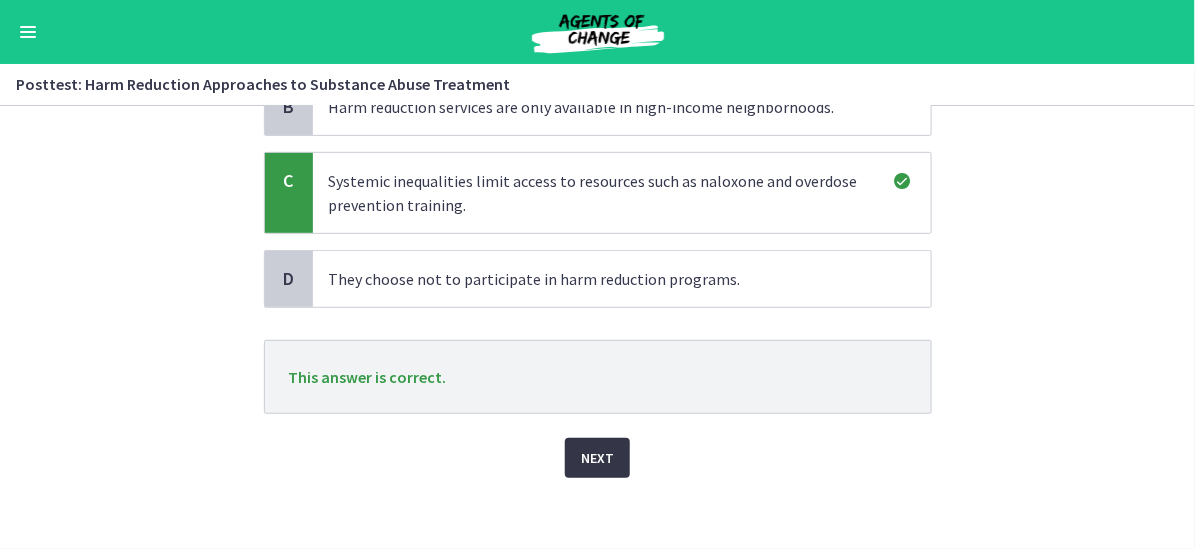 click on "Next" at bounding box center [597, 458] 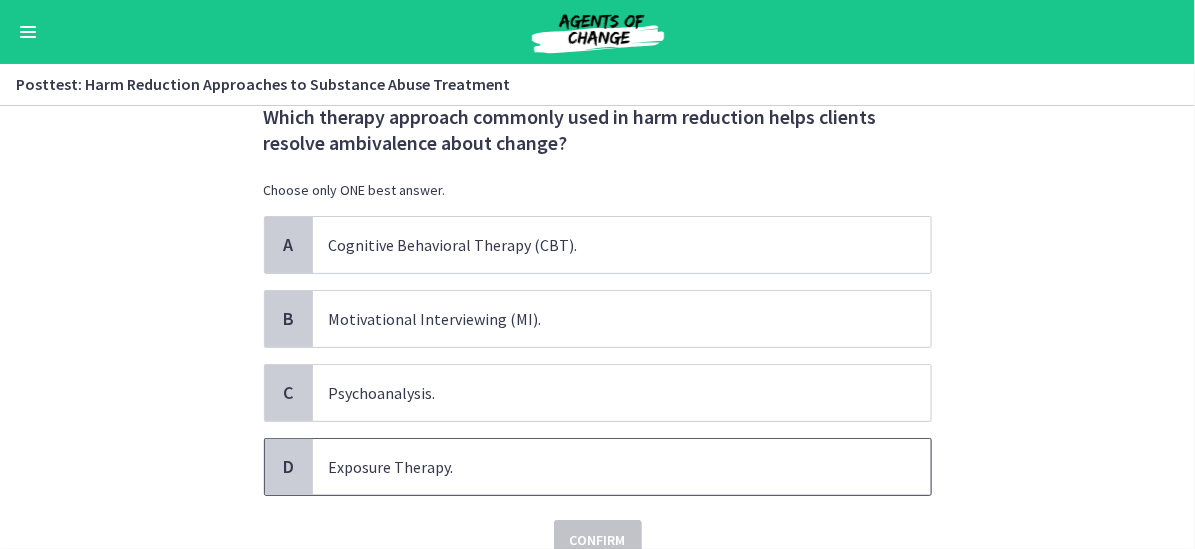 scroll, scrollTop: 100, scrollLeft: 0, axis: vertical 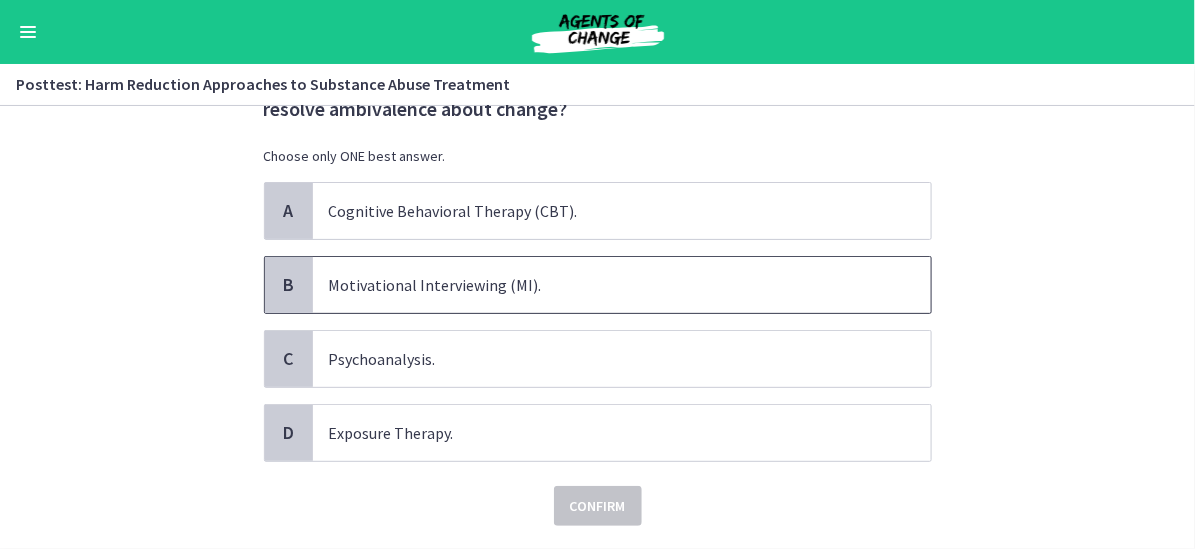 click on "Motivational Interviewing (MI)." at bounding box center [622, 285] 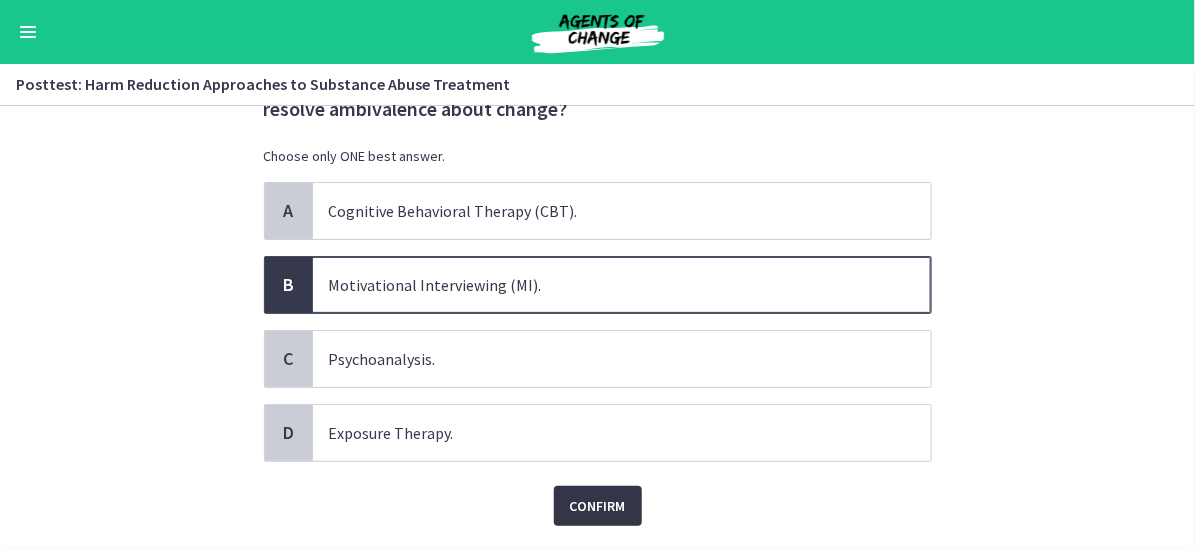 click on "Confirm" at bounding box center [598, 506] 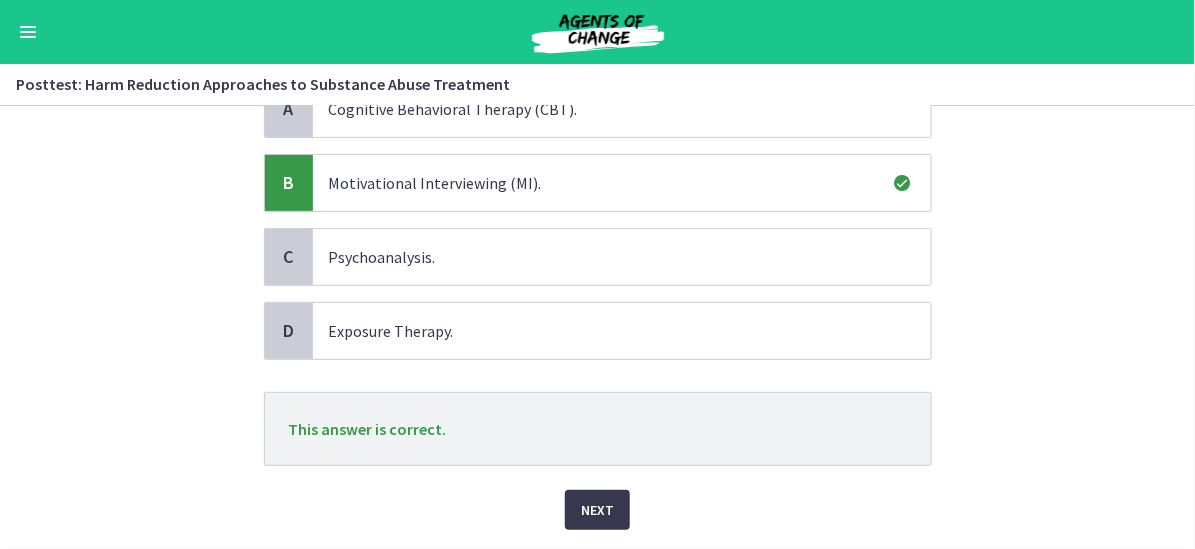 scroll, scrollTop: 260, scrollLeft: 0, axis: vertical 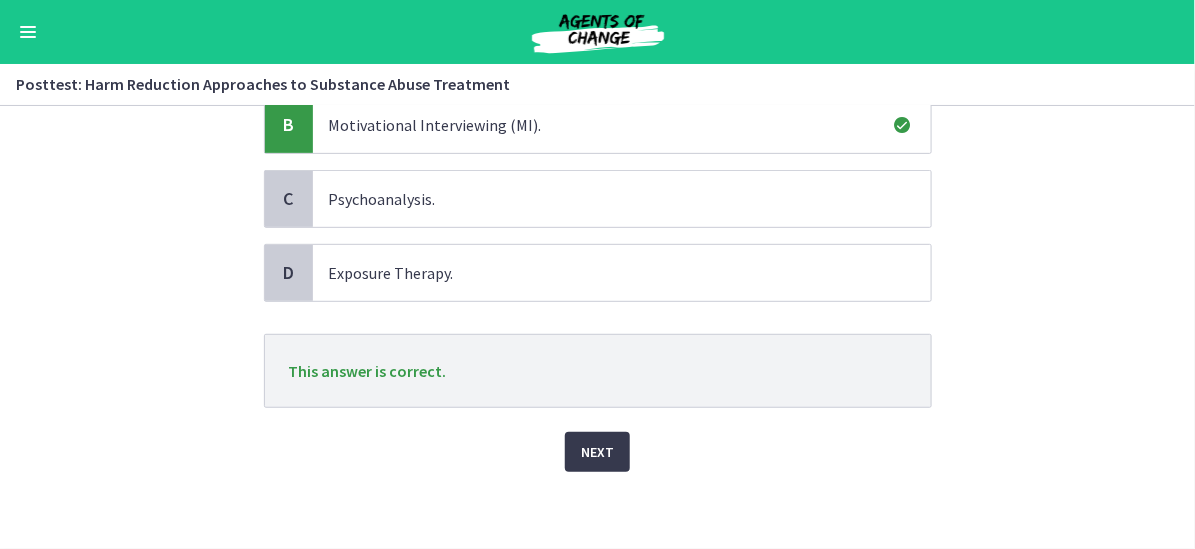 click on "Next" at bounding box center [598, 440] 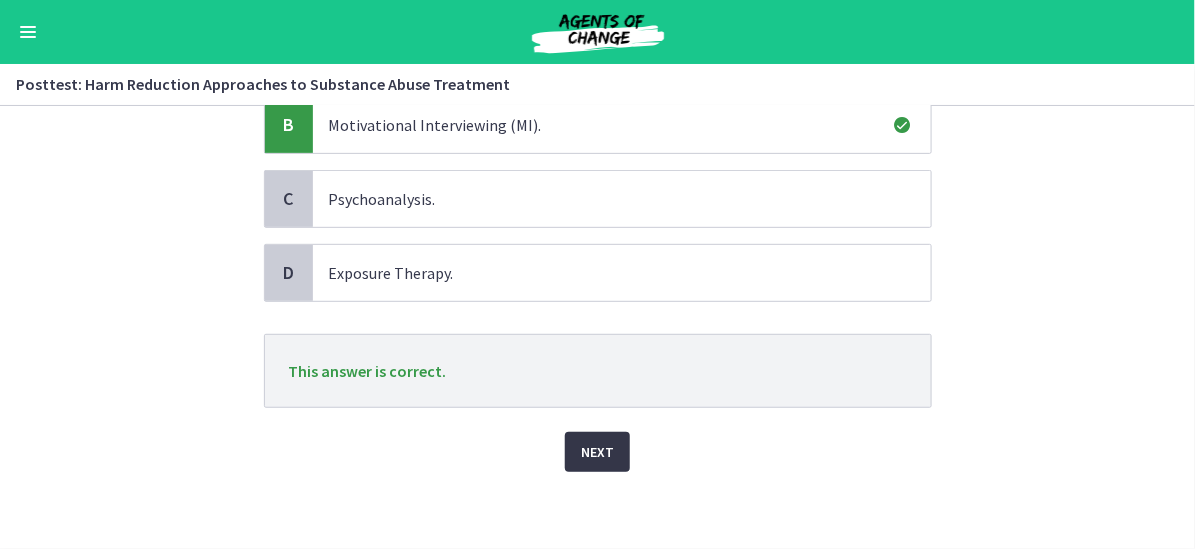click on "Next" at bounding box center (597, 452) 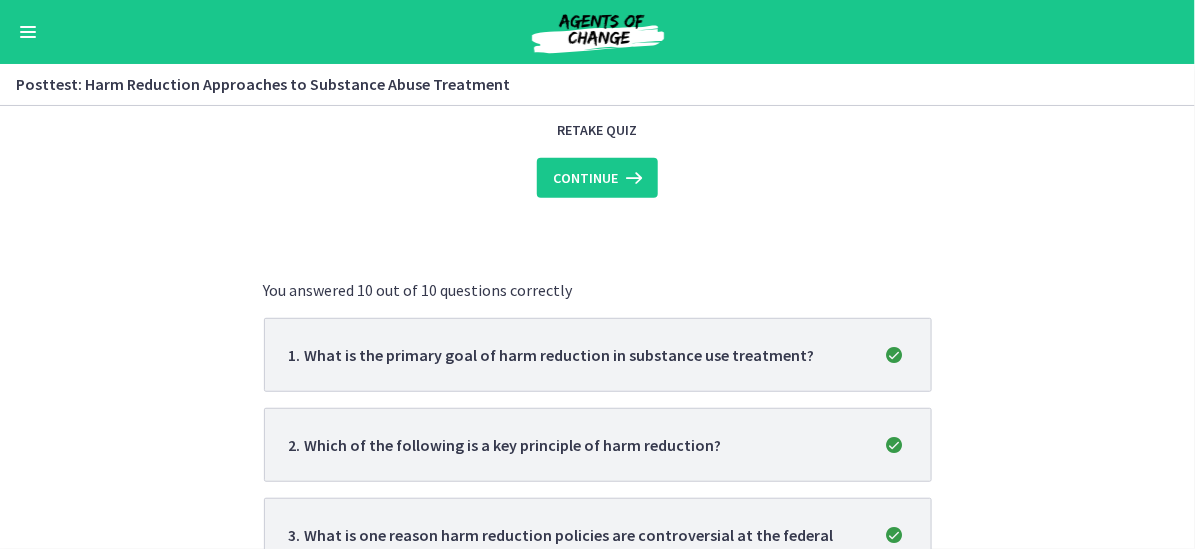 scroll, scrollTop: 0, scrollLeft: 0, axis: both 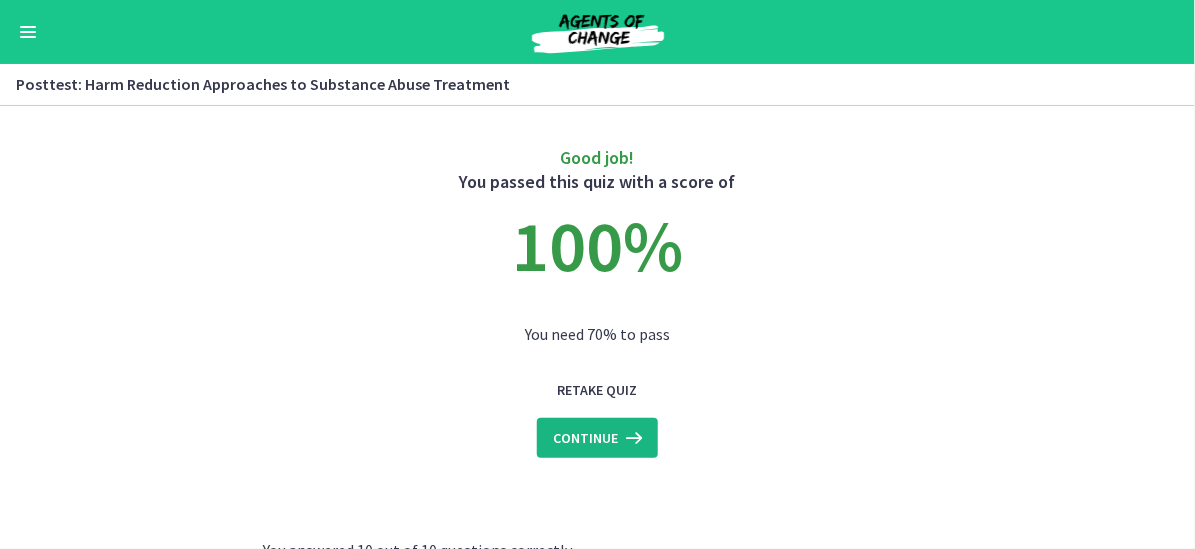 click on "Continue" at bounding box center (585, 438) 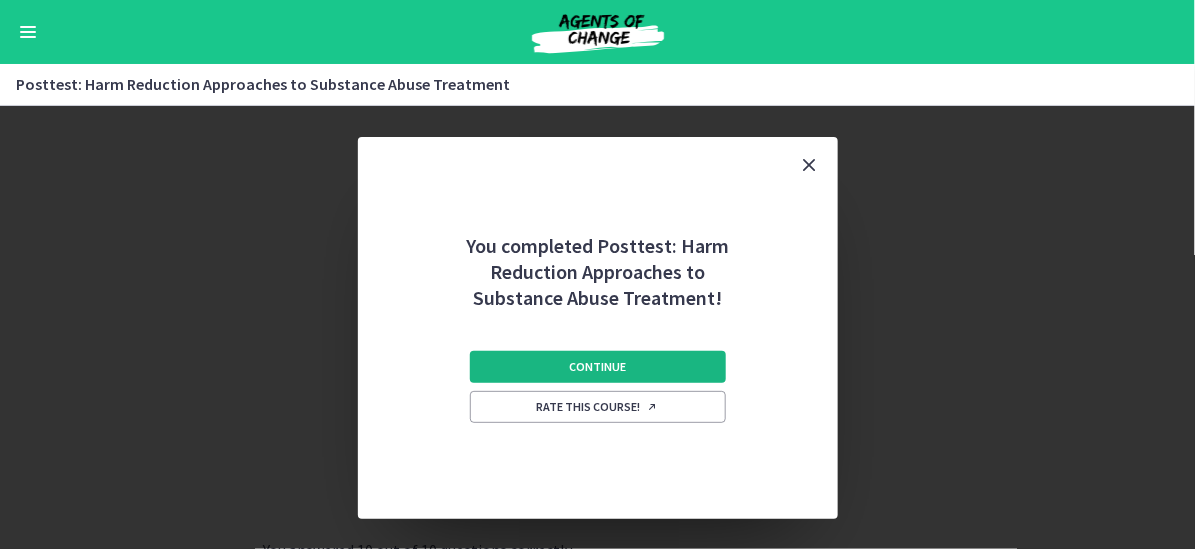 click on "Continue" at bounding box center [597, 367] 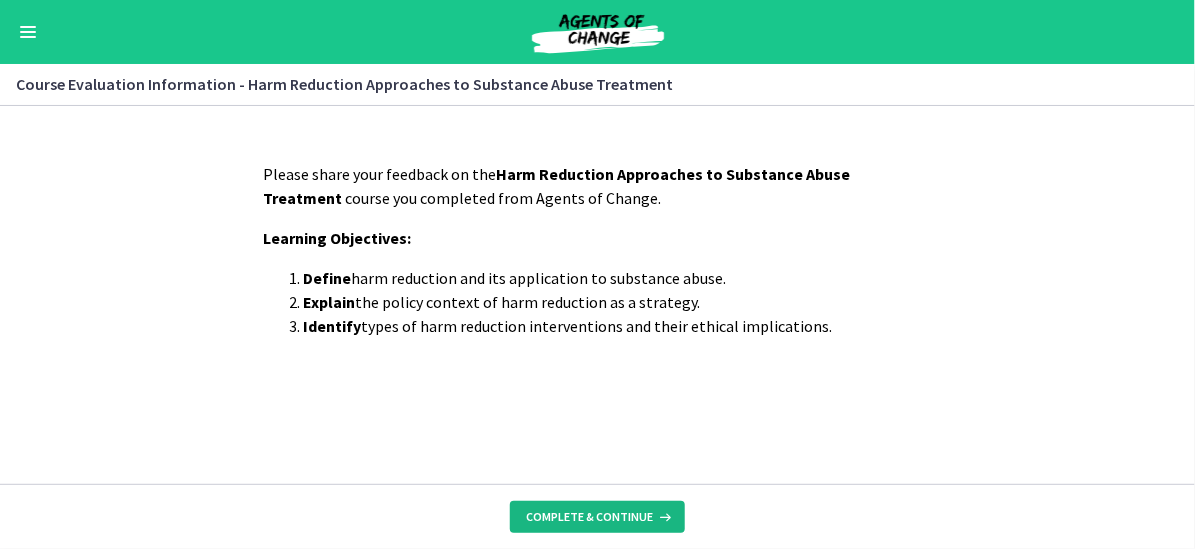 click on "Complete & continue" at bounding box center (589, 517) 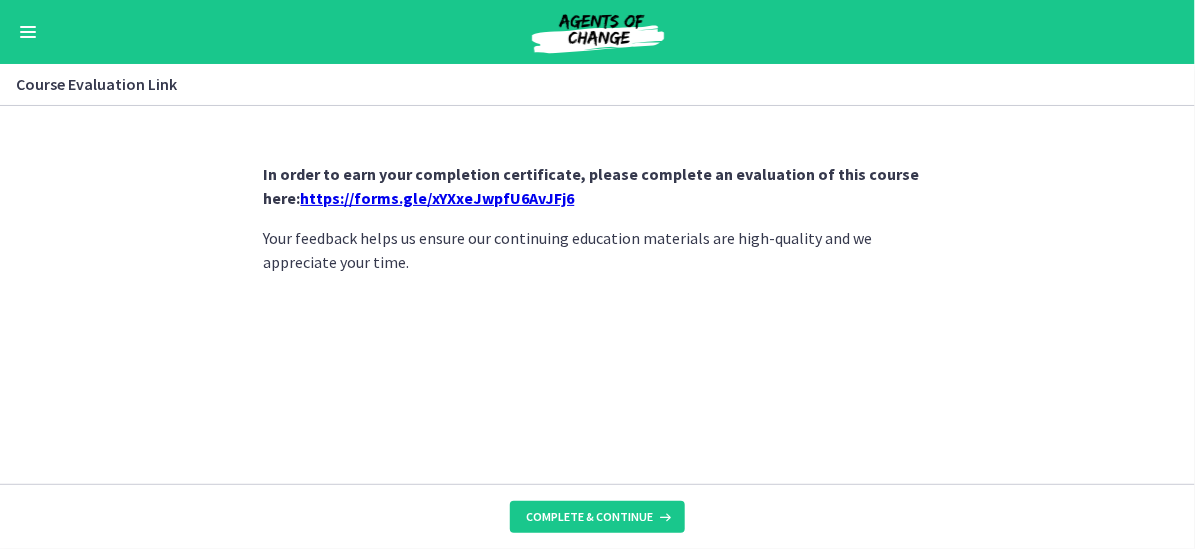 click on "https://forms.gle/xYXxeJwpfU6AvJFj6" at bounding box center (438, 198) 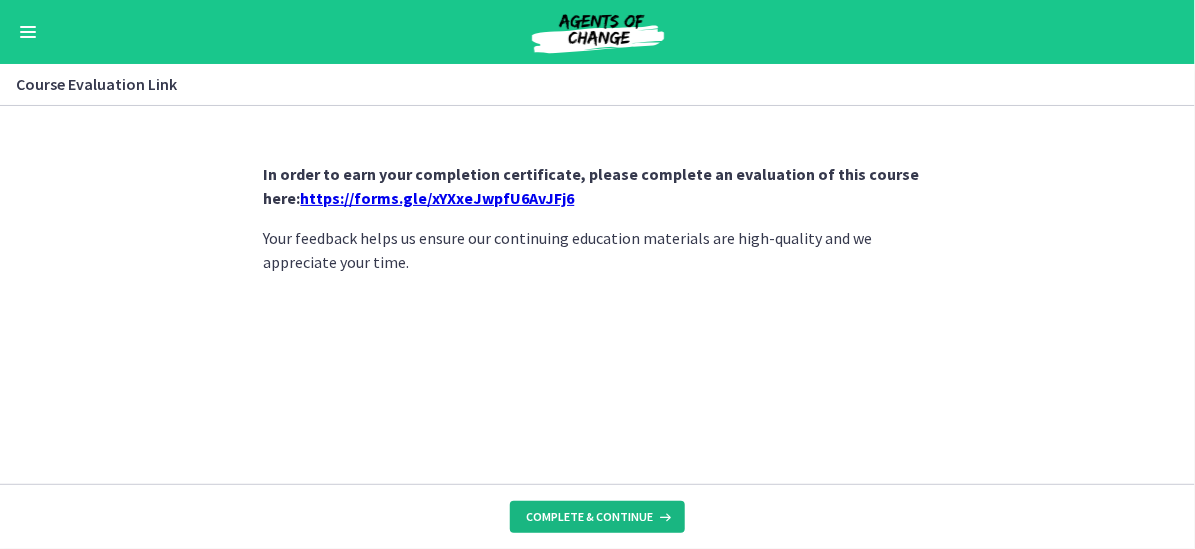 click on "Complete & continue" at bounding box center [589, 517] 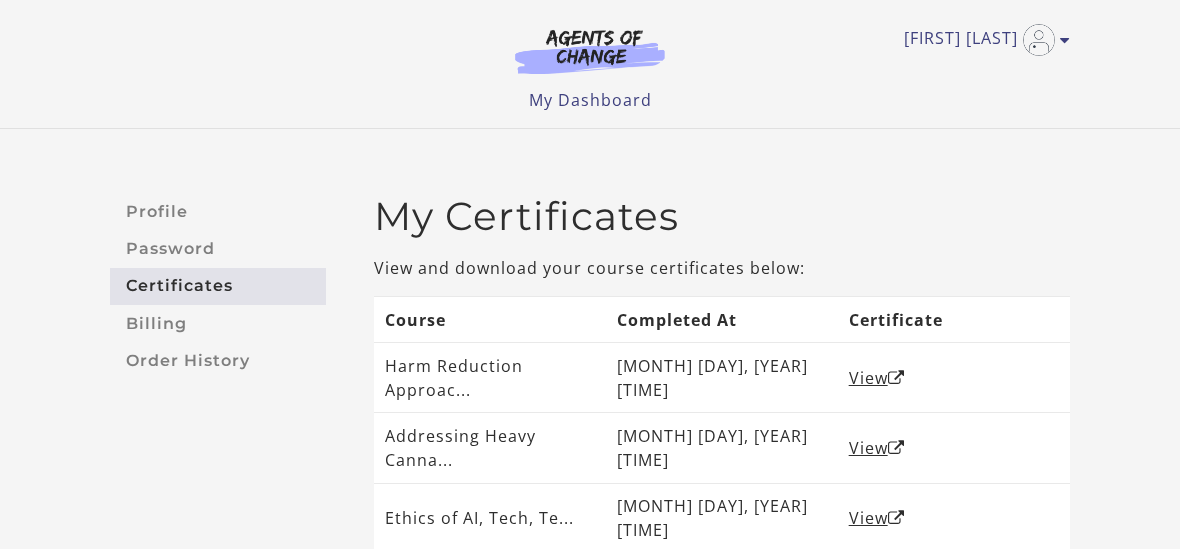scroll, scrollTop: 0, scrollLeft: 0, axis: both 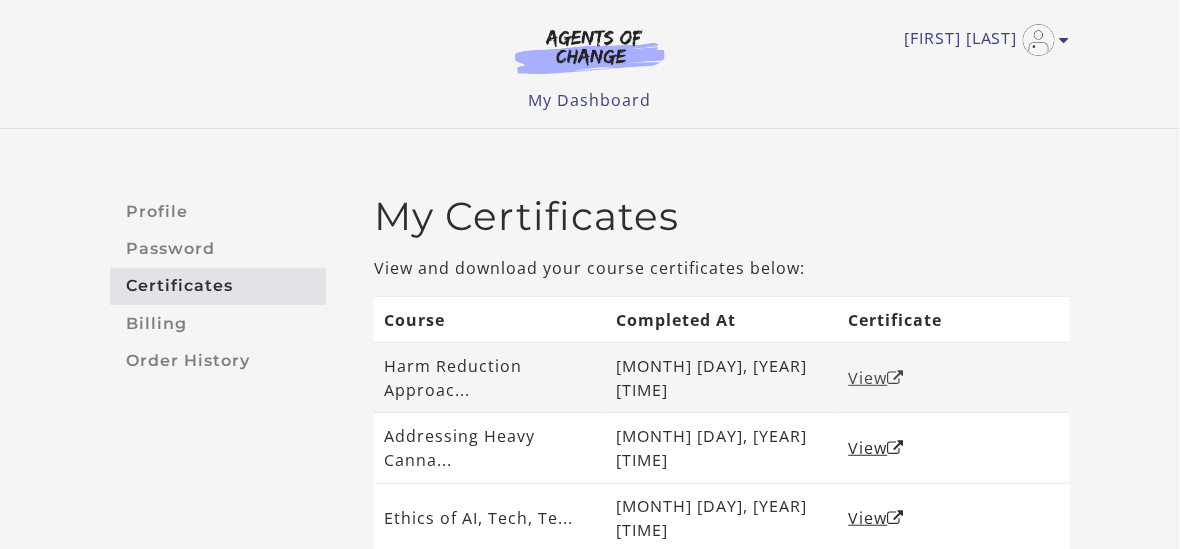 click on "View" at bounding box center (877, 378) 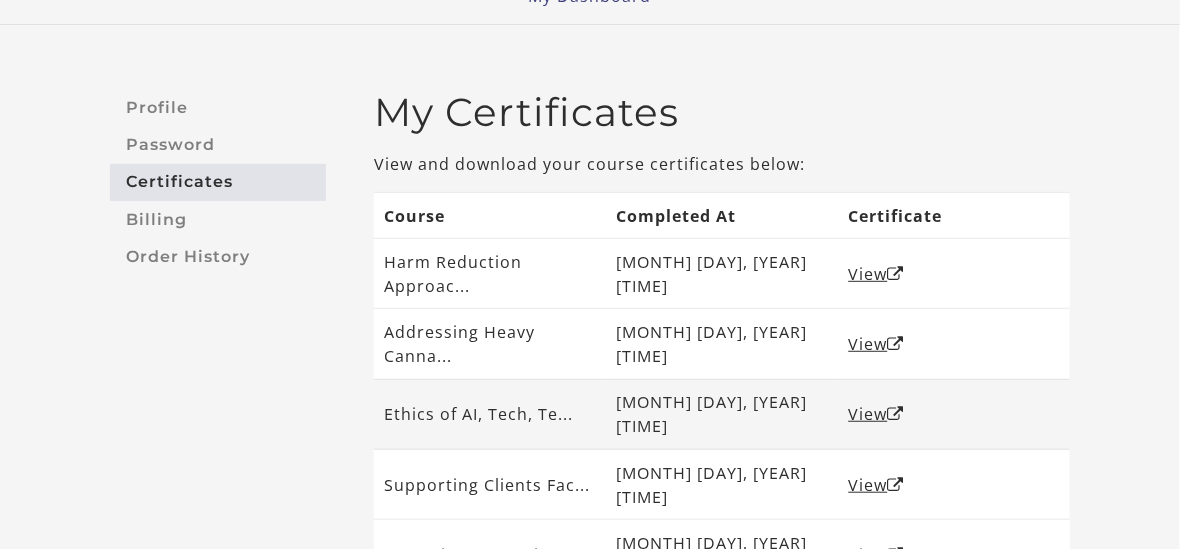 scroll, scrollTop: 0, scrollLeft: 0, axis: both 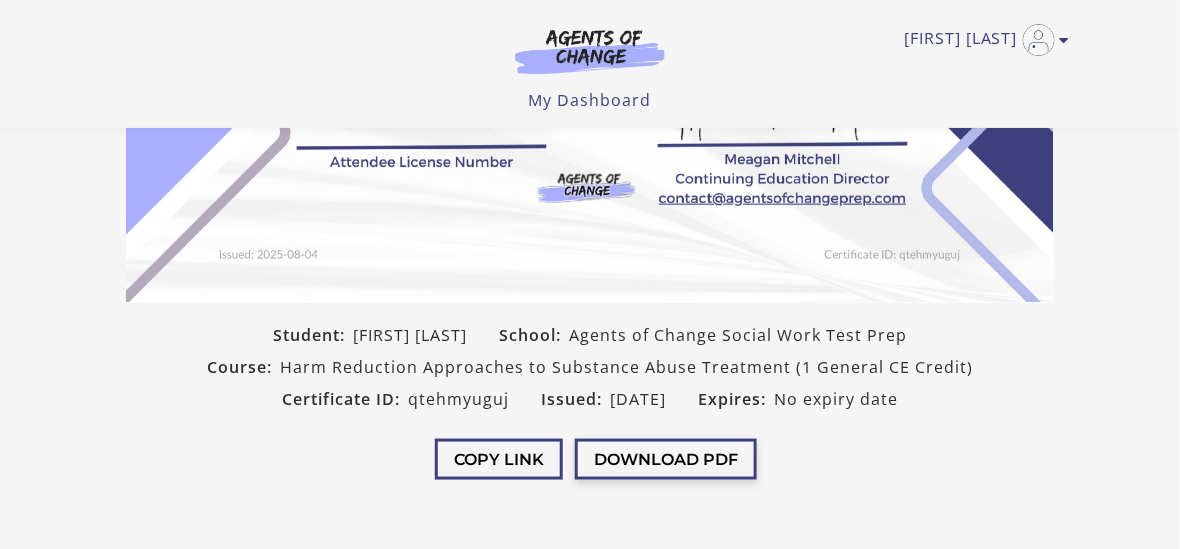 click on "Download PDF" at bounding box center [666, 459] 